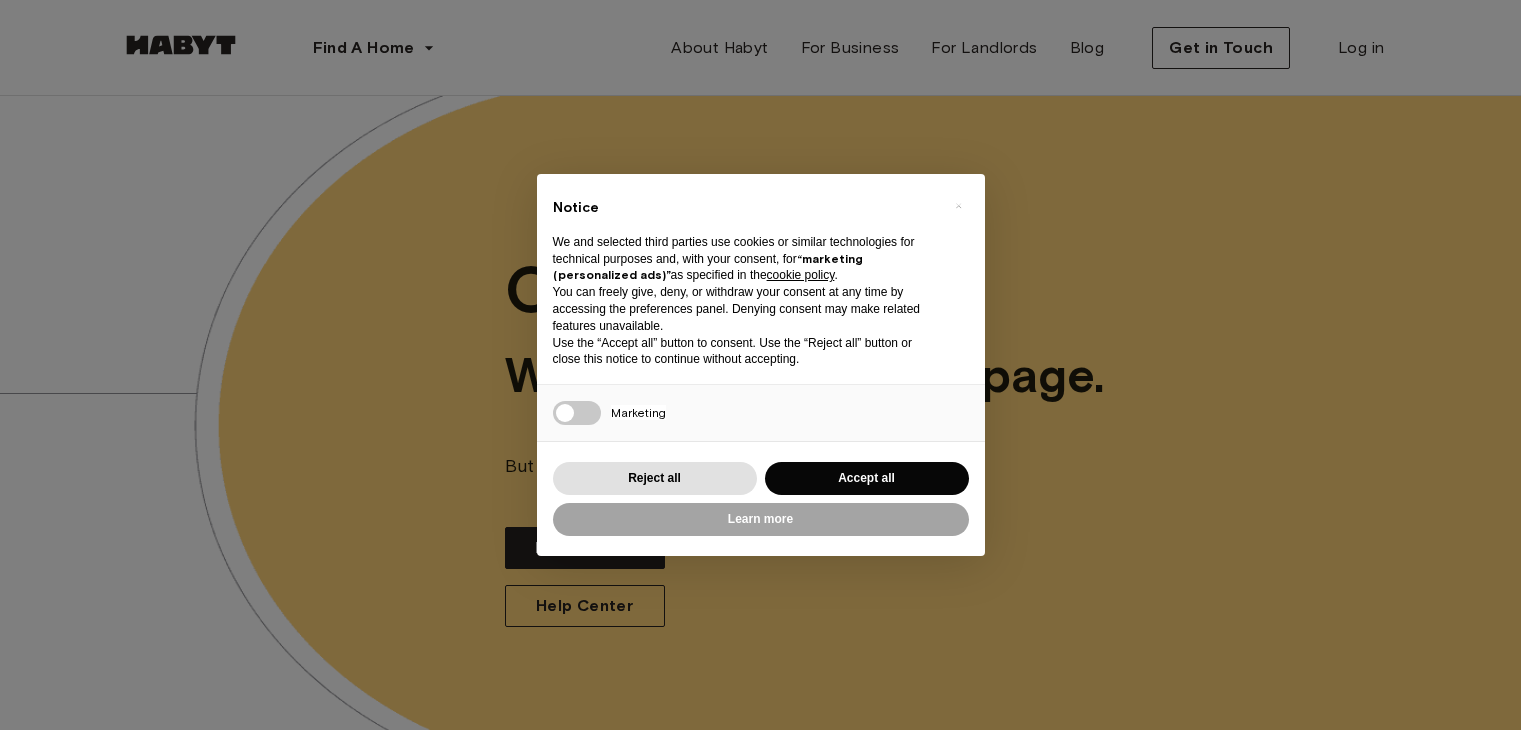 scroll, scrollTop: 0, scrollLeft: 0, axis: both 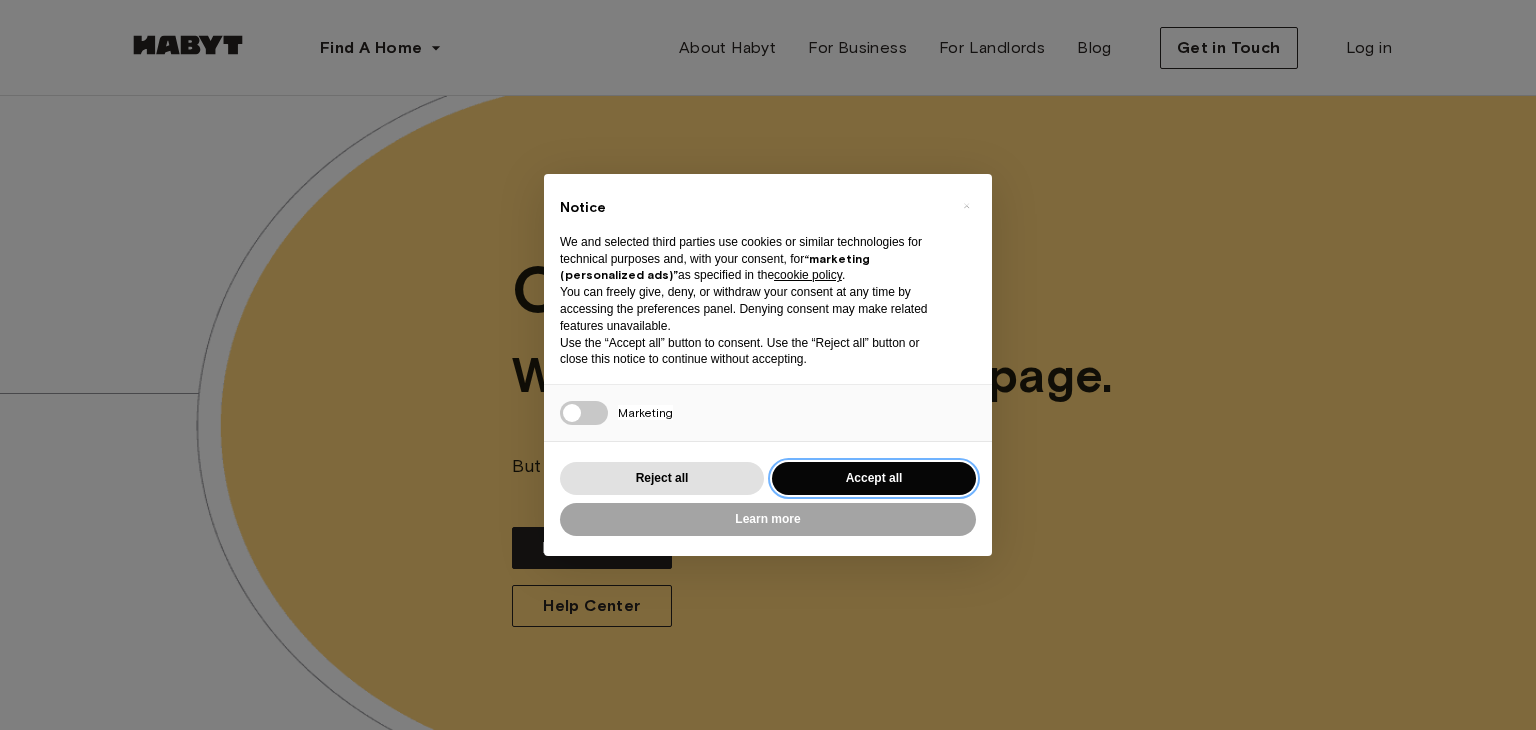 click on "Accept all" at bounding box center [874, 478] 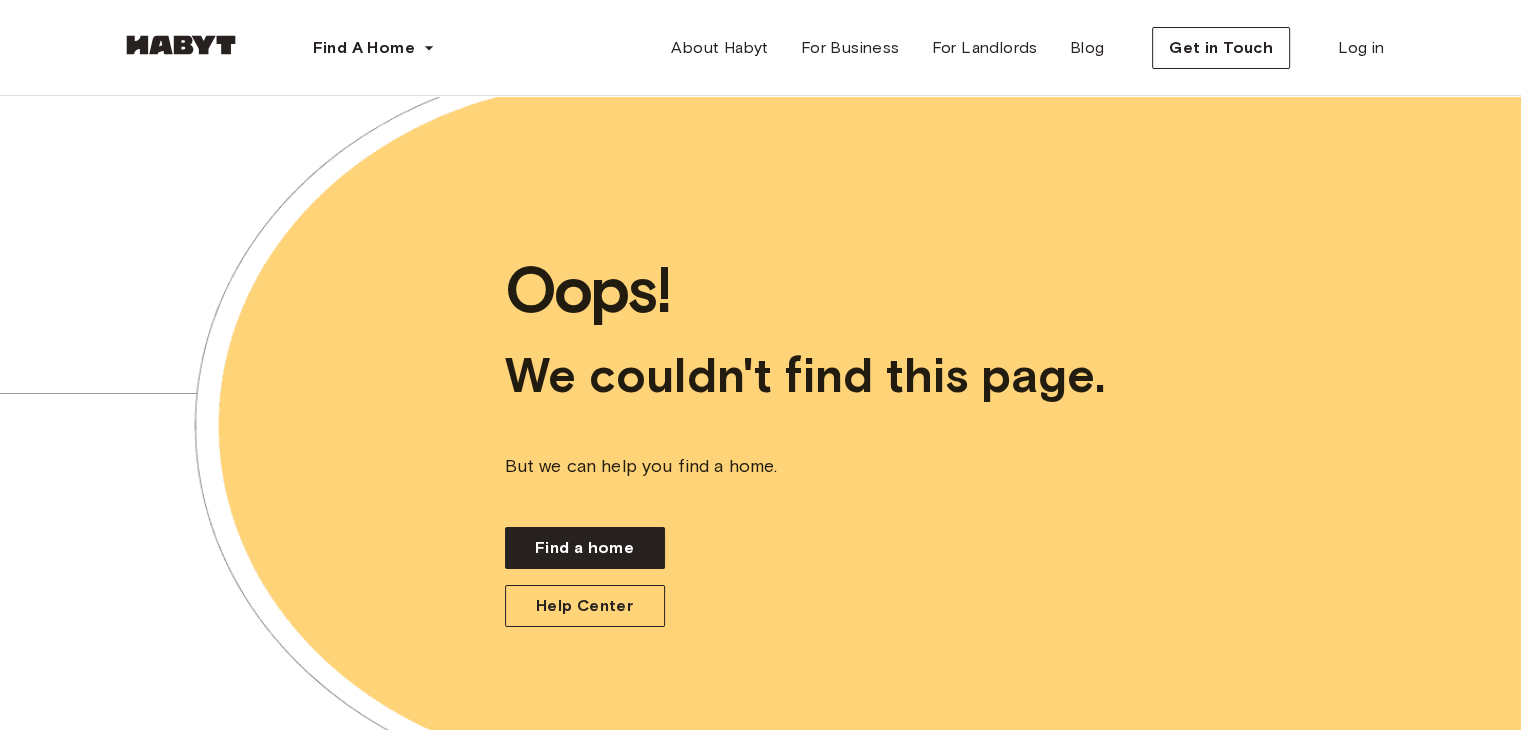 scroll, scrollTop: 0, scrollLeft: 0, axis: both 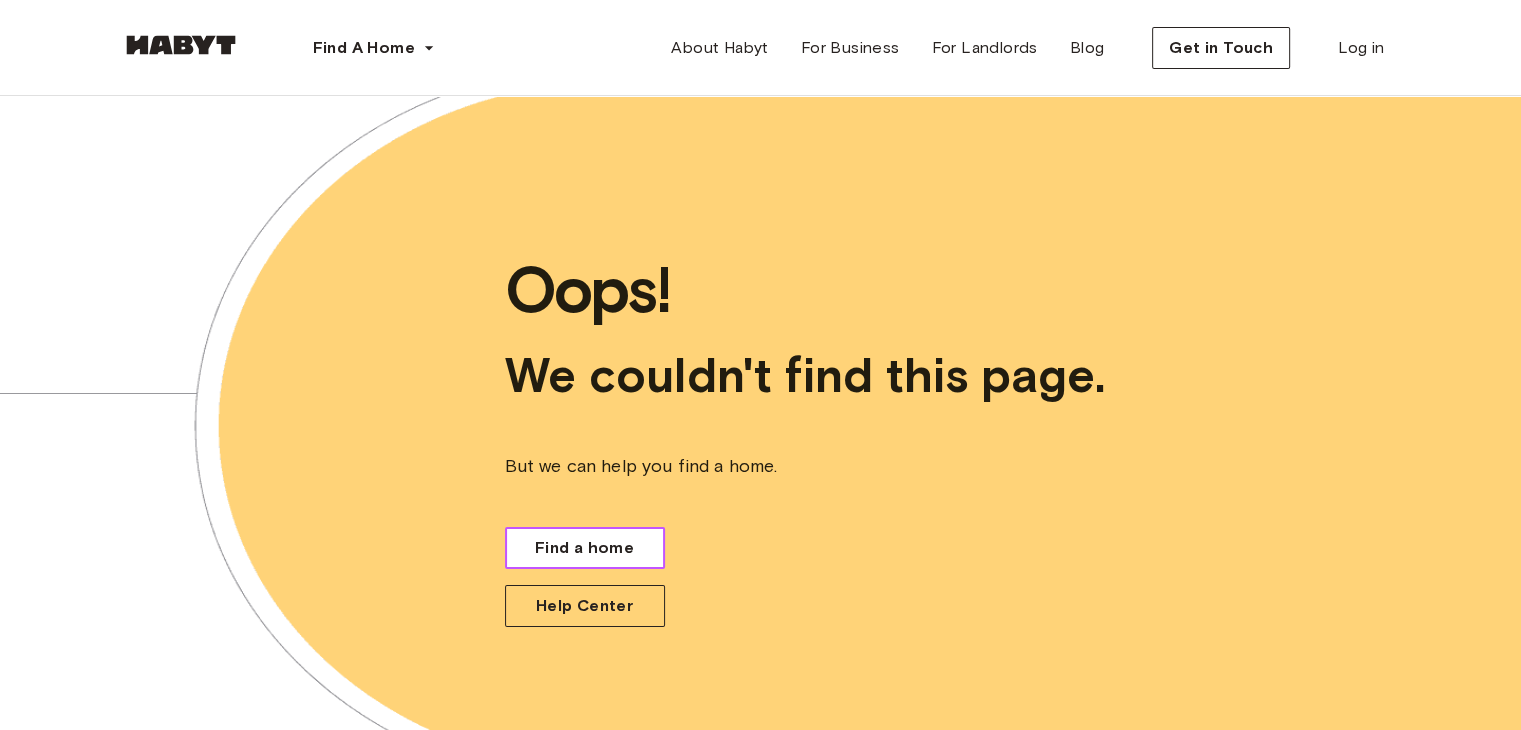 click on "Find a home" at bounding box center (585, 548) 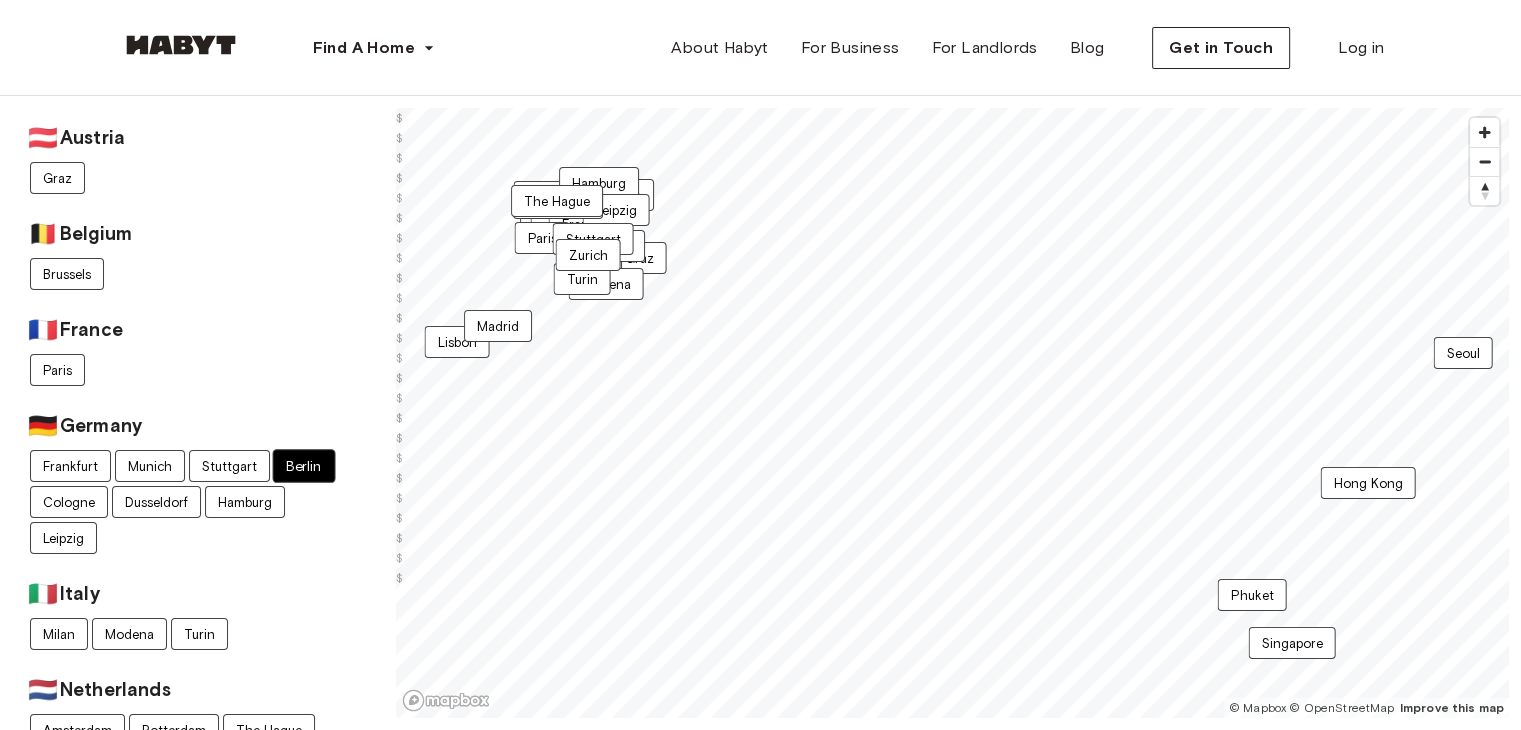 click on "Berlin" at bounding box center (304, 466) 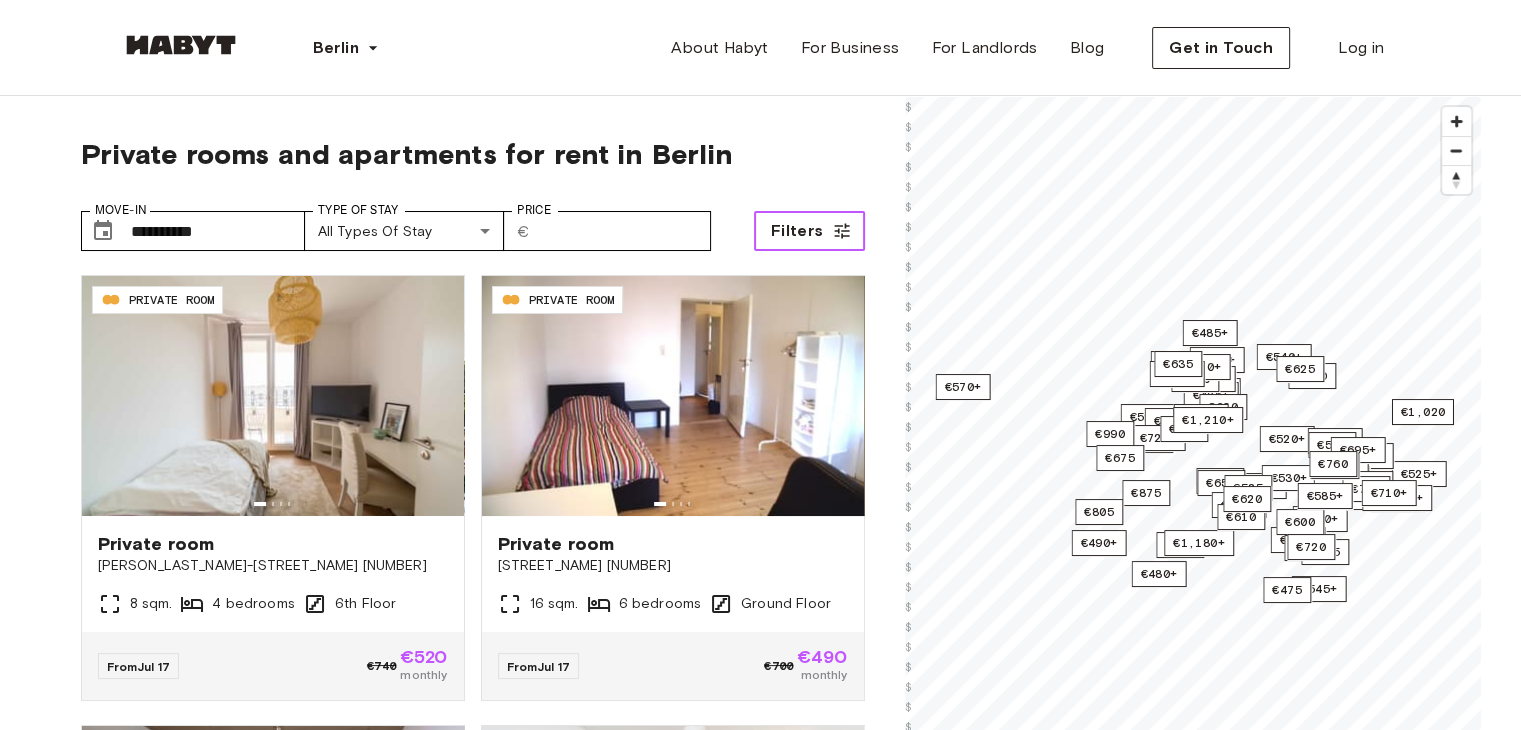 click on "Filters" at bounding box center [797, 231] 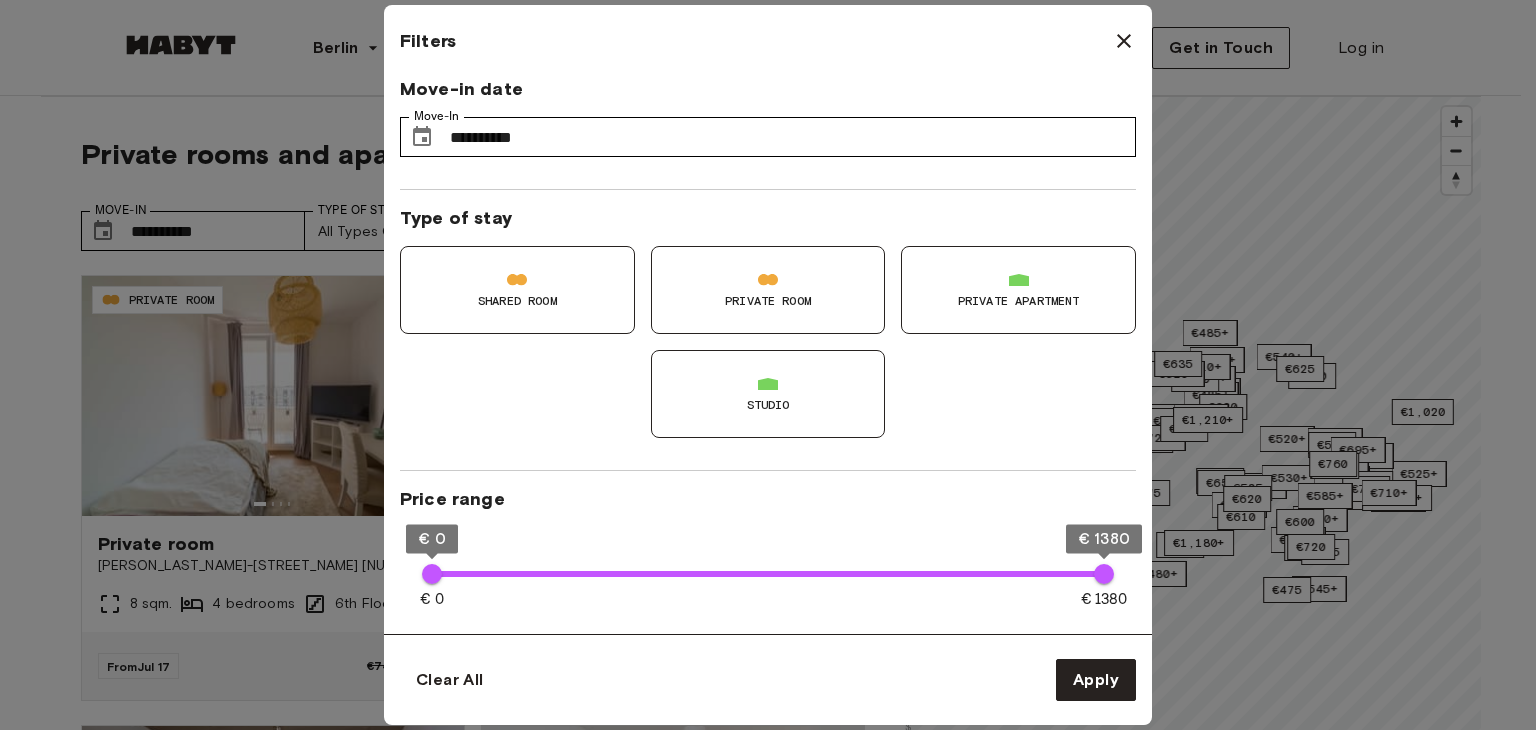 click on "Private apartment" at bounding box center (1018, 290) 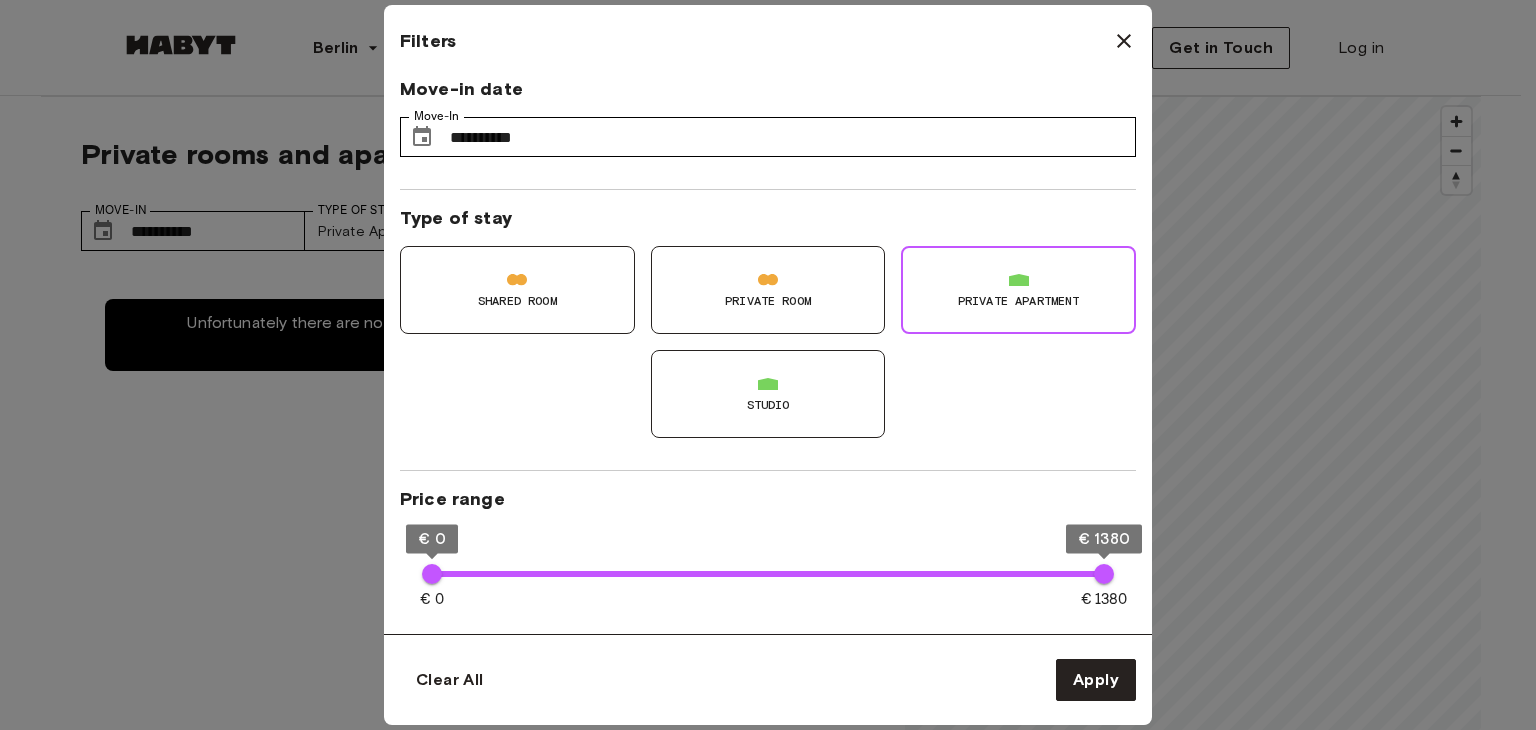 click on "Studio" at bounding box center (768, 394) 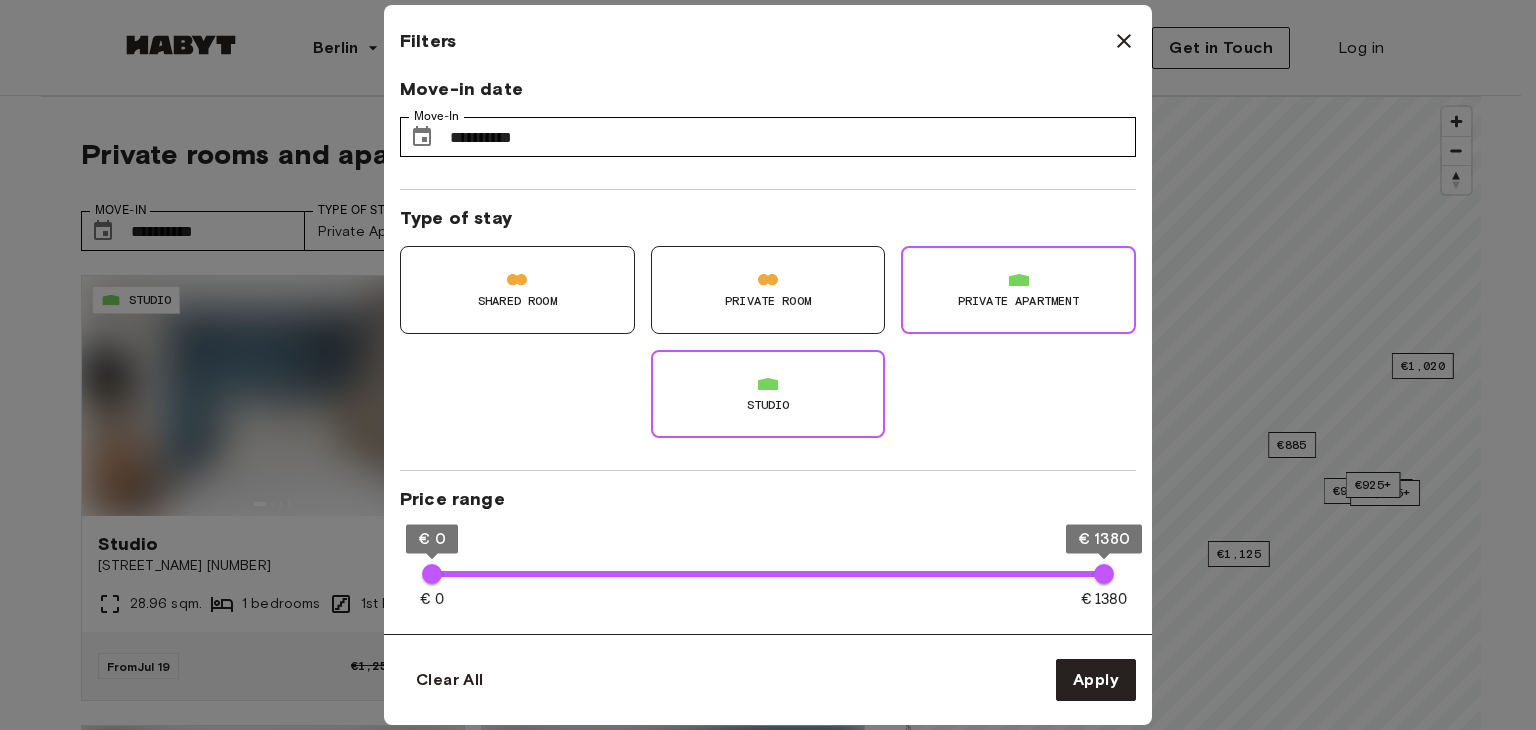 type on "**" 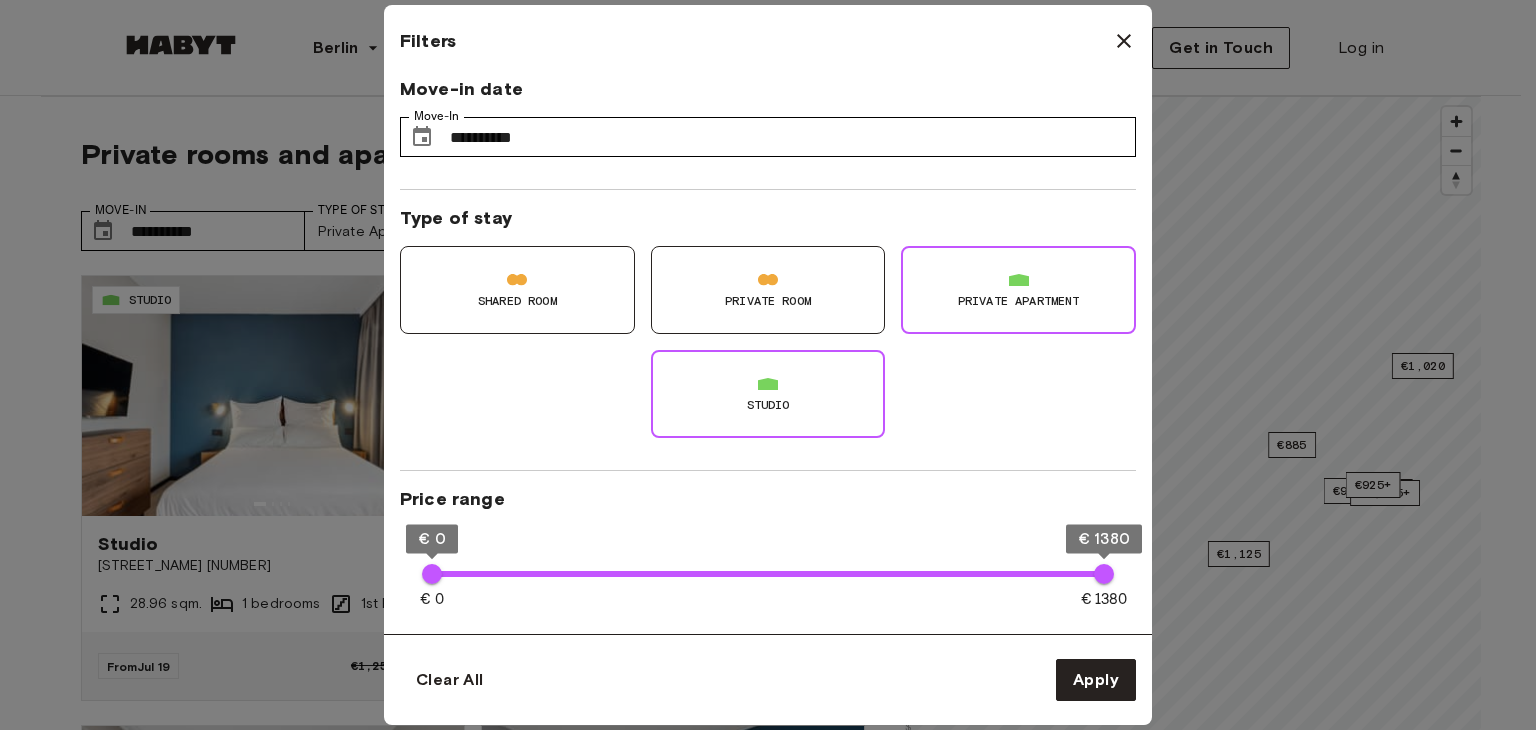 click on "Private Room" at bounding box center [768, 290] 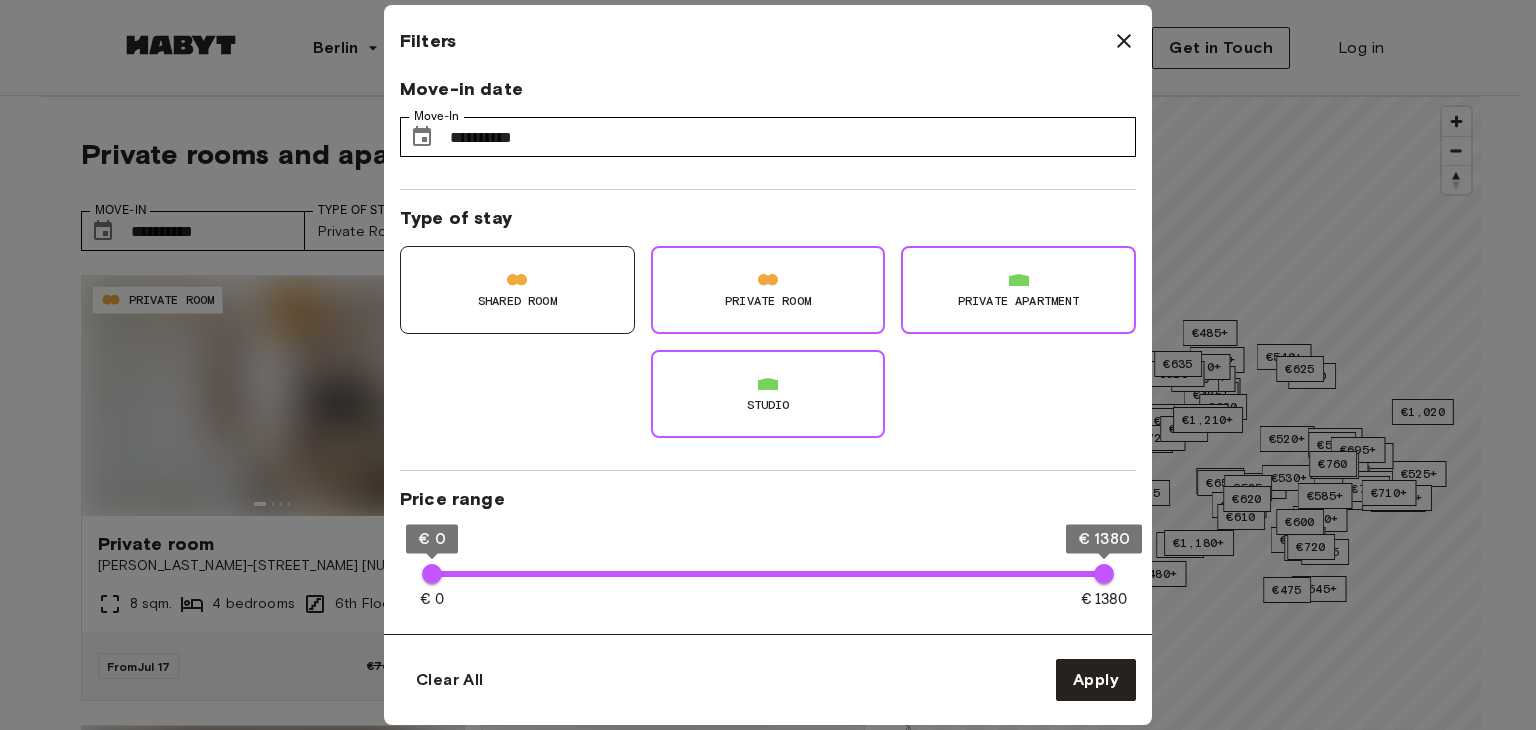 type on "**" 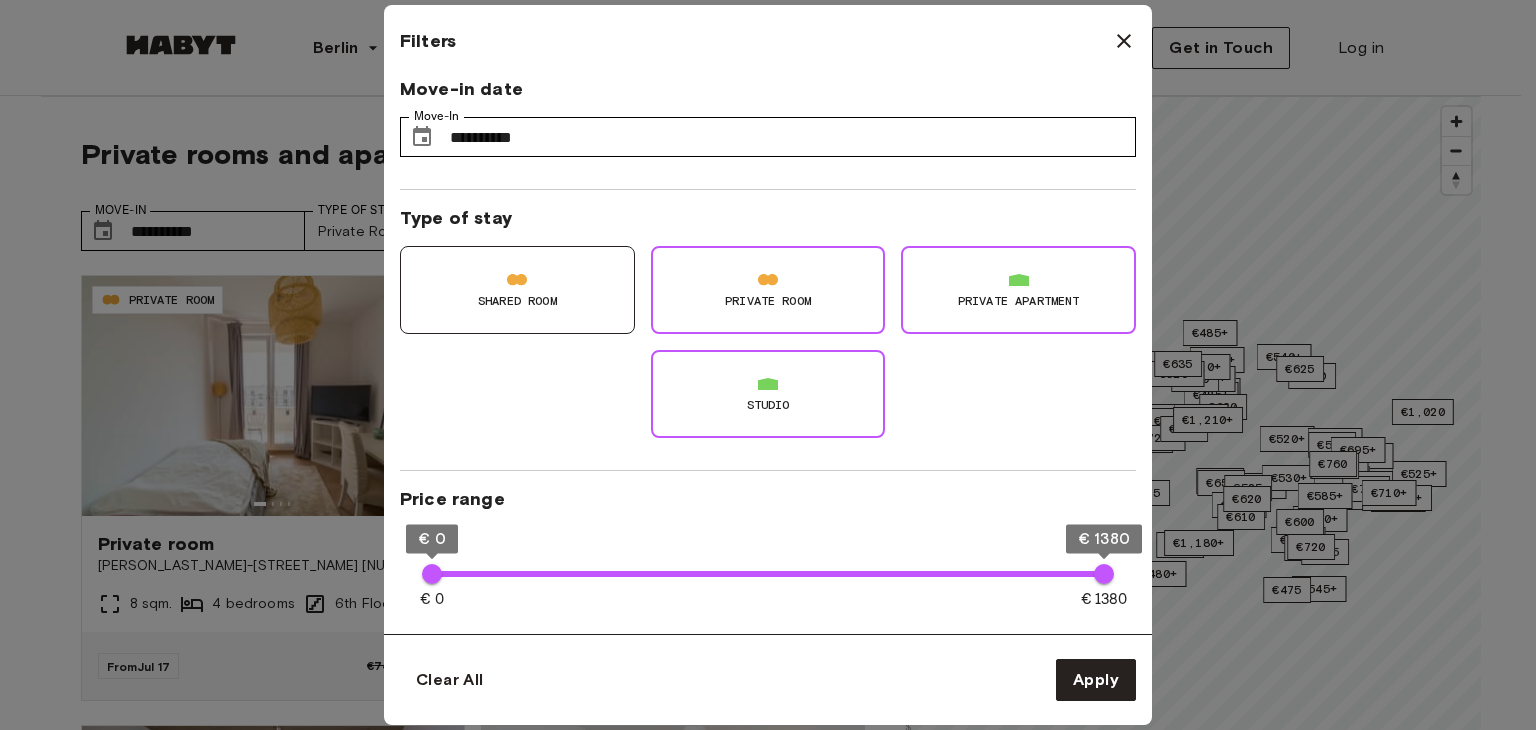 type on "**********" 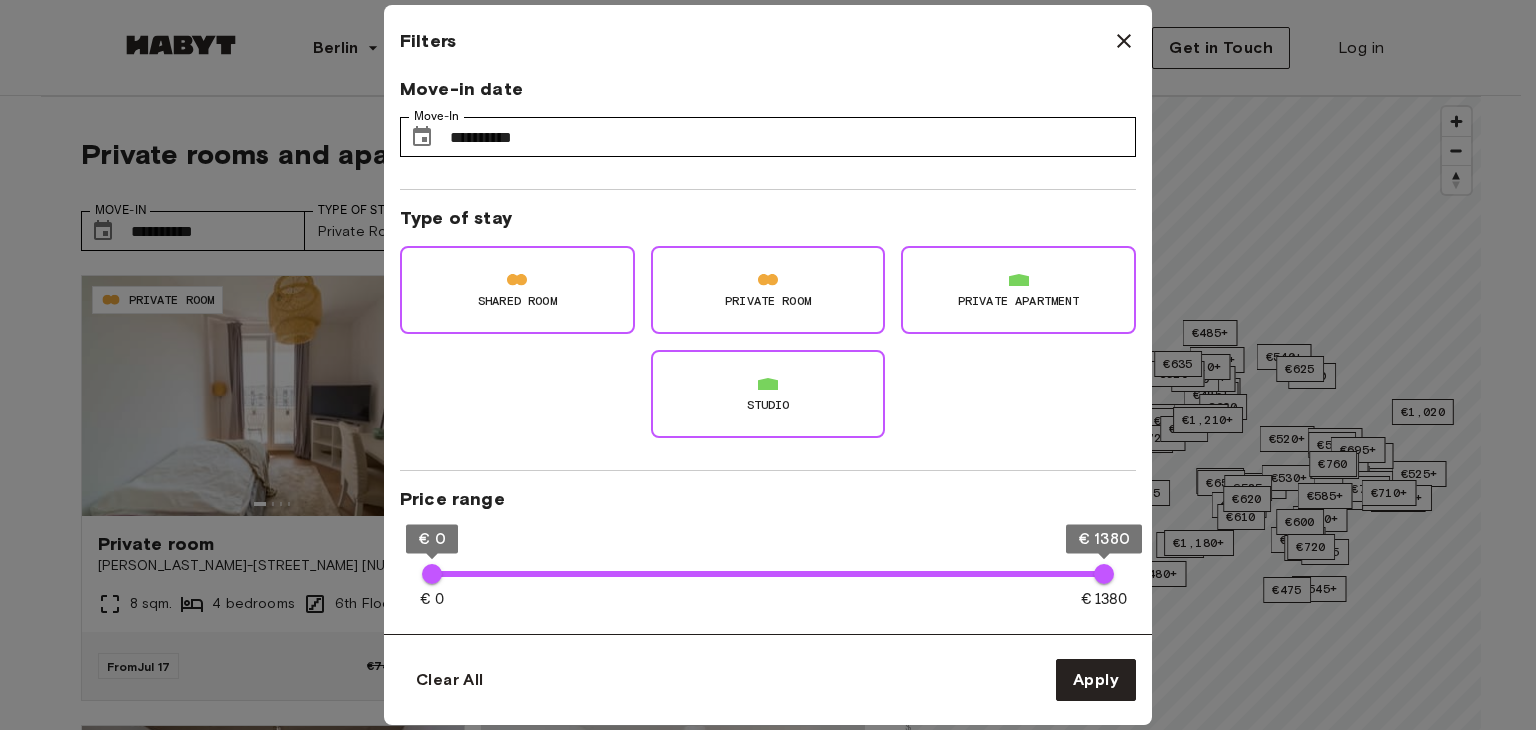 type on "**" 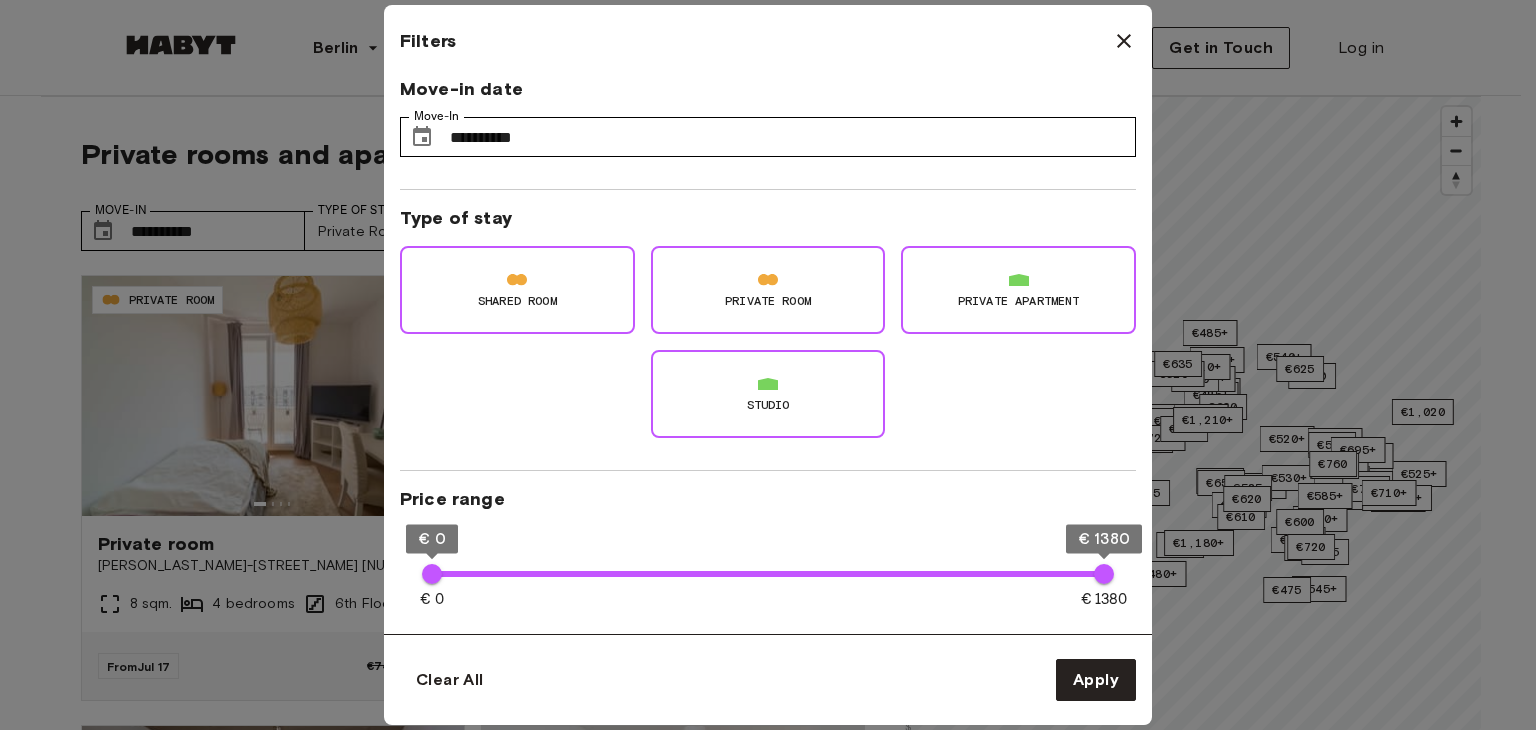 click on "Private apartment" at bounding box center [1019, 301] 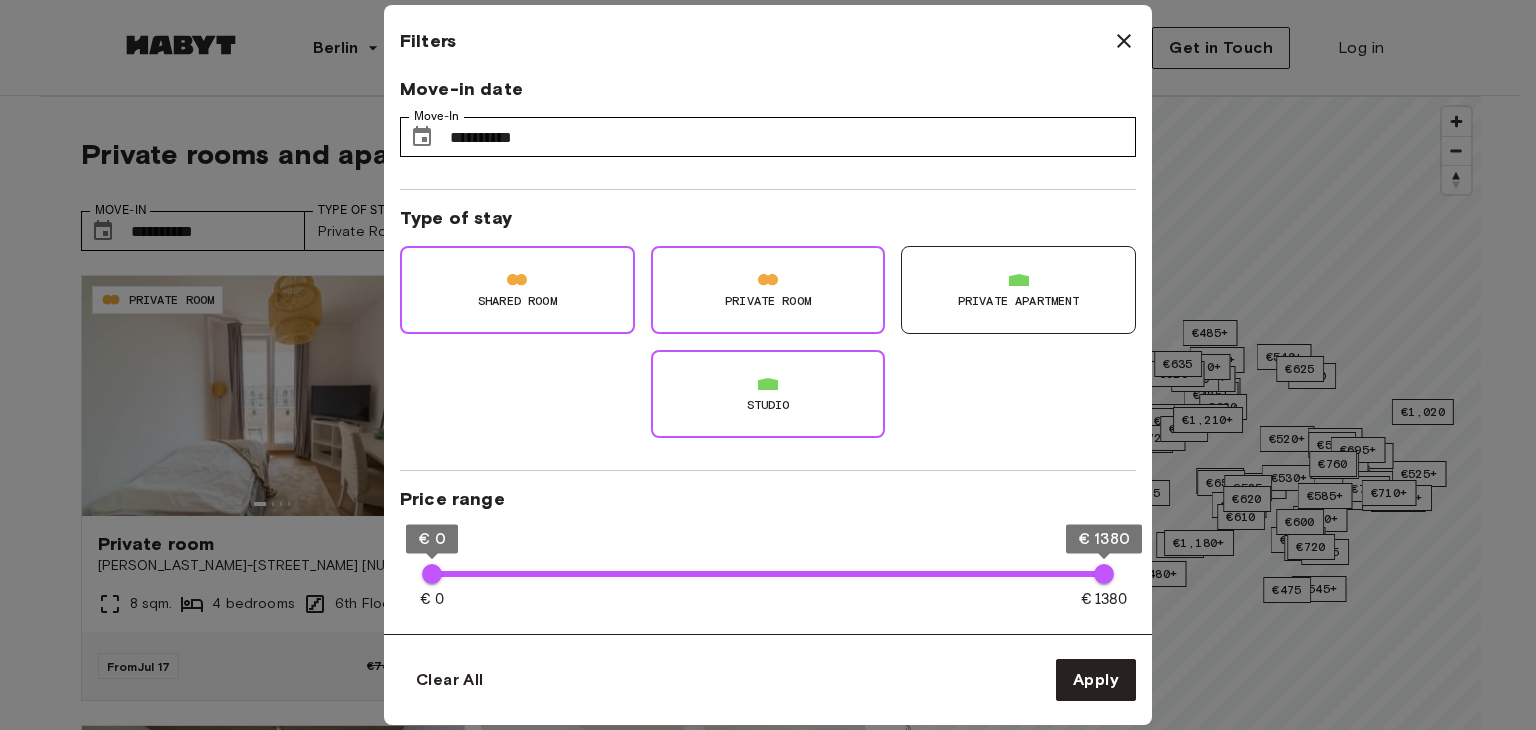 type on "**" 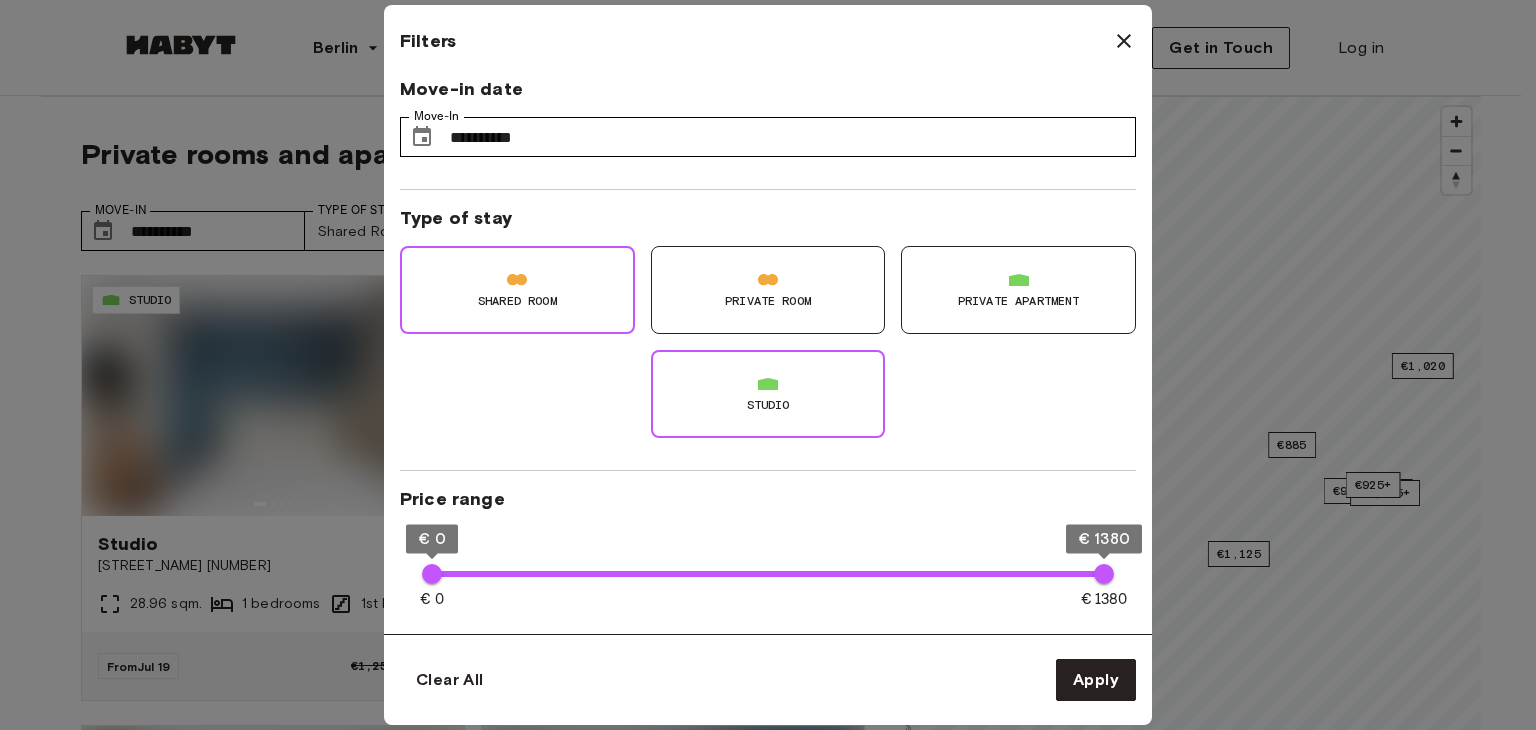 type on "**" 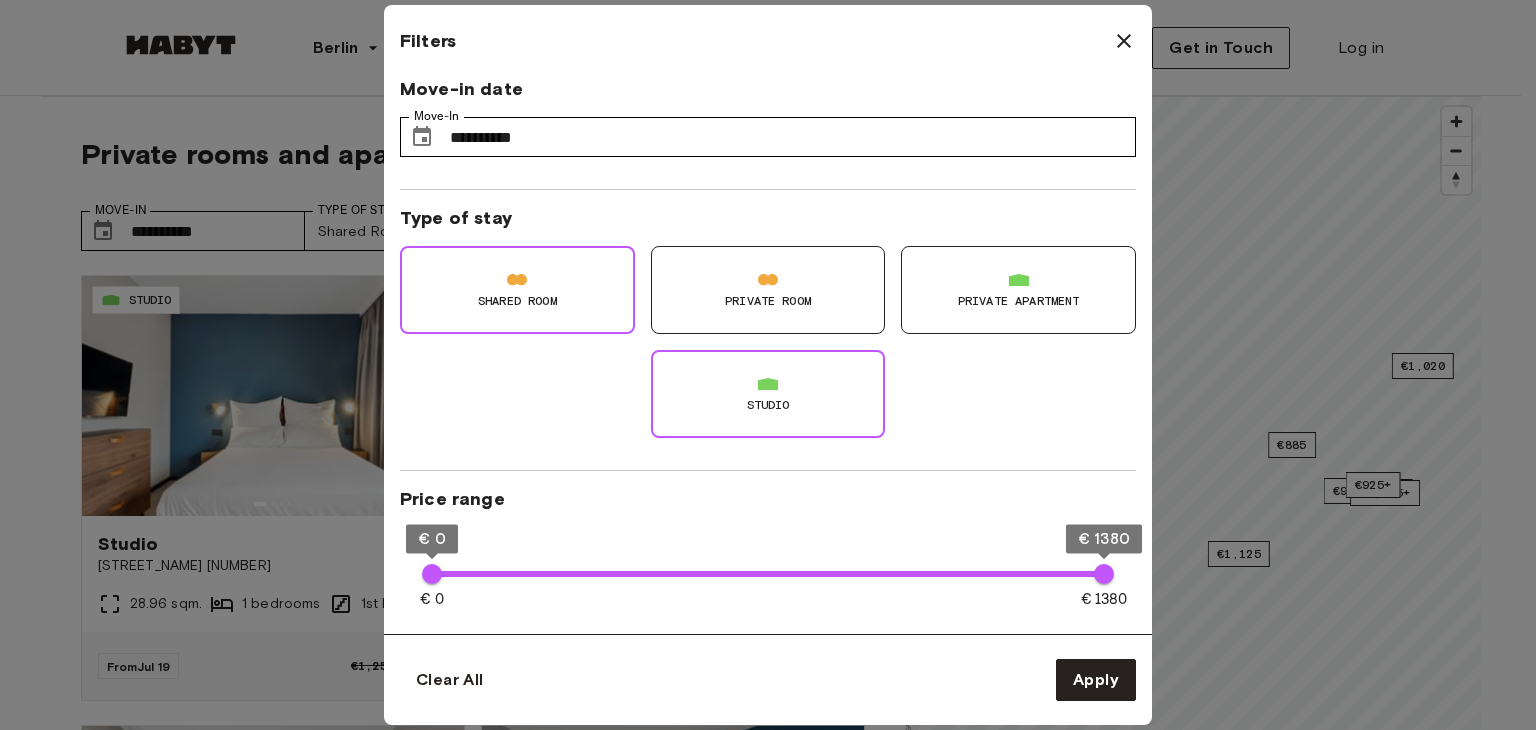 click on "Private Room" at bounding box center [760, 282] 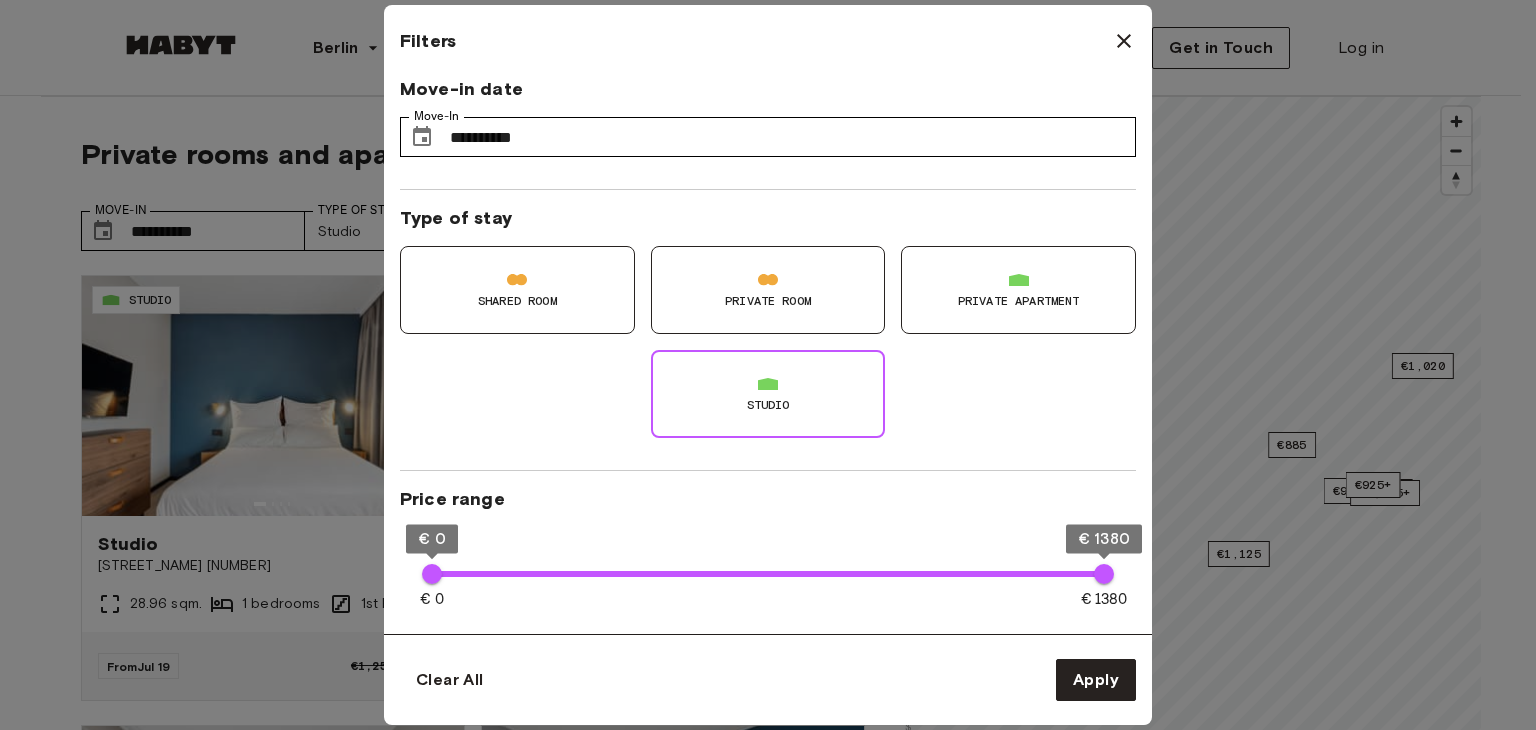 type on "**" 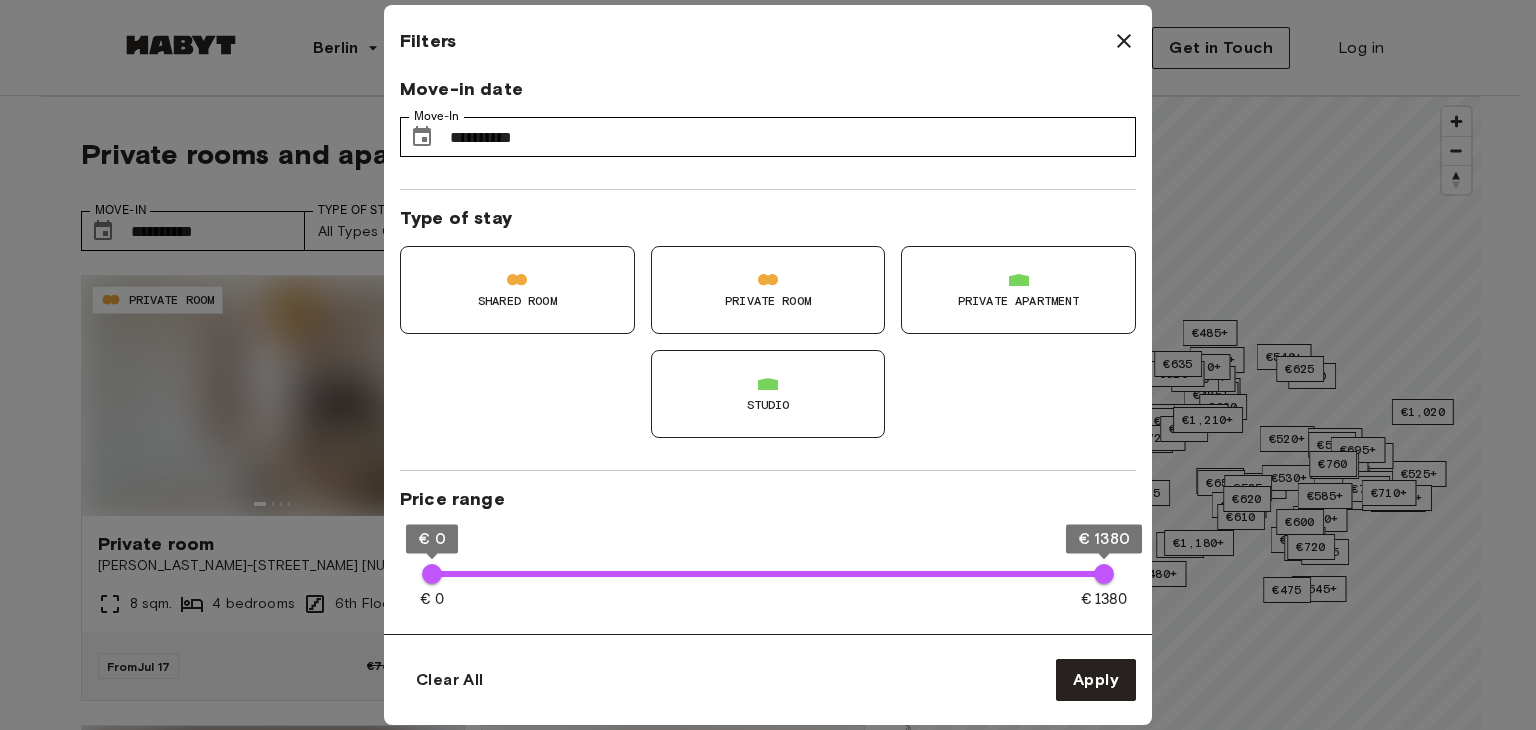 type on "**" 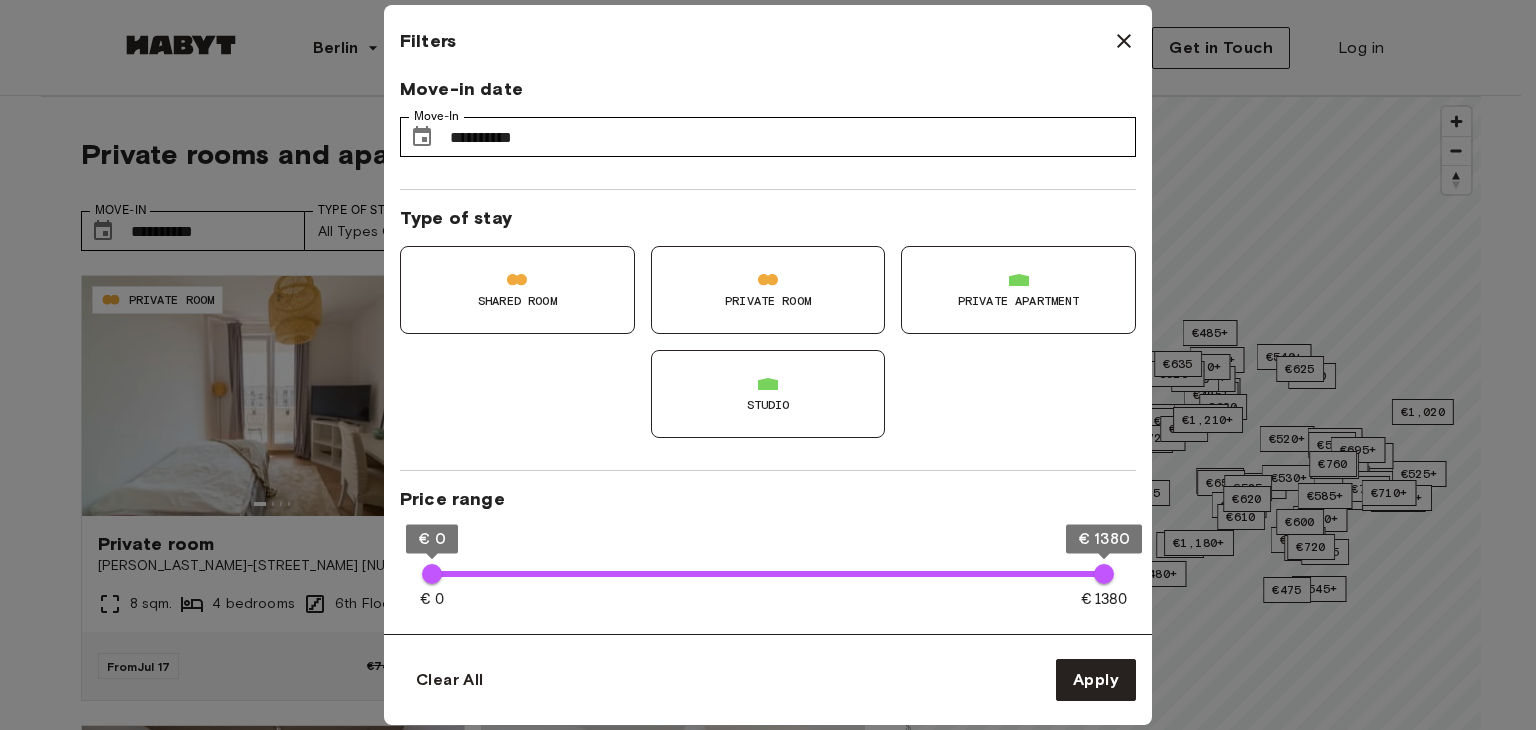 click on "Private apartment" at bounding box center (1018, 290) 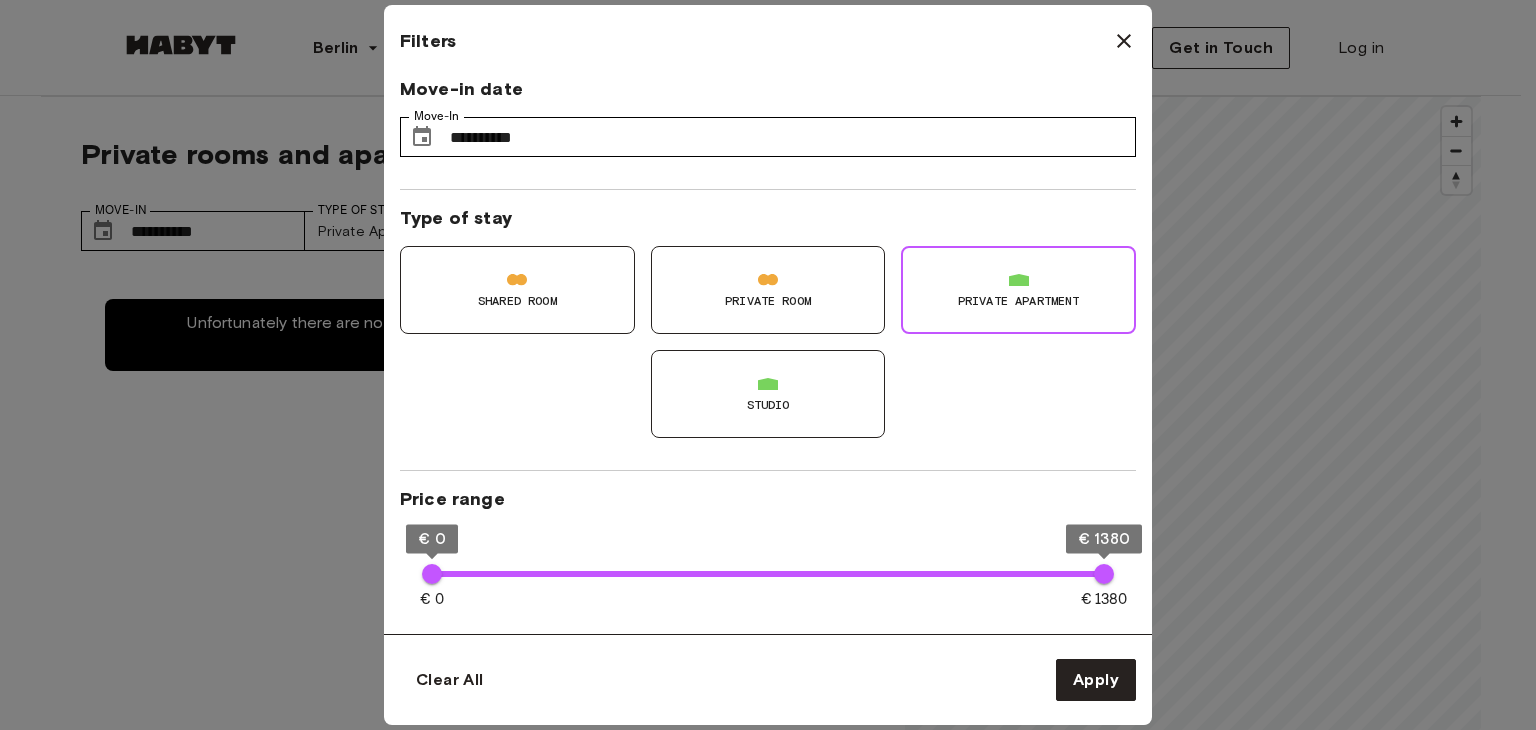 type on "**" 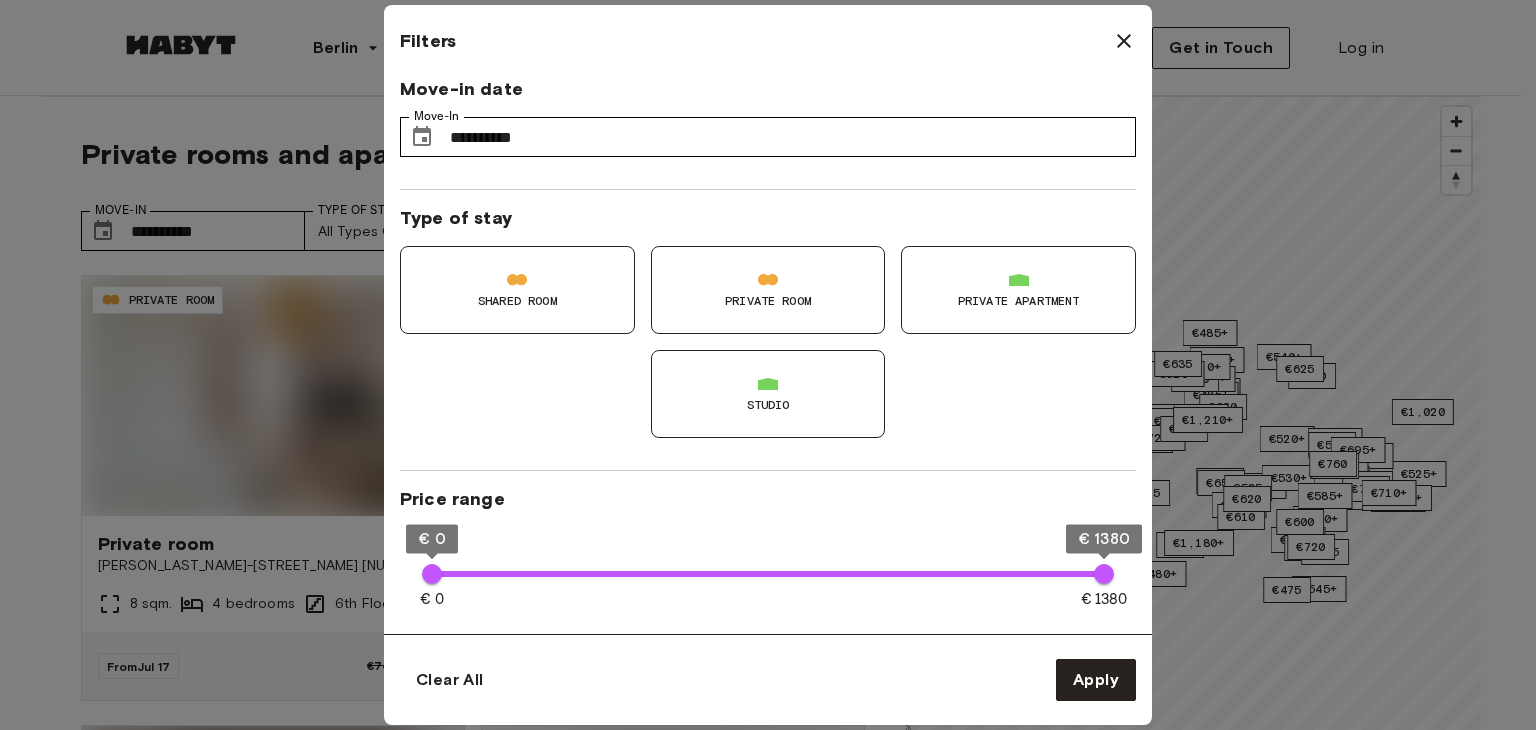 type on "**" 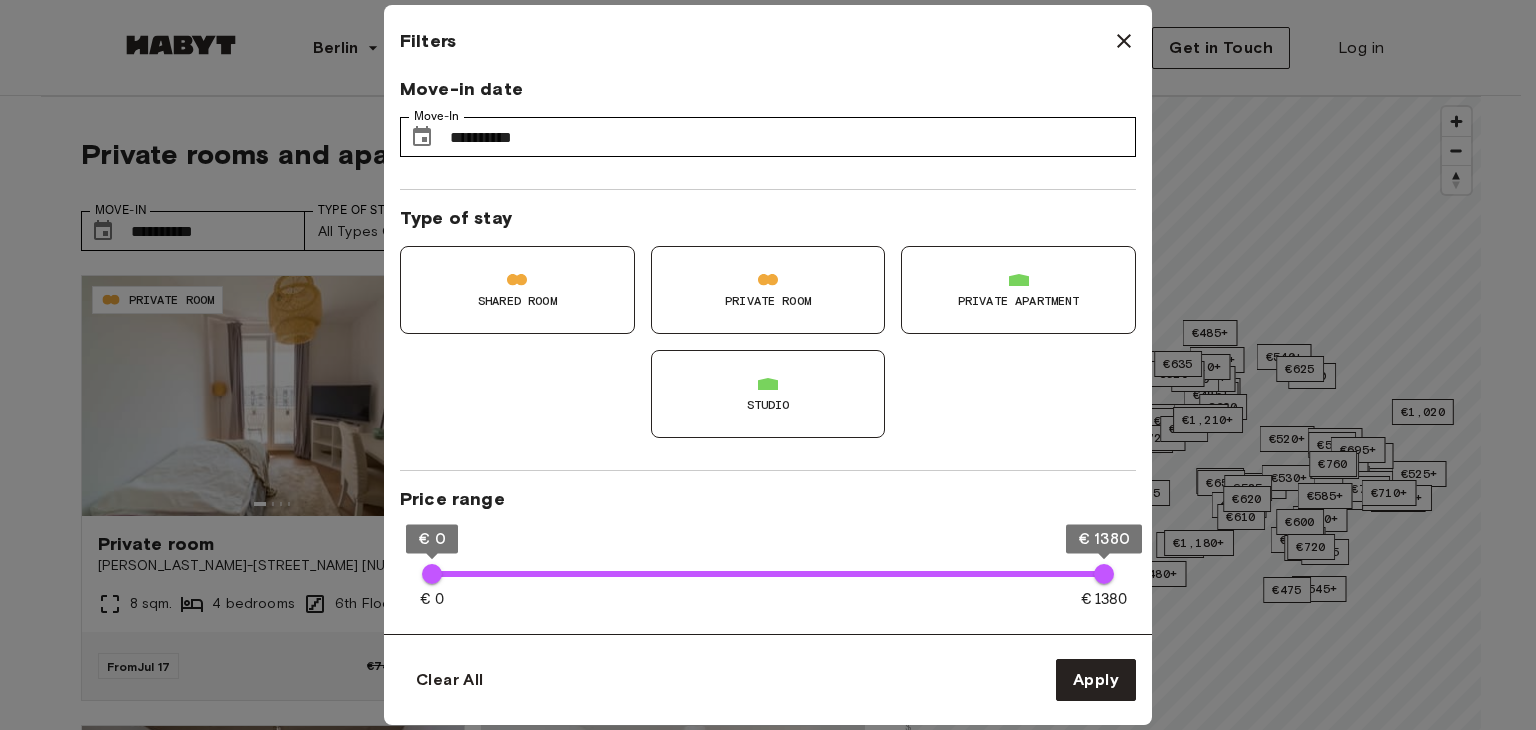 click on "Studio" at bounding box center [768, 405] 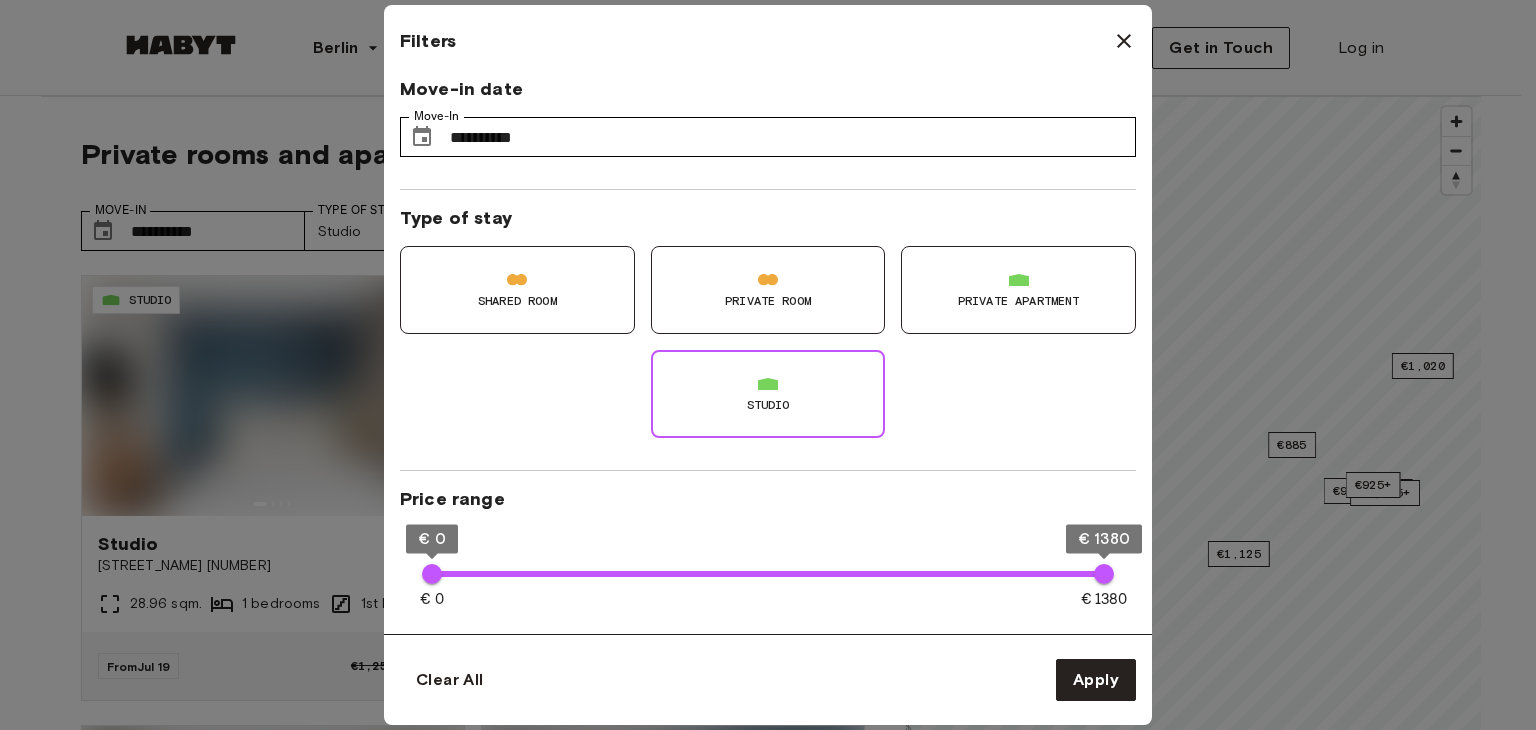 type on "**" 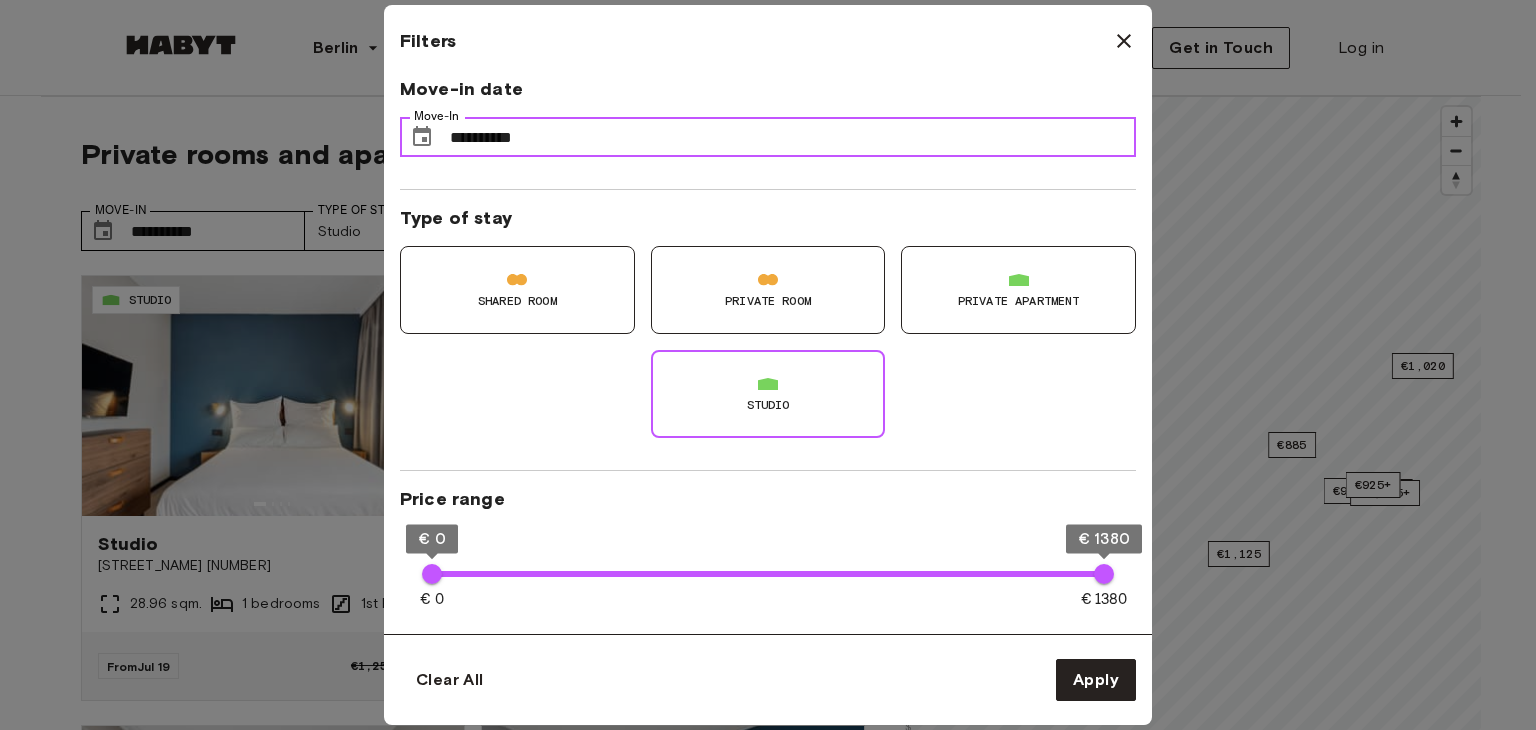 click on "**********" at bounding box center [793, 137] 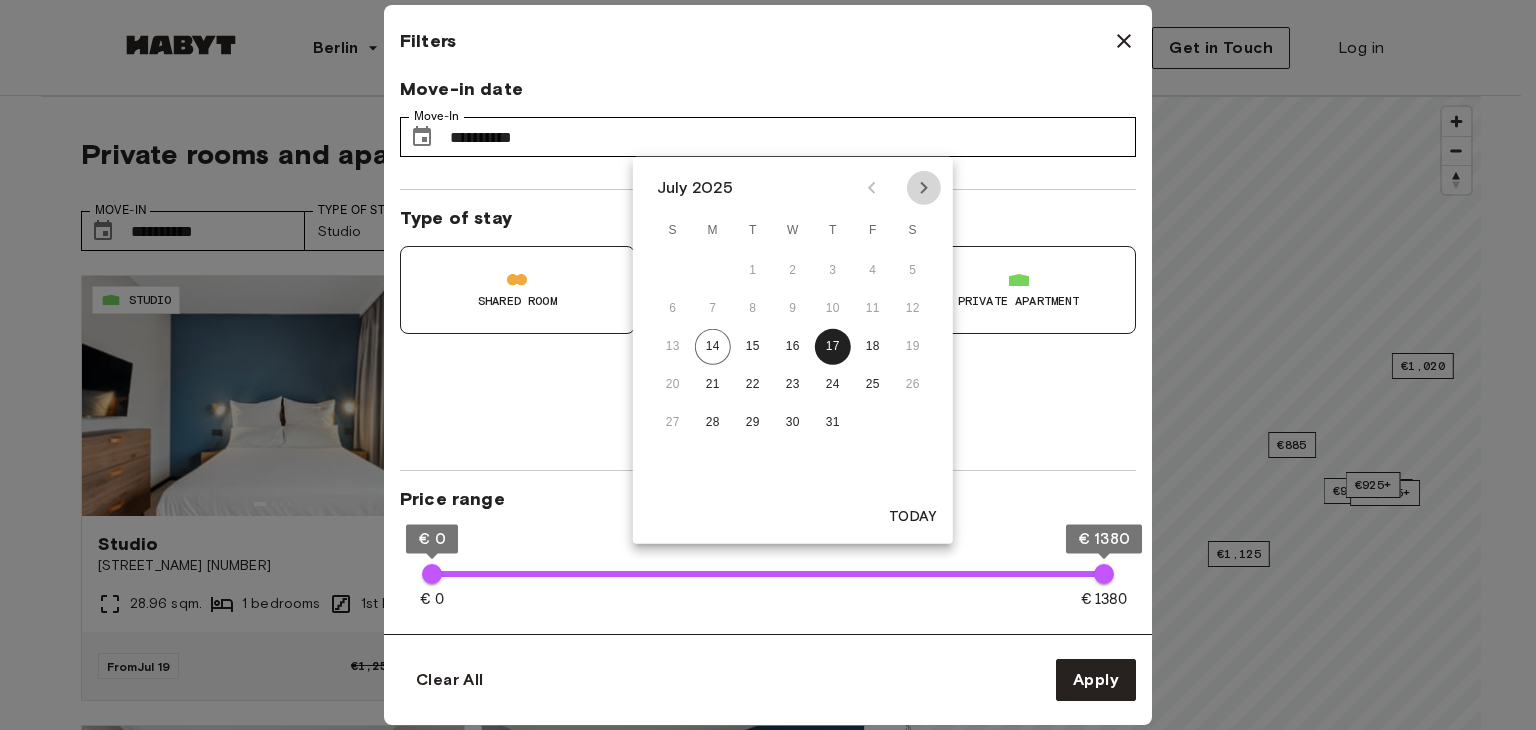 click 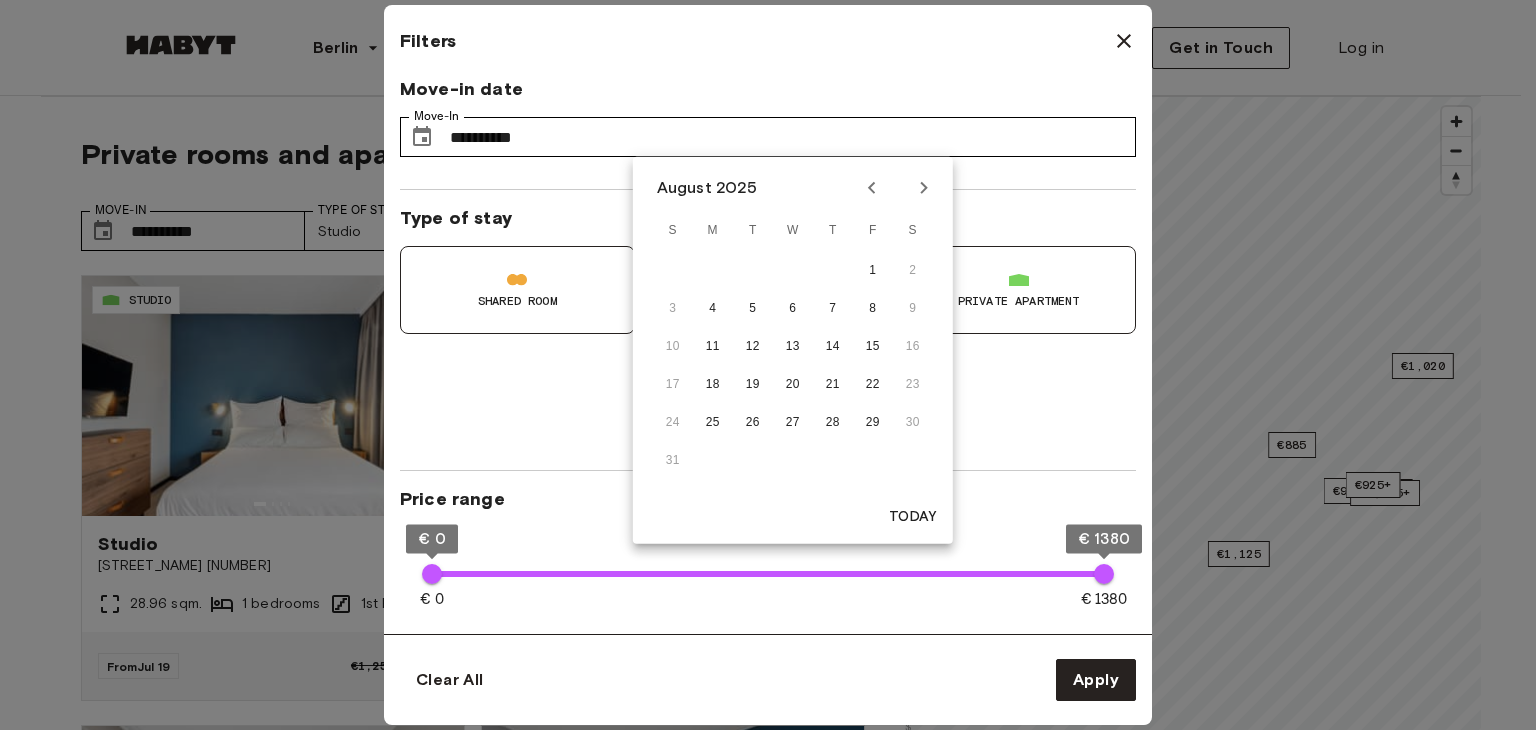 click 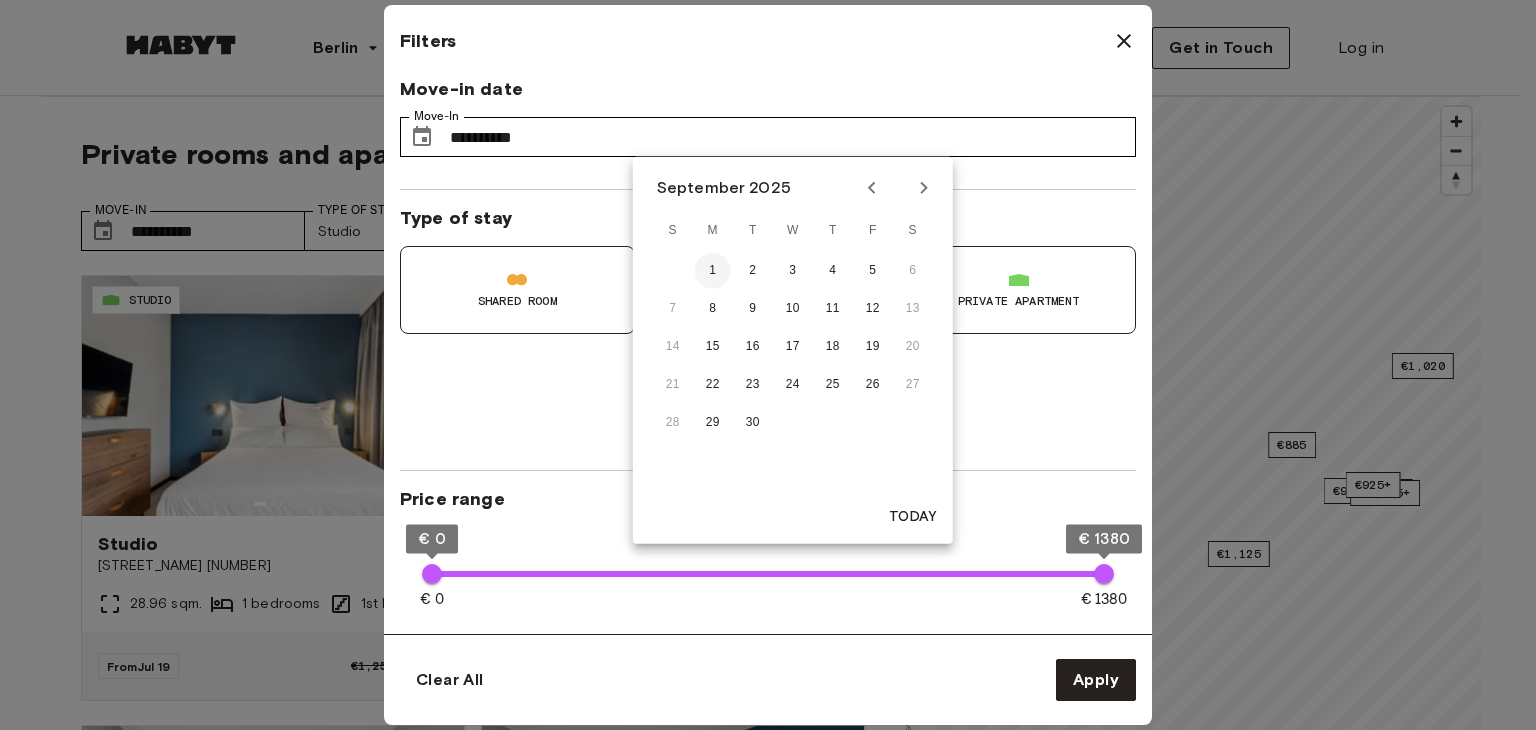 click on "1" at bounding box center (713, 271) 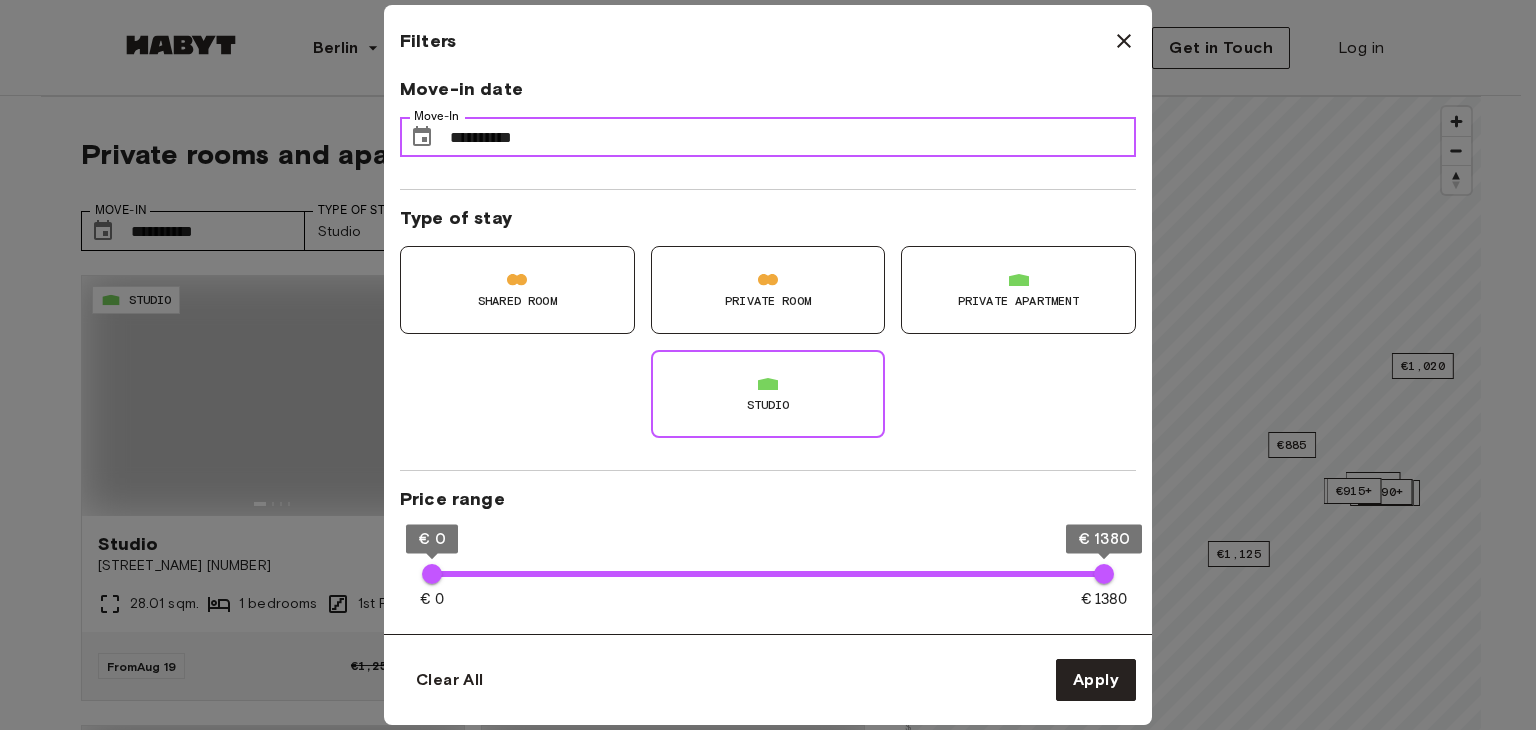 type on "**" 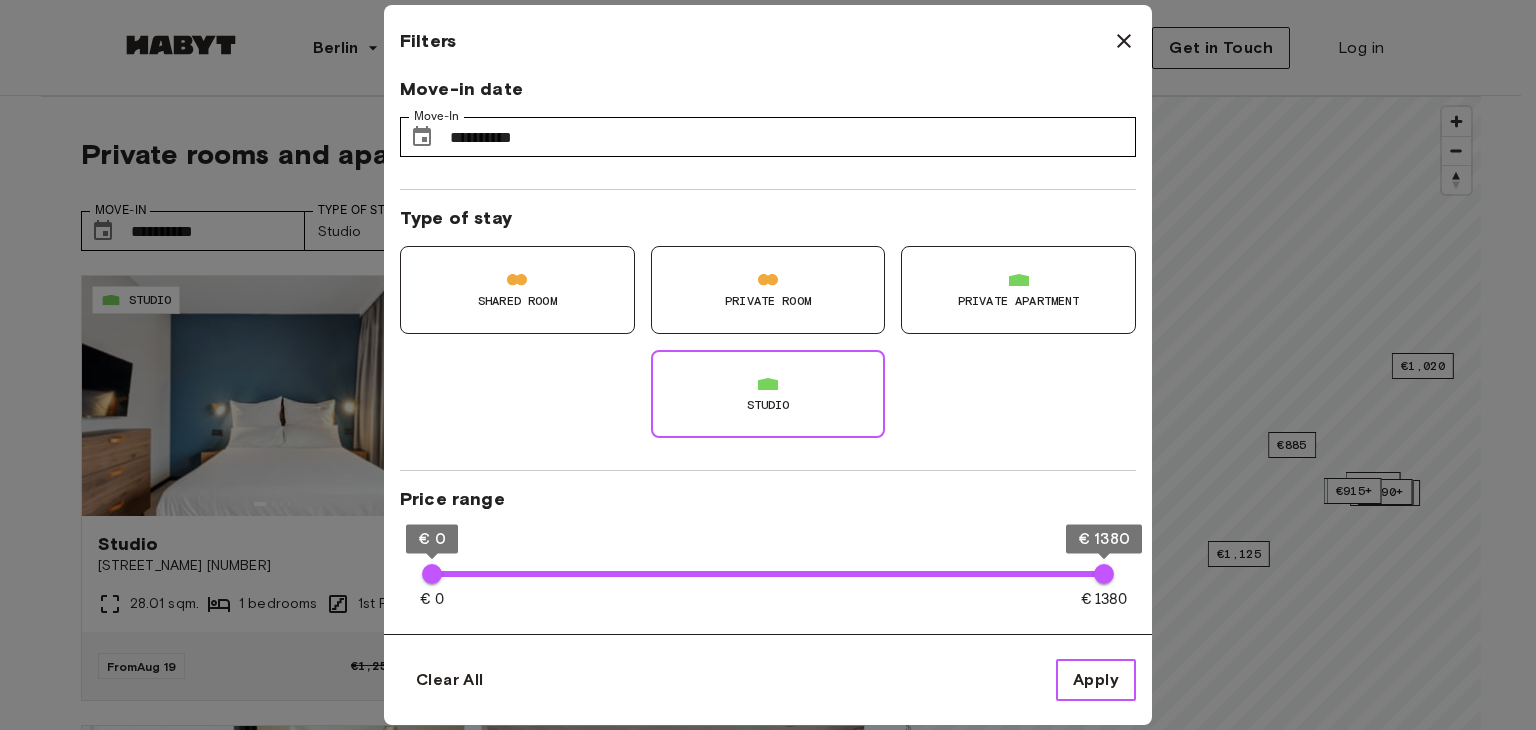 click on "Apply" at bounding box center [1096, 680] 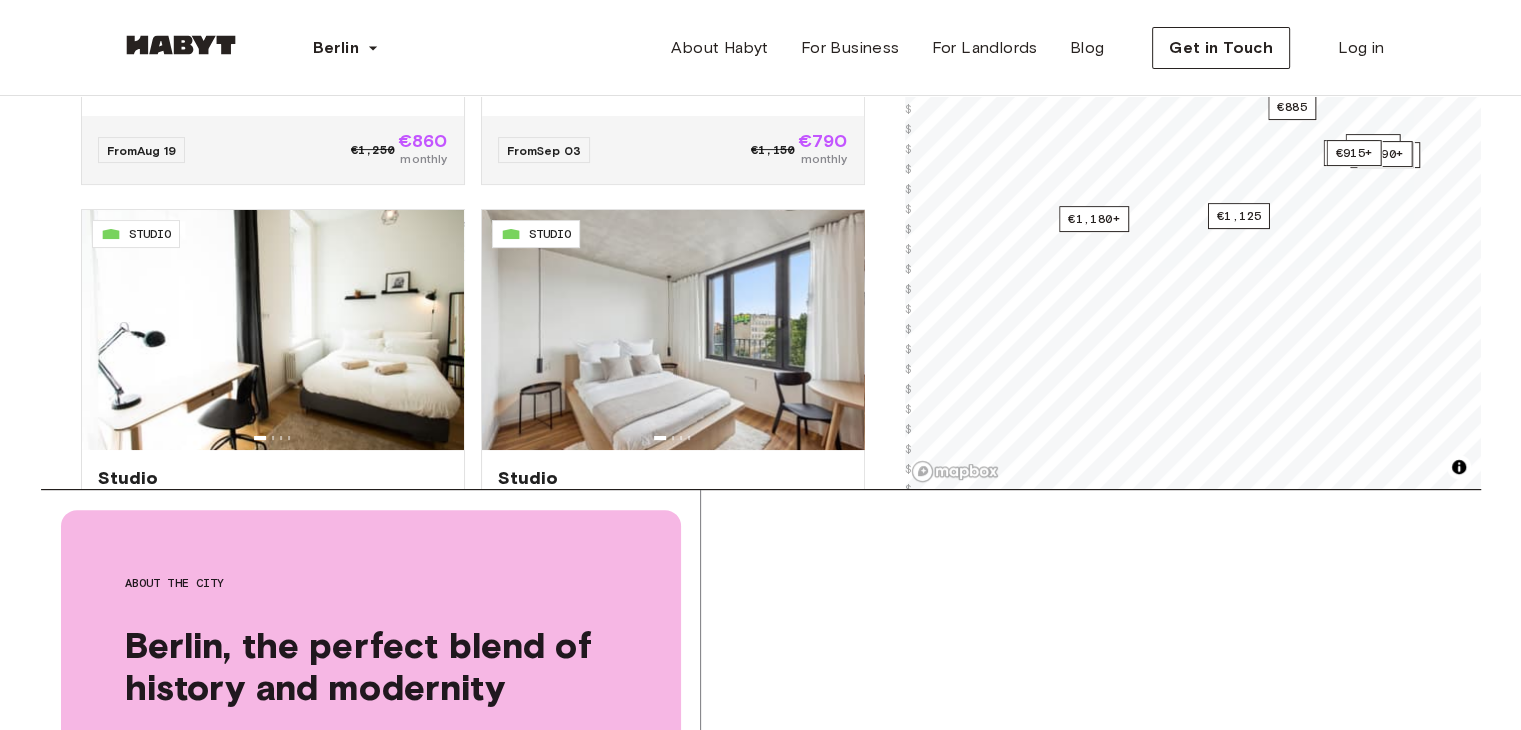 scroll, scrollTop: 428, scrollLeft: 0, axis: vertical 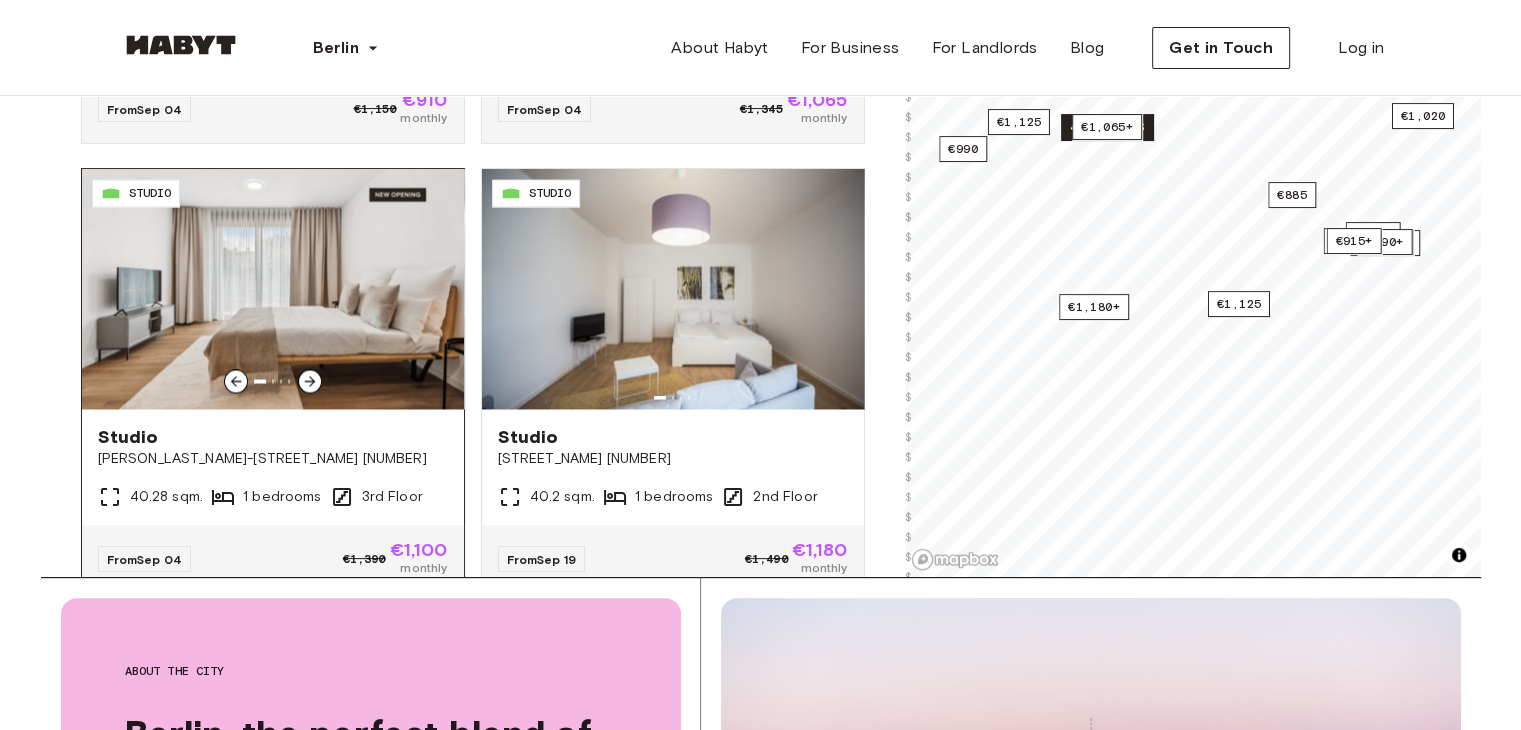 click at bounding box center [273, 289] 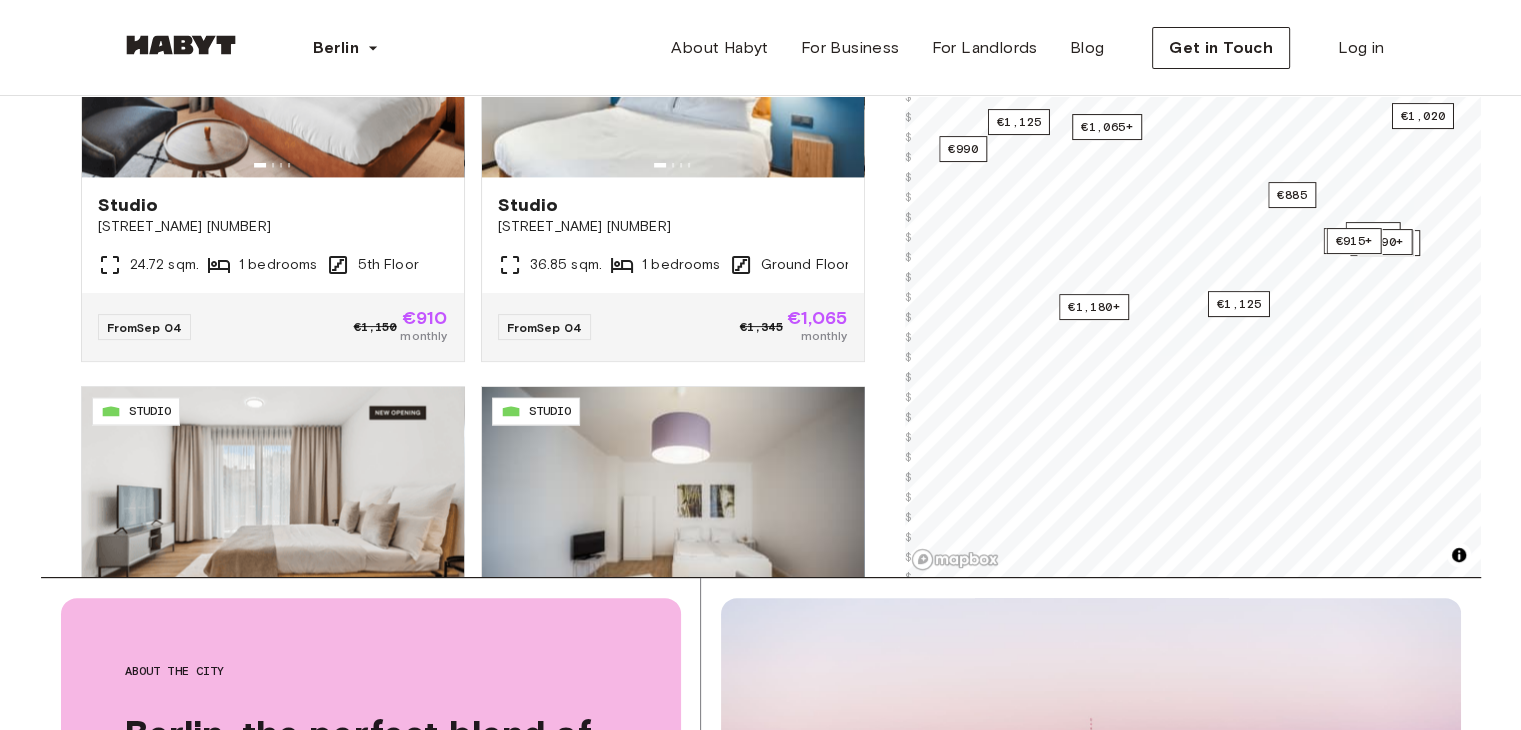 scroll, scrollTop: 2850, scrollLeft: 0, axis: vertical 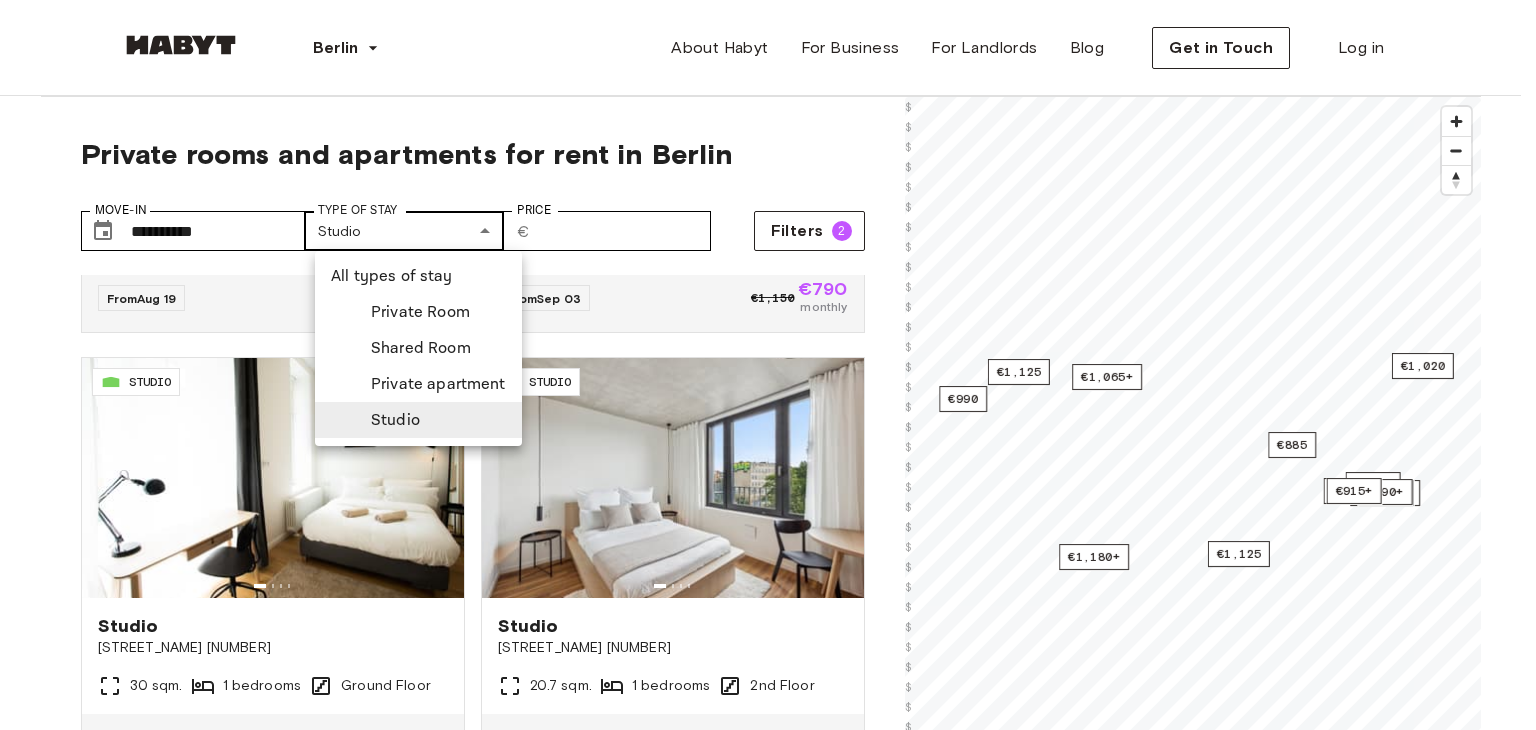 click on "[POSTAL_CODE] STUDIO Studio [STREET_NAME] [NUMBER] [AREA] [BEDROOMS] [FLOOR] From [DATE] €[PRICE] €[PRICE] monthly [POSTAL_CODE] STUDIO Studio [STREET_NAME] [NUMBER] [AREA] [BEDROOMS] [FLOOR] From [DATE] €[PRICE] €[PRICE] monthly [POSTAL_CODE] STUDIO Studio [STREET_NAME] [NUMBER] [AREA] [BEDROOMS] [FLOOR] From [DATE] €[PRICE] €[PRICE] monthly [POSTAL_CODE] STUDIO Studio [STREET_NAME] [NUMBER] [AREA] [BEDROOMS] [FLOOR] From [DATE] €[PRICE] €[PRICE] monthly [POSTAL_CODE] STUDIO Studio [STREET_NAME] [NUMBER] [AREA] [BEDROOMS] [FLOOR] From [DATE] €[PRICE] €[PRICE]" at bounding box center [768, 2372] 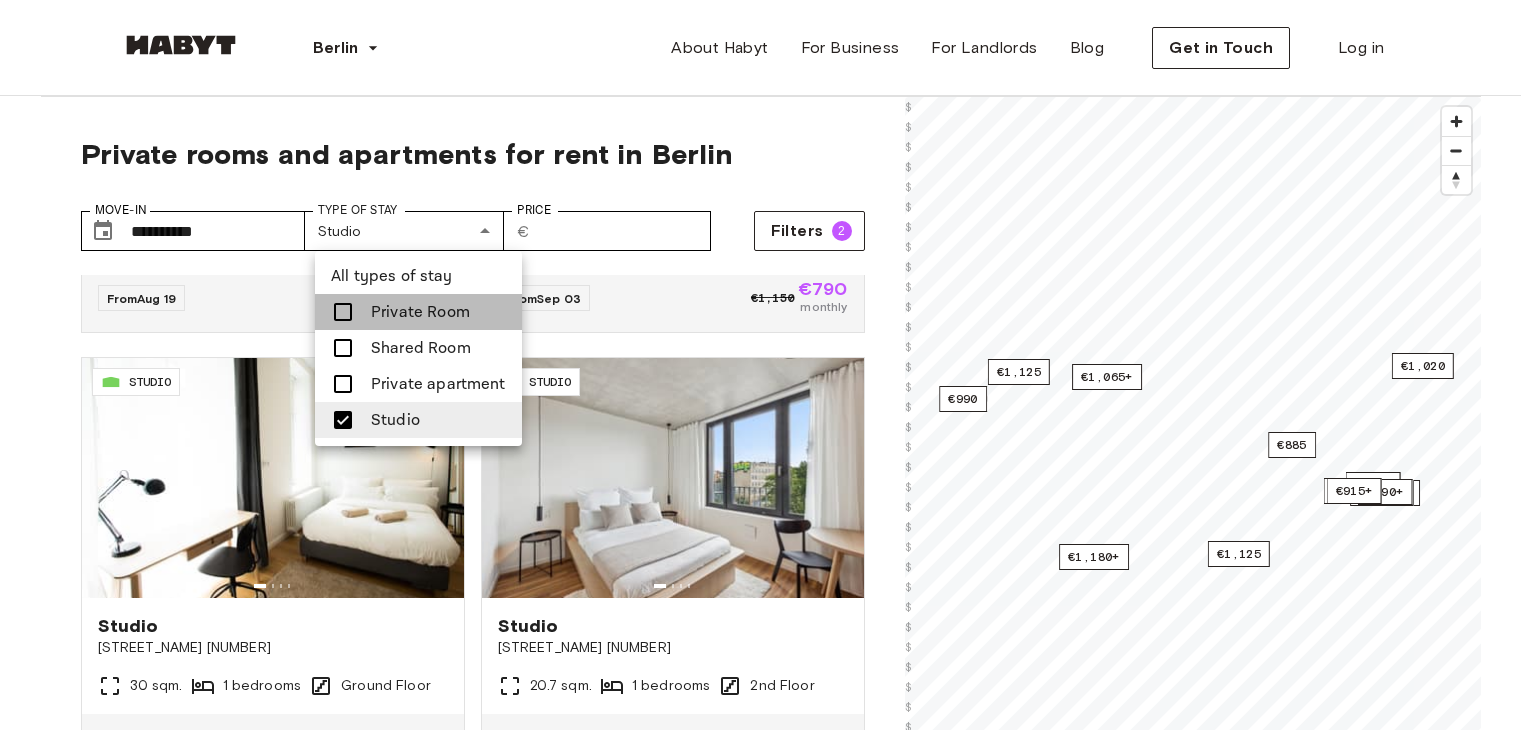 click on "Private Room" at bounding box center (420, 312) 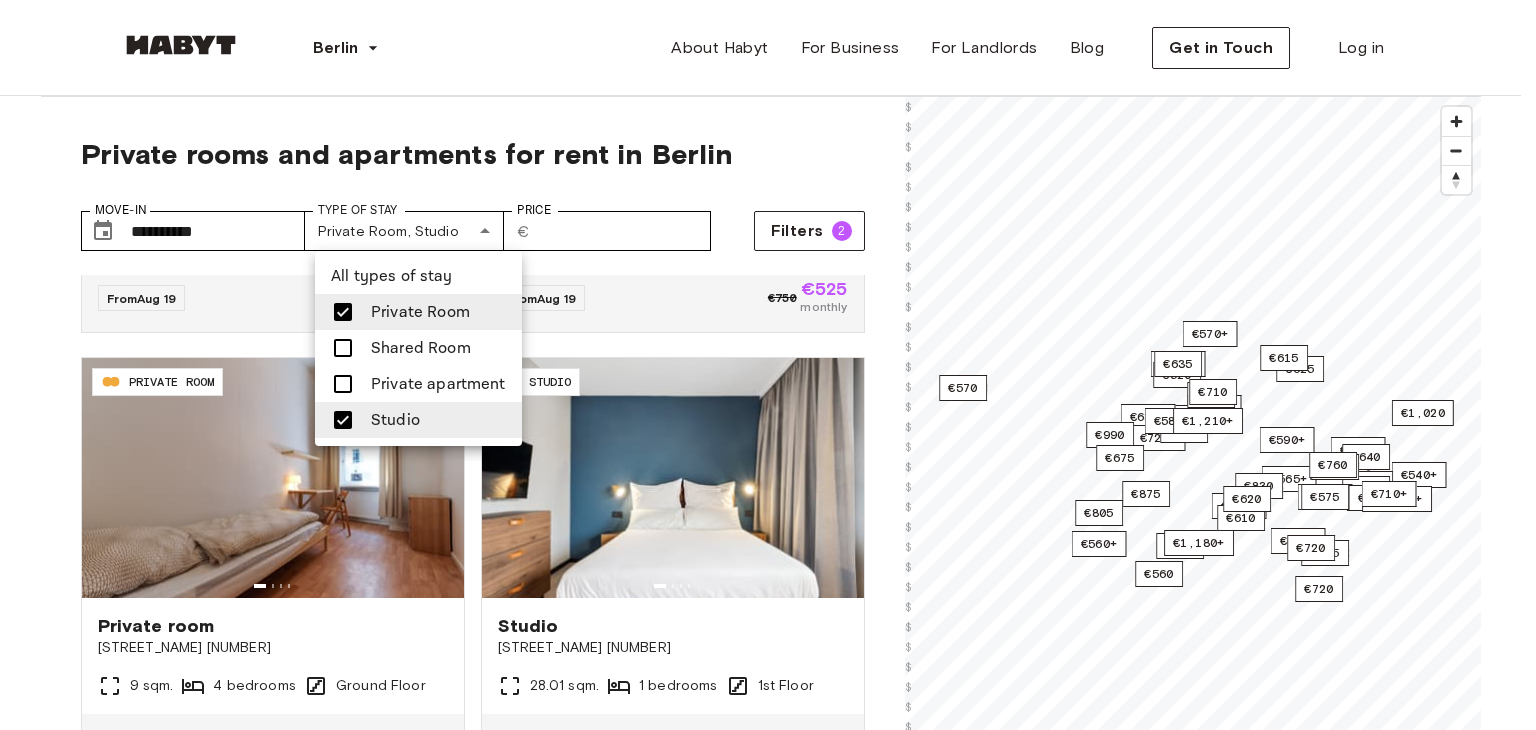 click at bounding box center [349, 420] 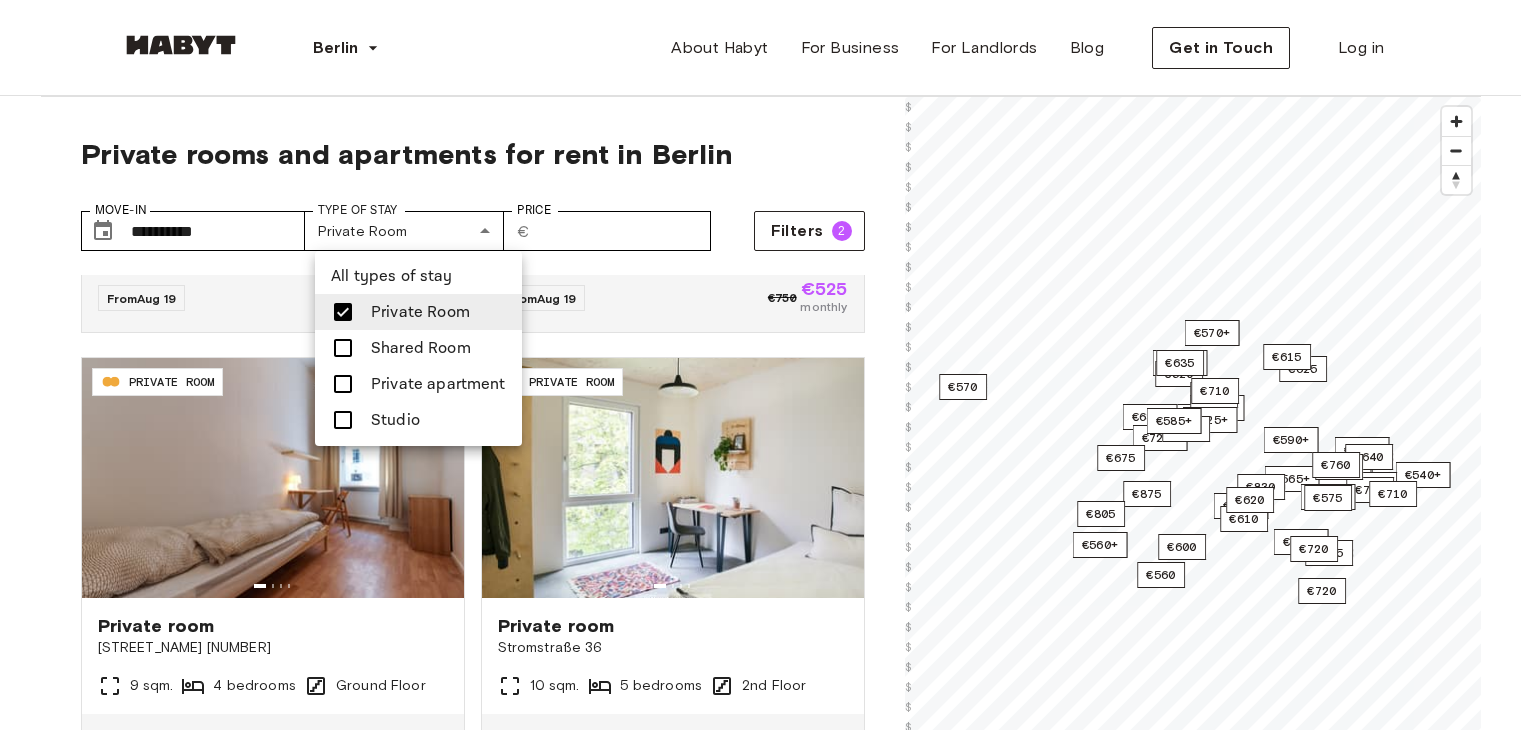 click at bounding box center (768, 365) 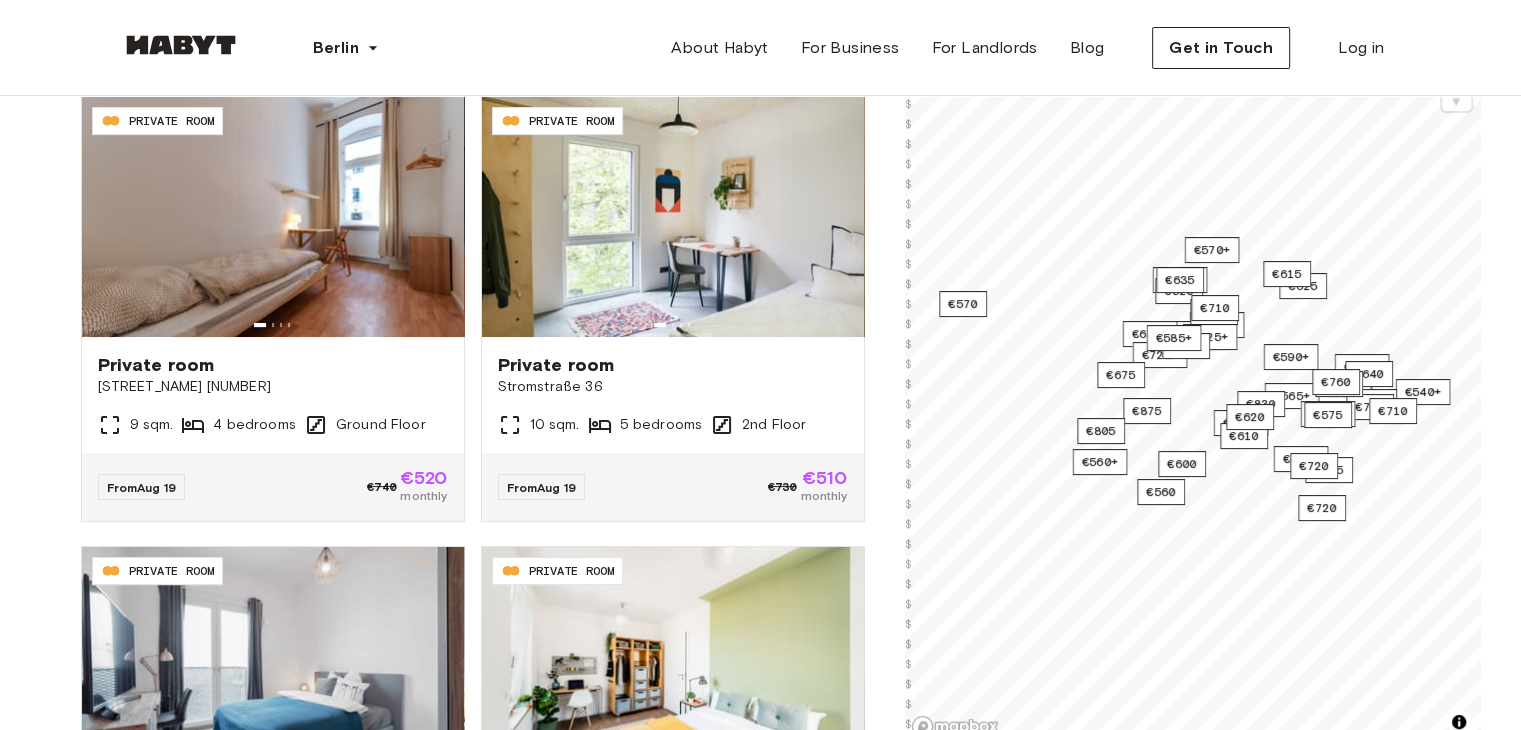 scroll, scrollTop: 228, scrollLeft: 0, axis: vertical 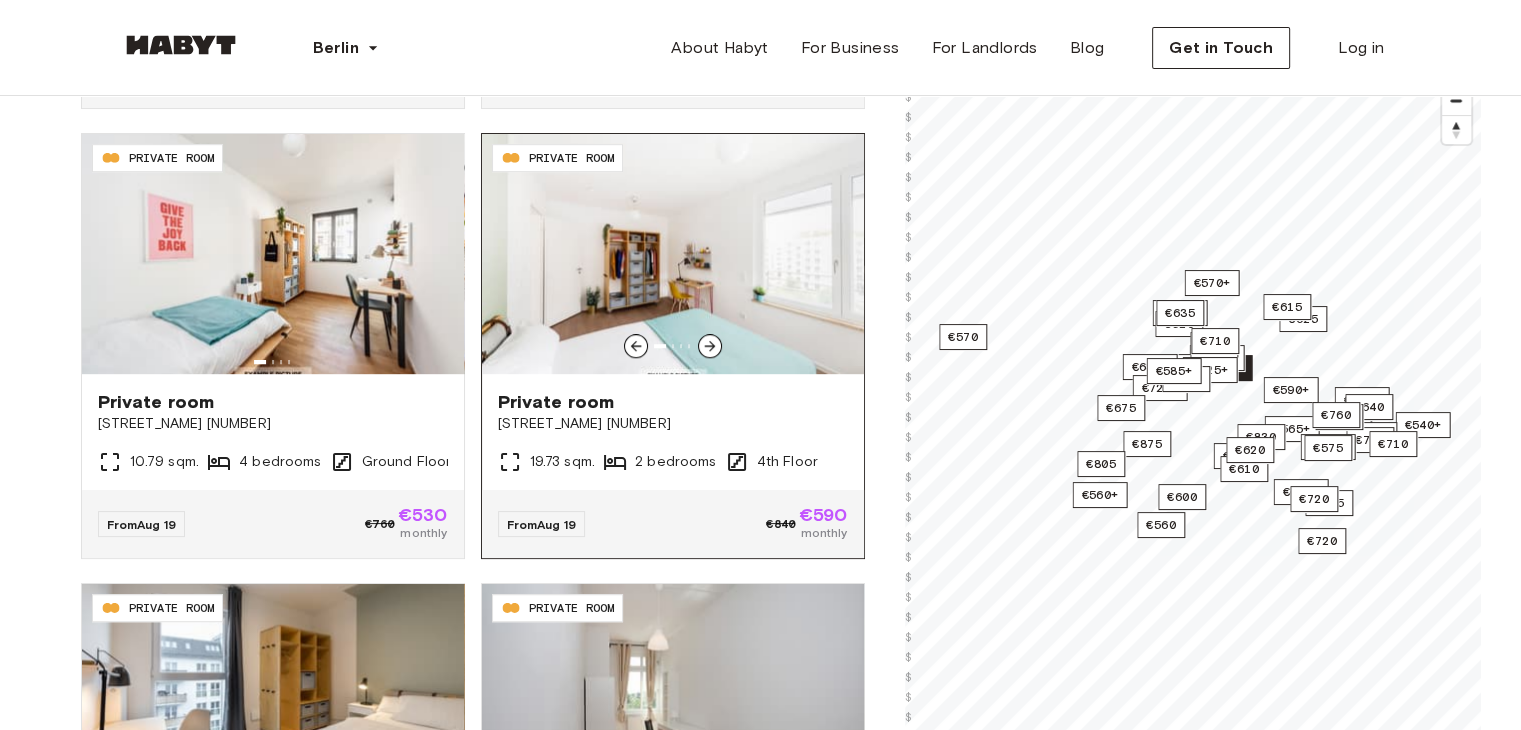 click at bounding box center (673, 254) 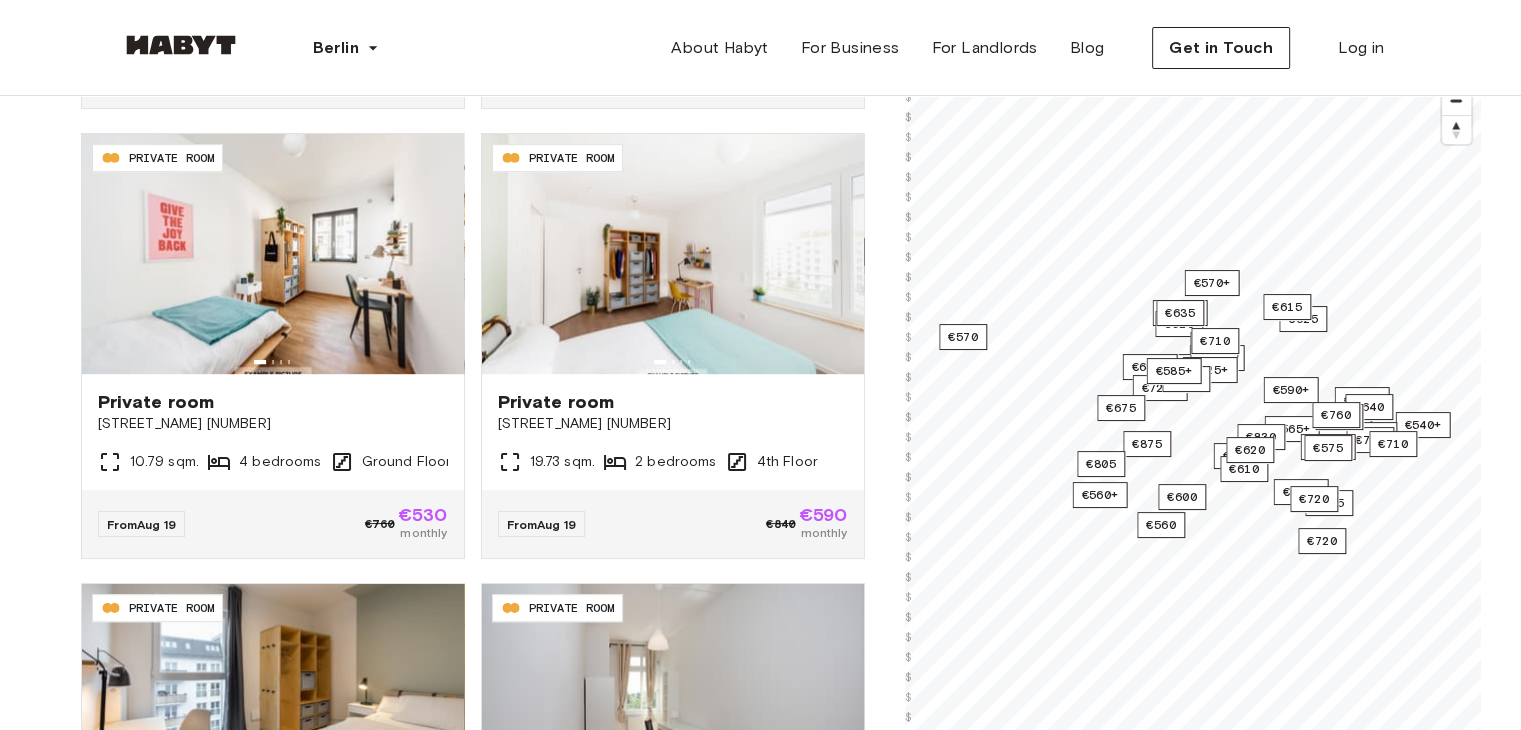 scroll, scrollTop: 216, scrollLeft: 0, axis: vertical 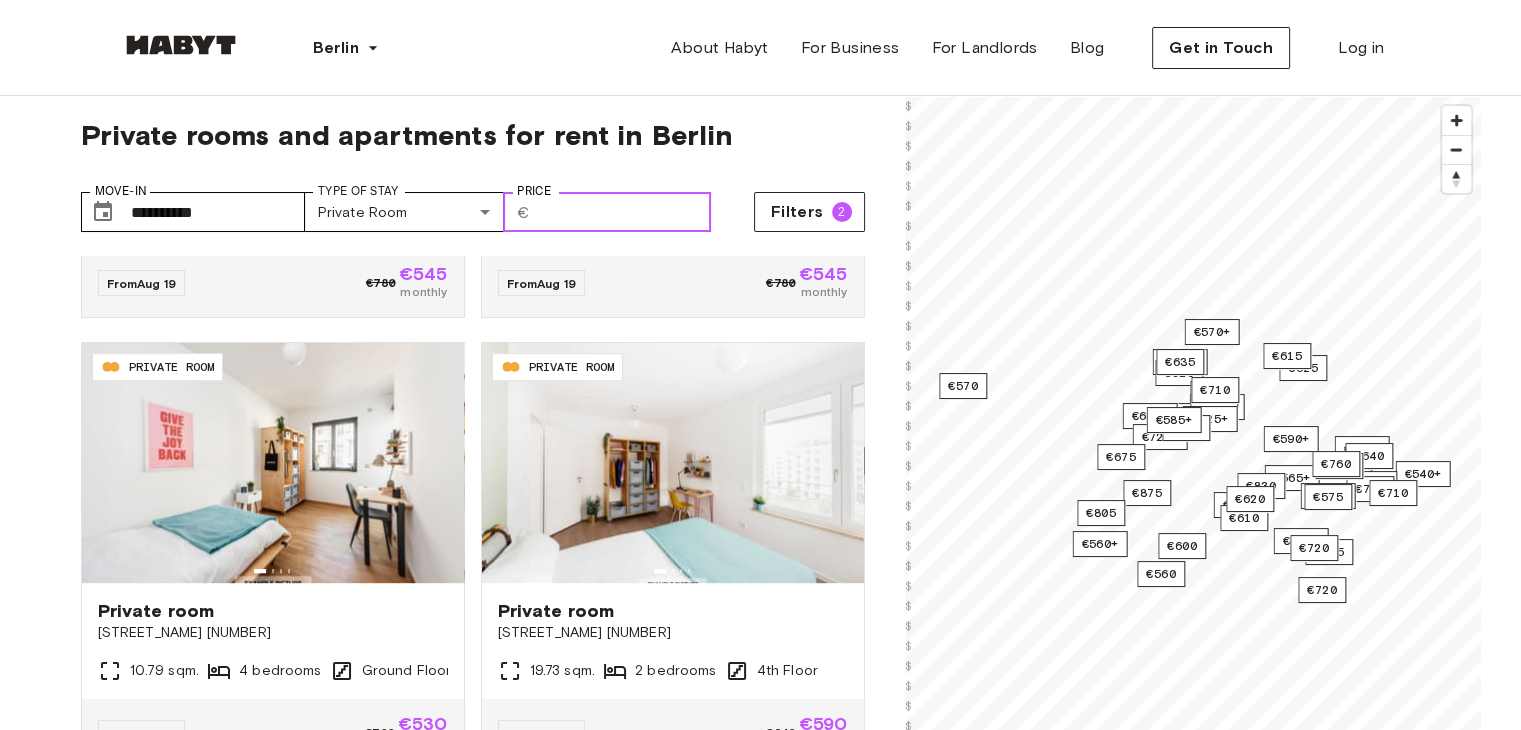 click on "Price" at bounding box center (624, 212) 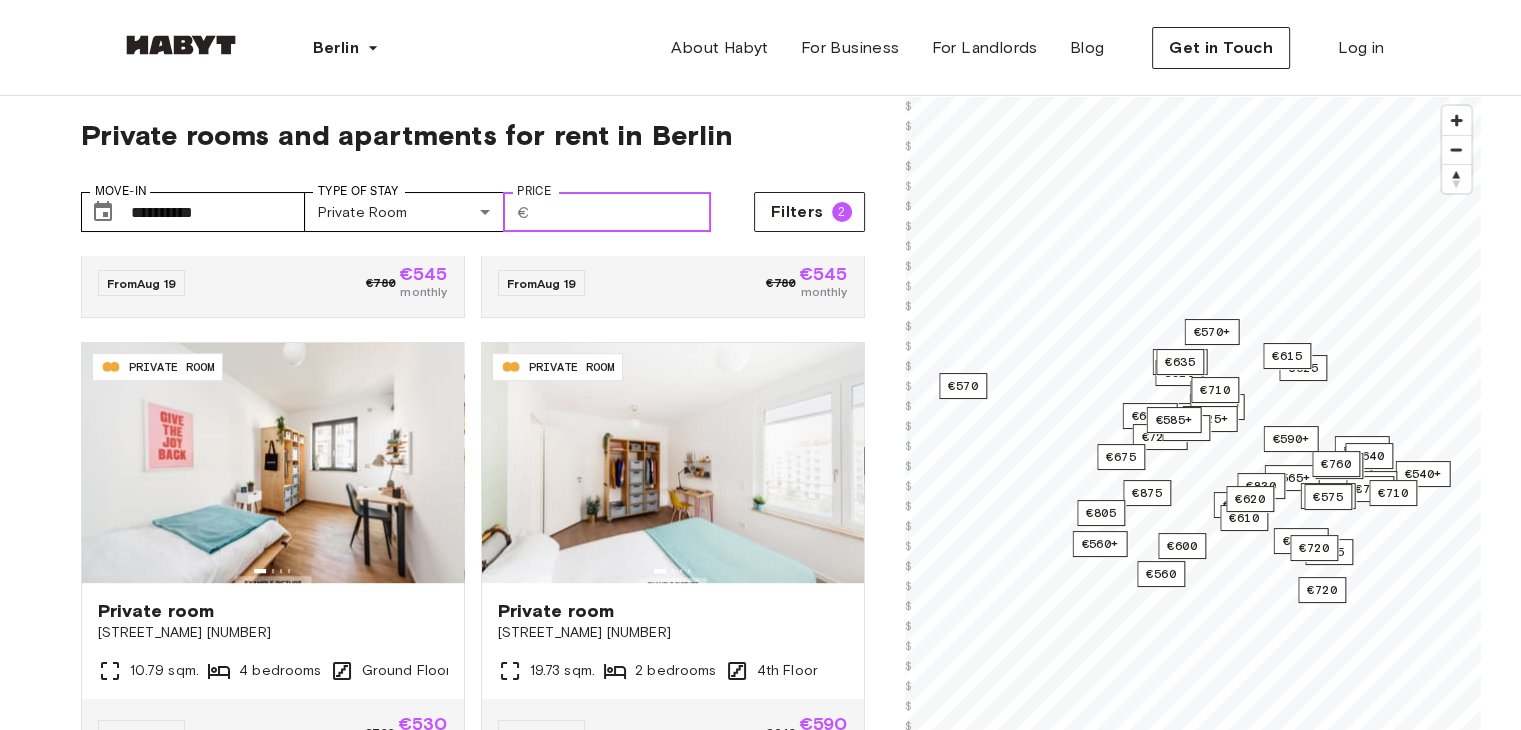 scroll, scrollTop: 0, scrollLeft: 0, axis: both 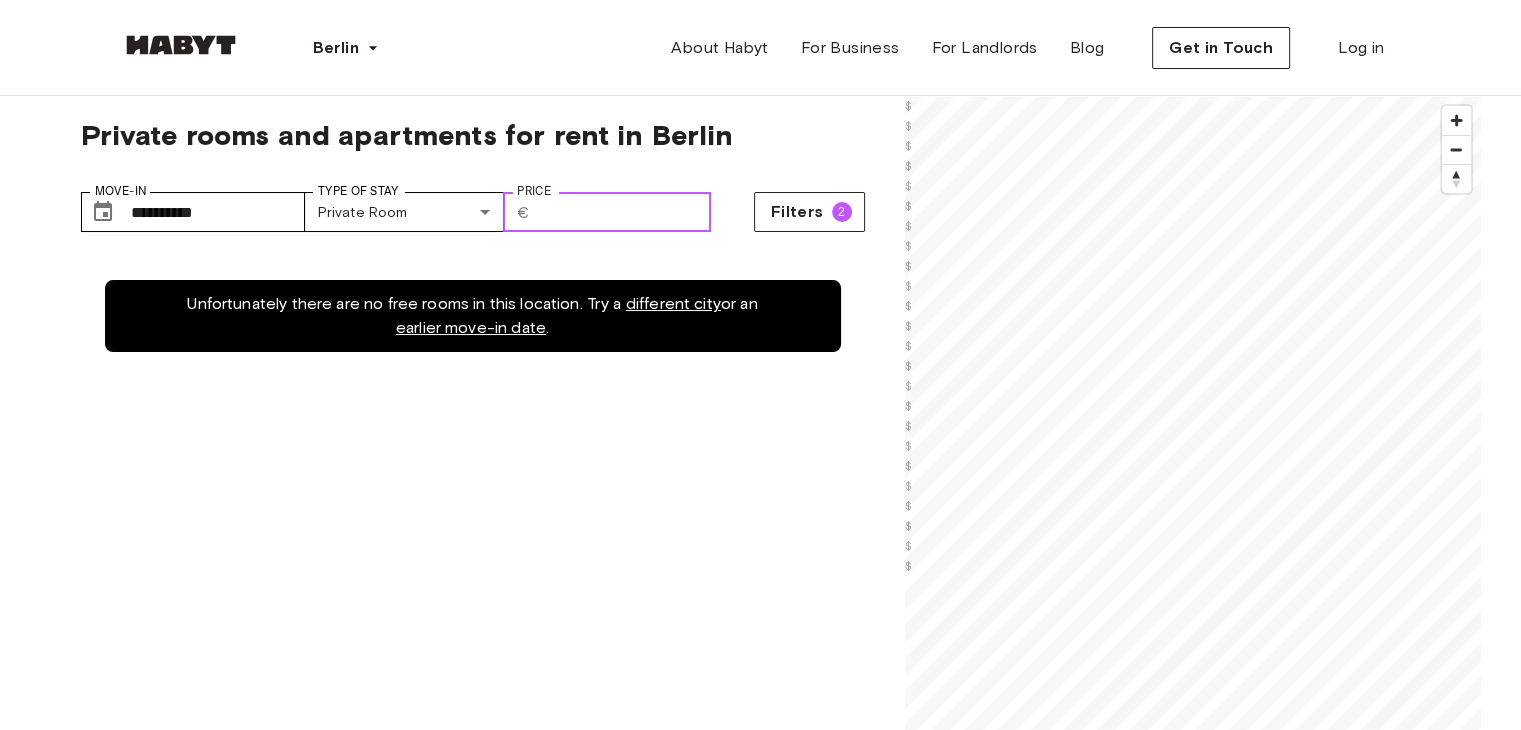 type on "*" 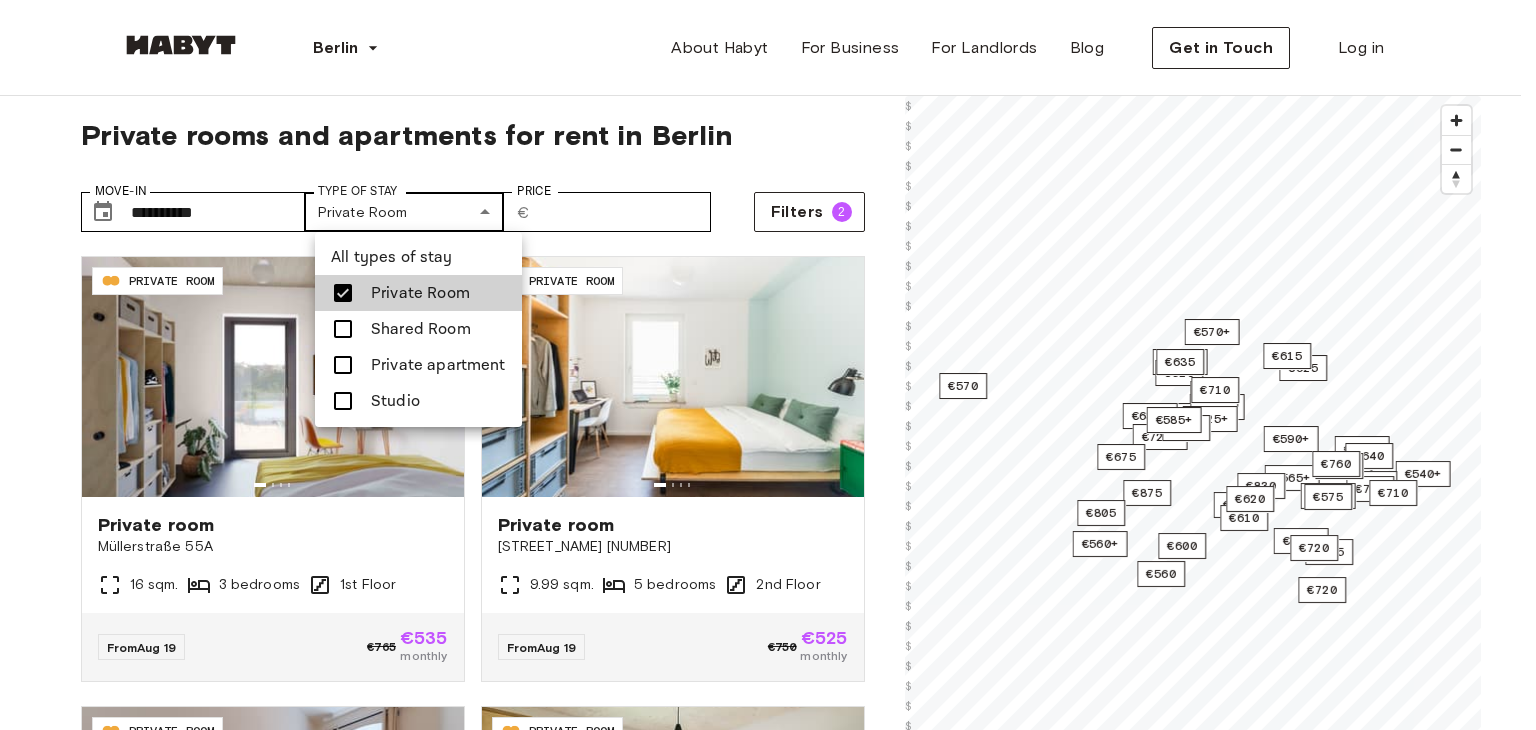 click on "[POSTAL_CODE] PRIVATE ROOM Private room [STREET_NAME] [NUMBER] [AREA] [BEDROOMS] [FLOOR] From [DATE] €[PRICE] €[PRICE] monthly [POSTAL_CODE] PRIVATE ROOM Private room [STREET_NAME] [NUMBER] [AREA] [BEDROOMS] [FLOOR] From [DATE] €[PRICE] €[PRICE] monthly [POSTAL_CODE] PRIVATE ROOM Private room [STREET_NAME] [NUMBER] [AREA] [BEDROOMS] [FLOOR] From [DATE] €[PRICE] €[PRICE] monthly [POSTAL_CODE] PRIVATE ROOM Private room [STREET_NAME] [NUMBER] [AREA] [BEDROOMS] [FLOOR] From [DATE] €[PRICE] €[PRICE] monthly [POSTAL_CODE] PRIVATE ROOM Private room [PERSON_LAST_NAME] [STREET_NAME] [NUMBER] [AREA] From" at bounding box center [768, 2353] 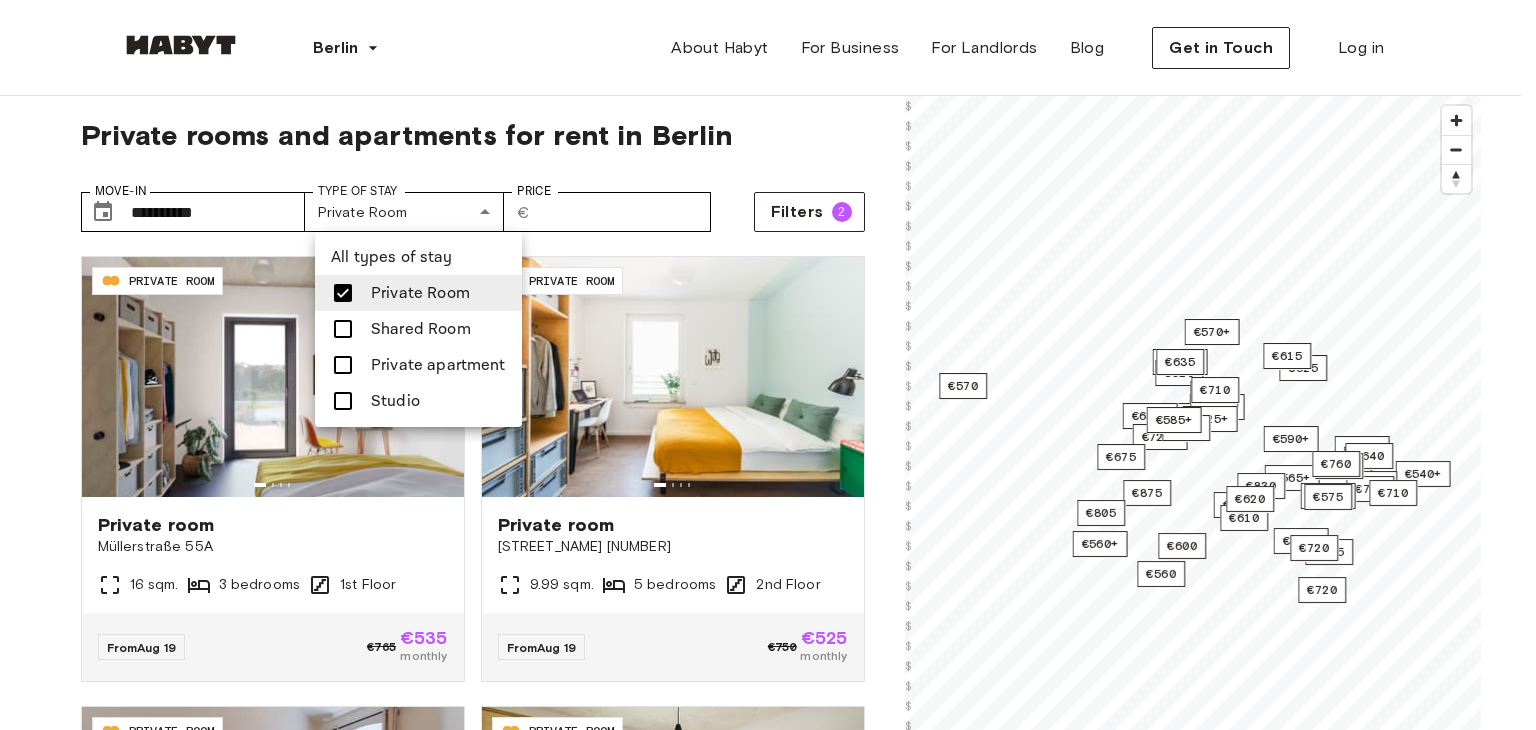 click on "Private Room" at bounding box center [420, 293] 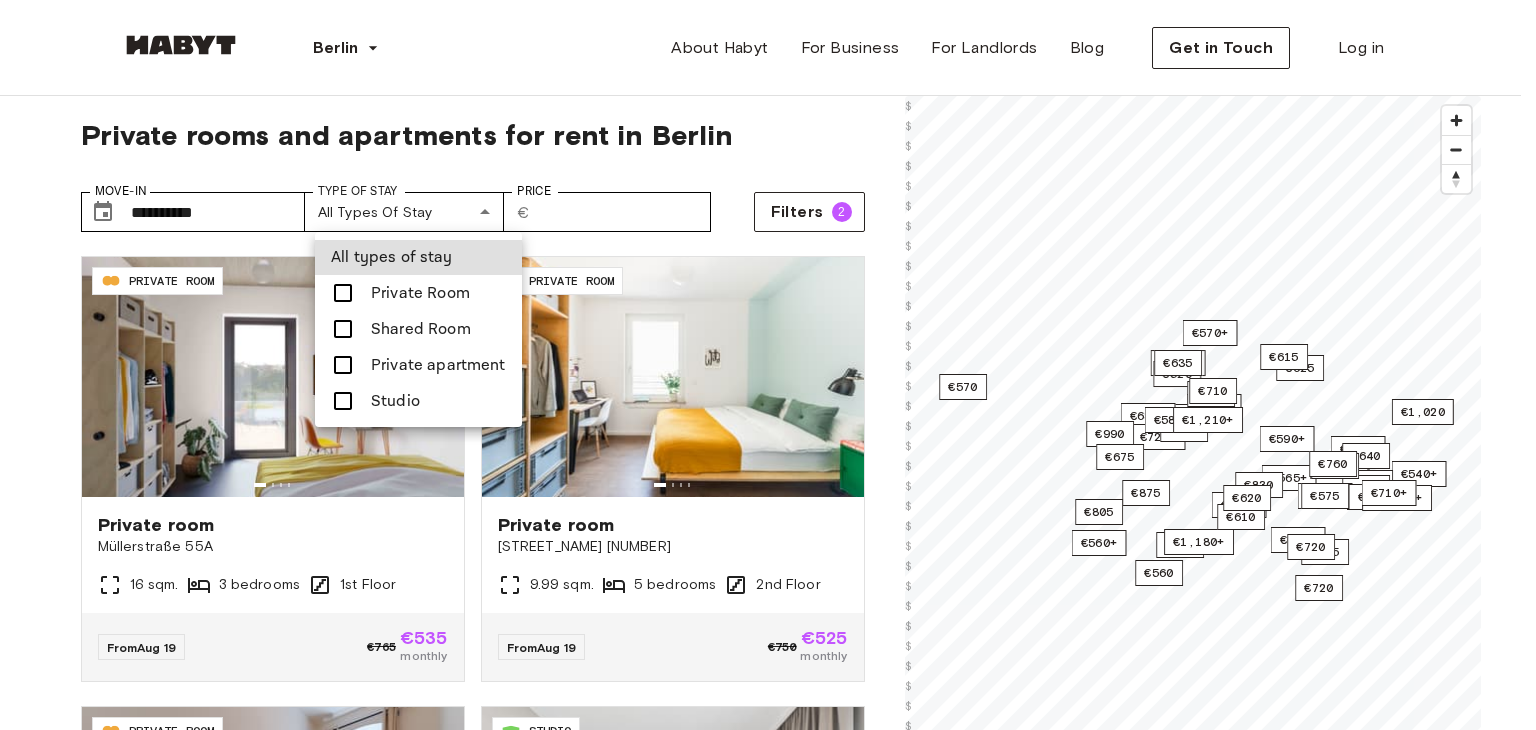 click on "Shared Room" at bounding box center [418, 329] 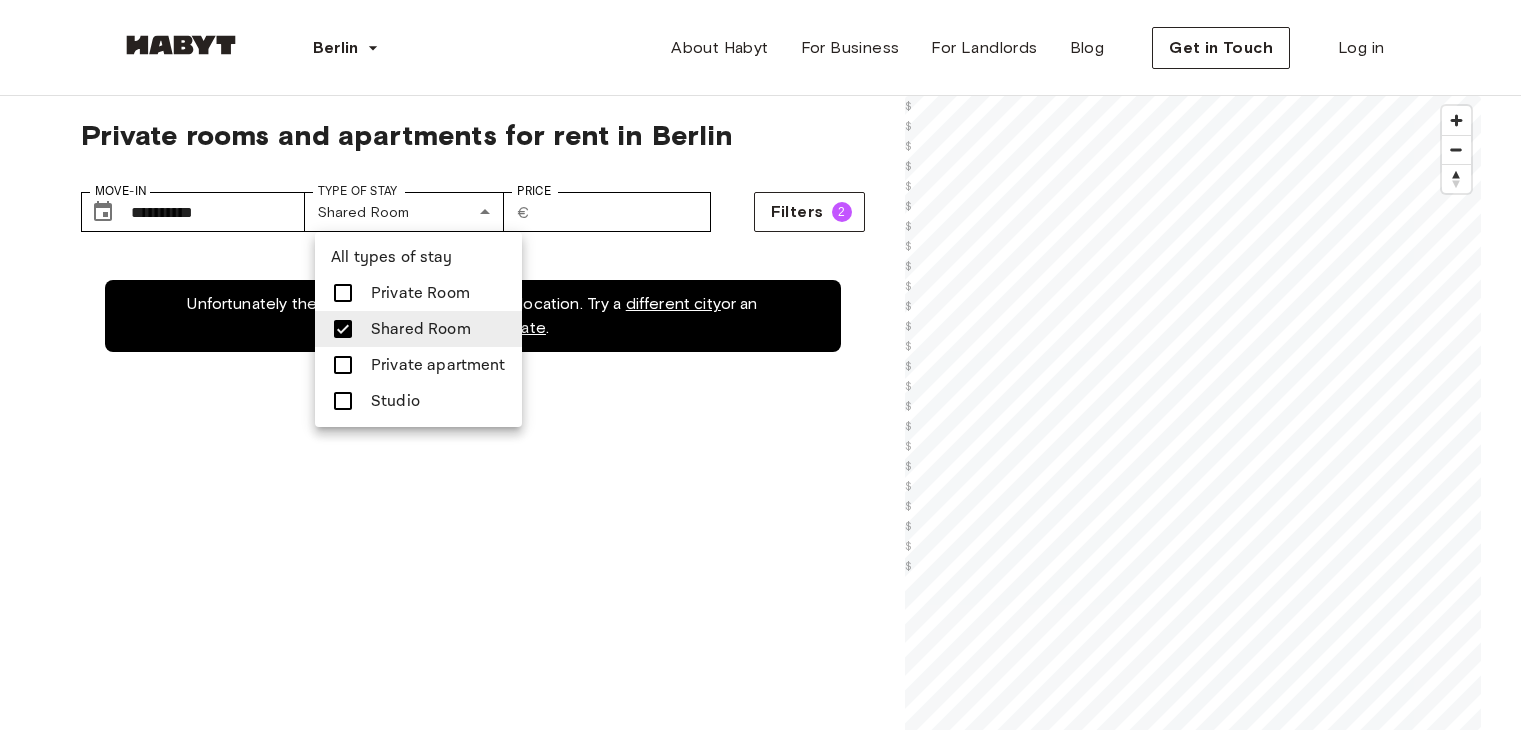click at bounding box center [768, 365] 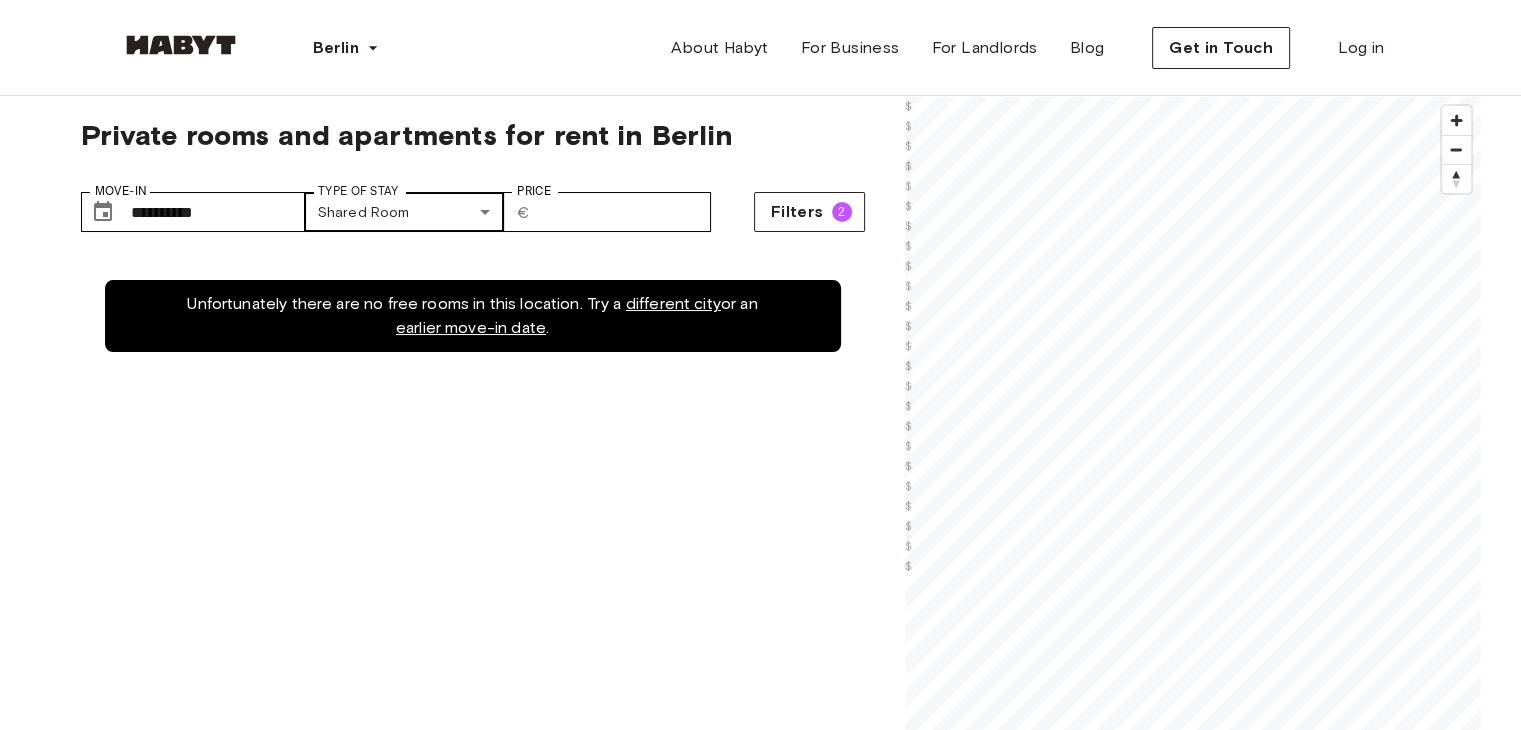 click on "**********" at bounding box center [760, 2353] 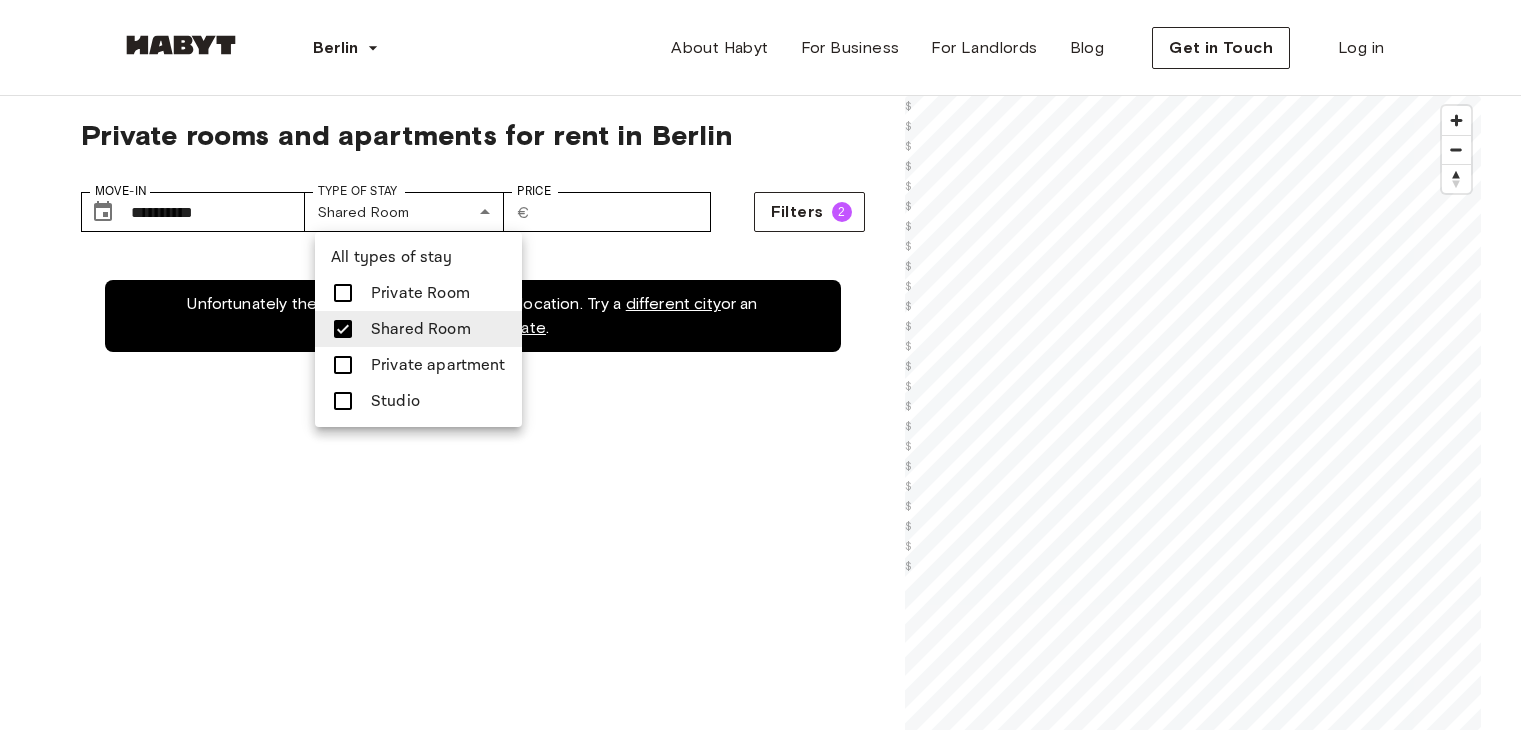 click on "Shared Room" at bounding box center [421, 329] 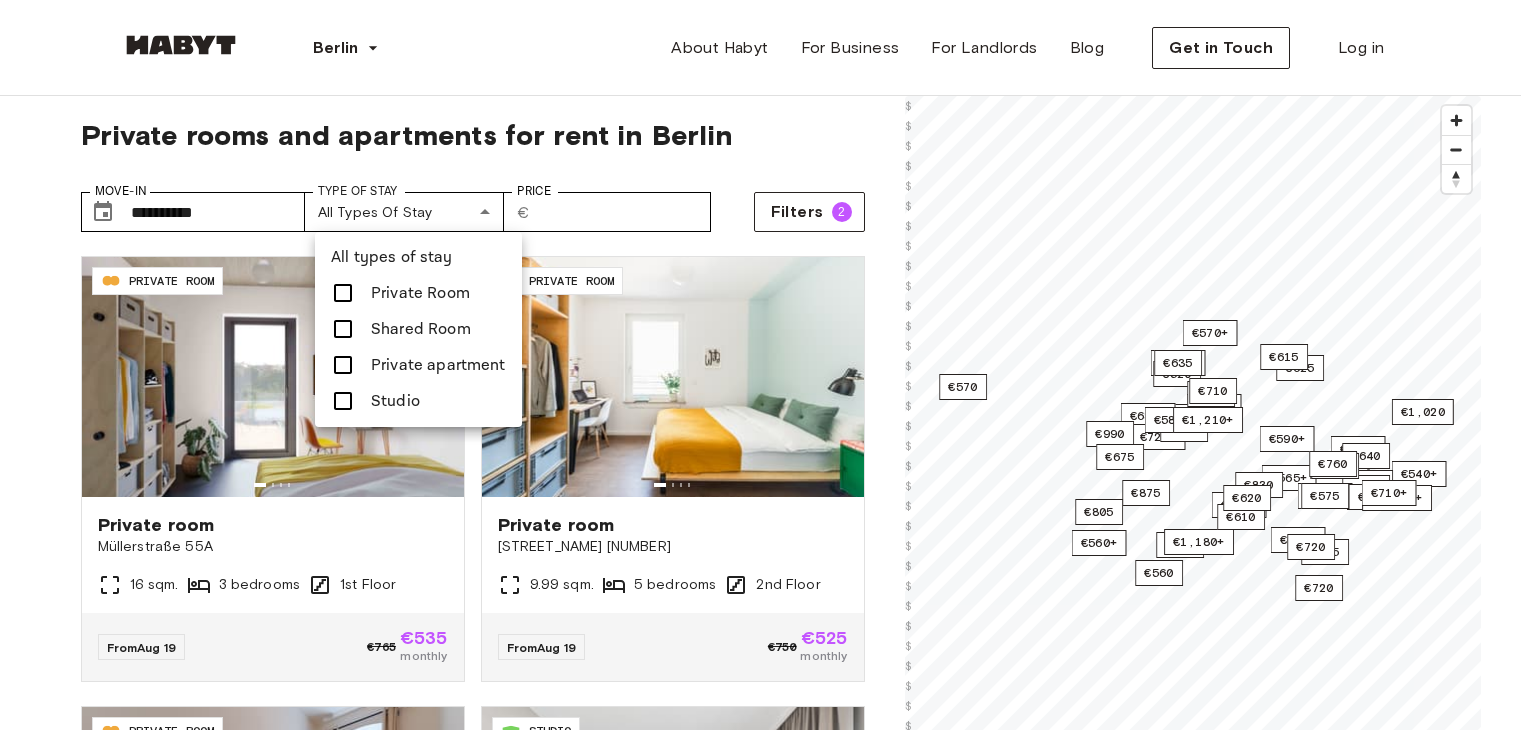 click on "Private apartment" at bounding box center (438, 365) 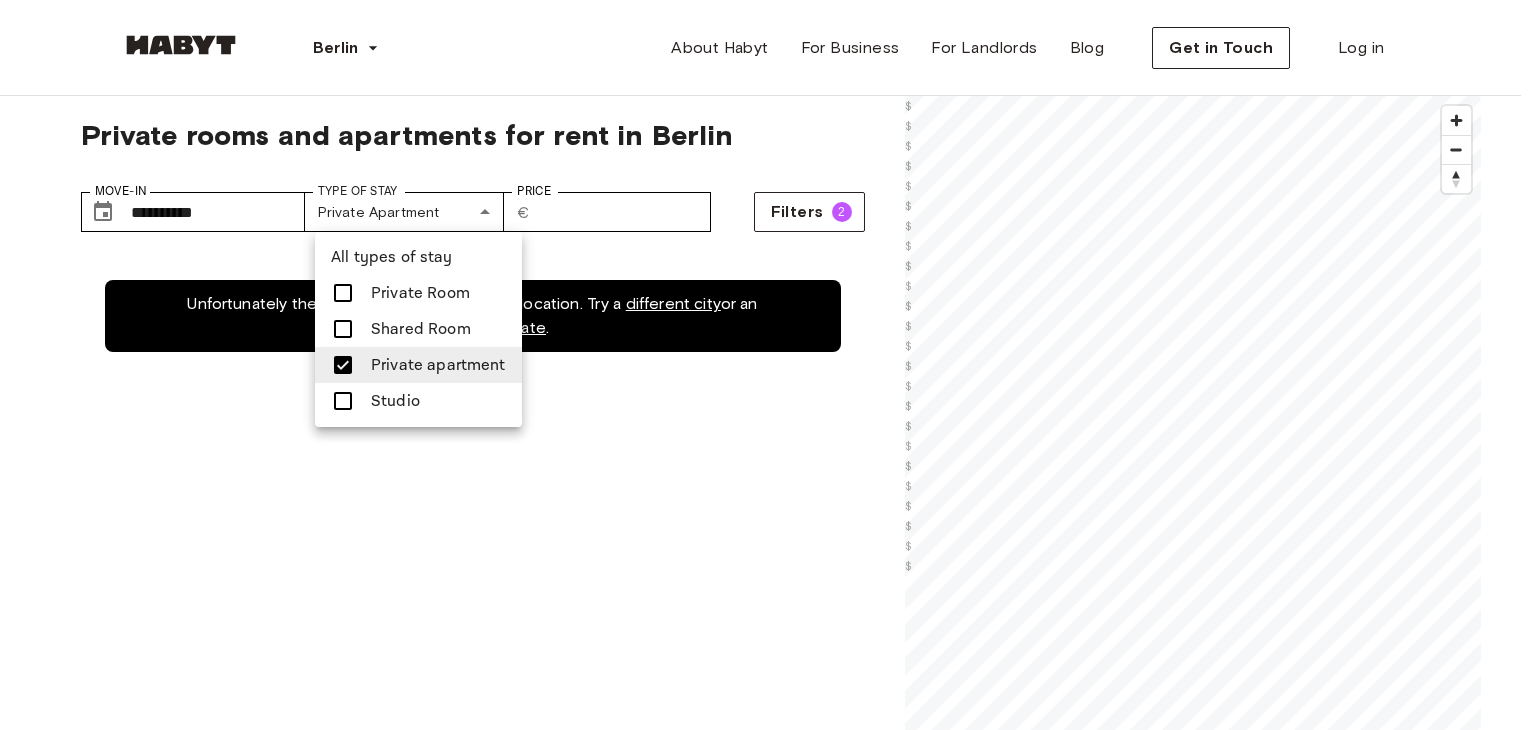click at bounding box center (768, 365) 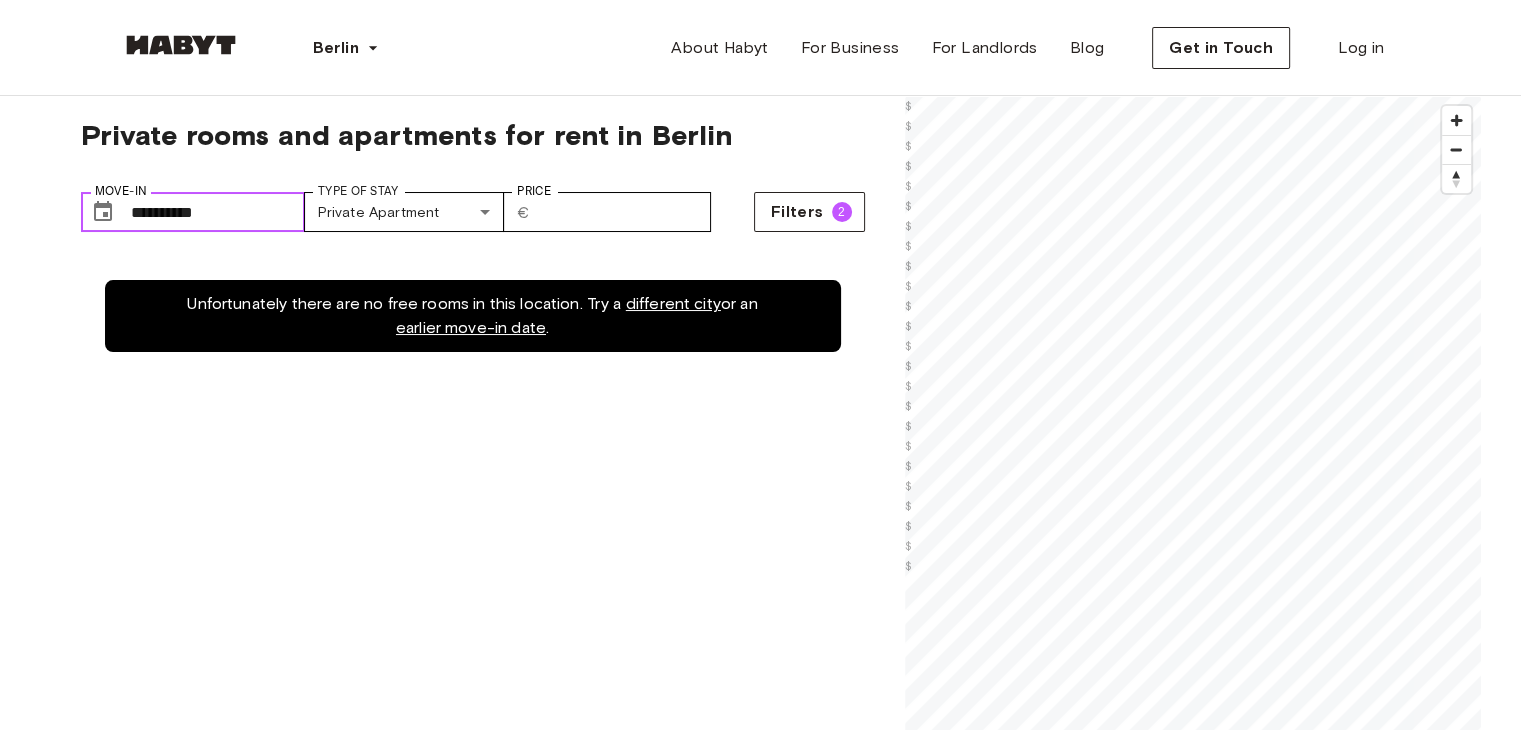 click on "**********" at bounding box center (218, 212) 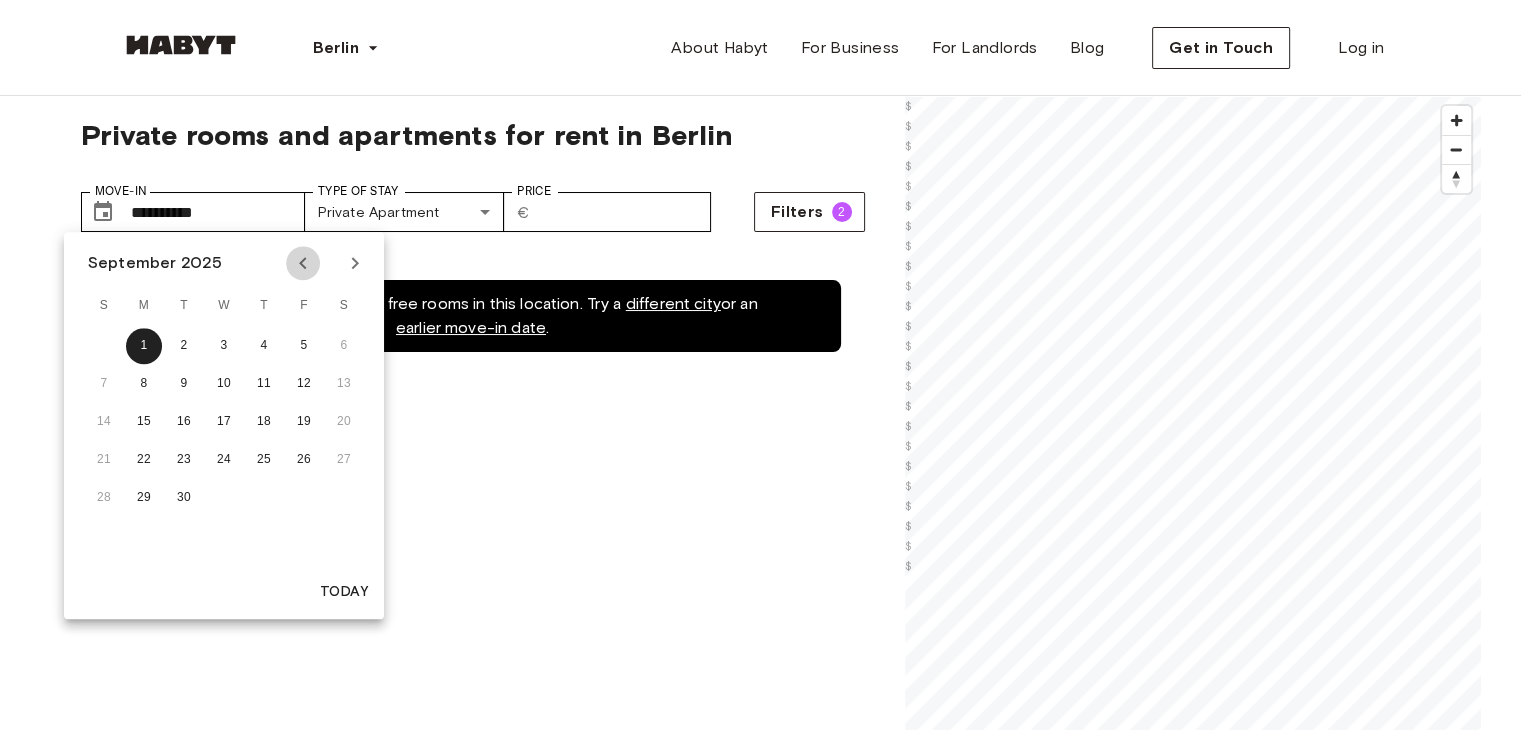click 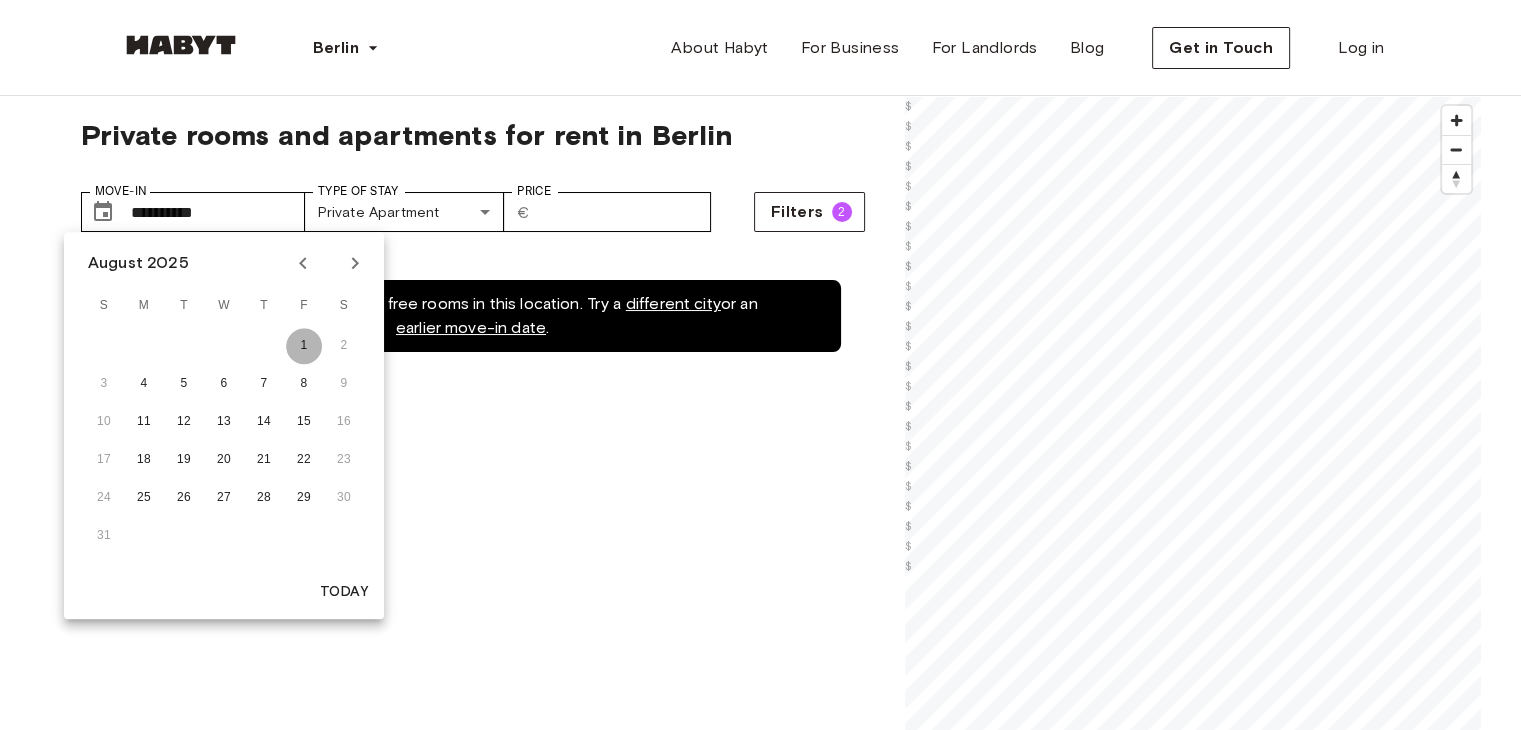 click on "1" at bounding box center (304, 346) 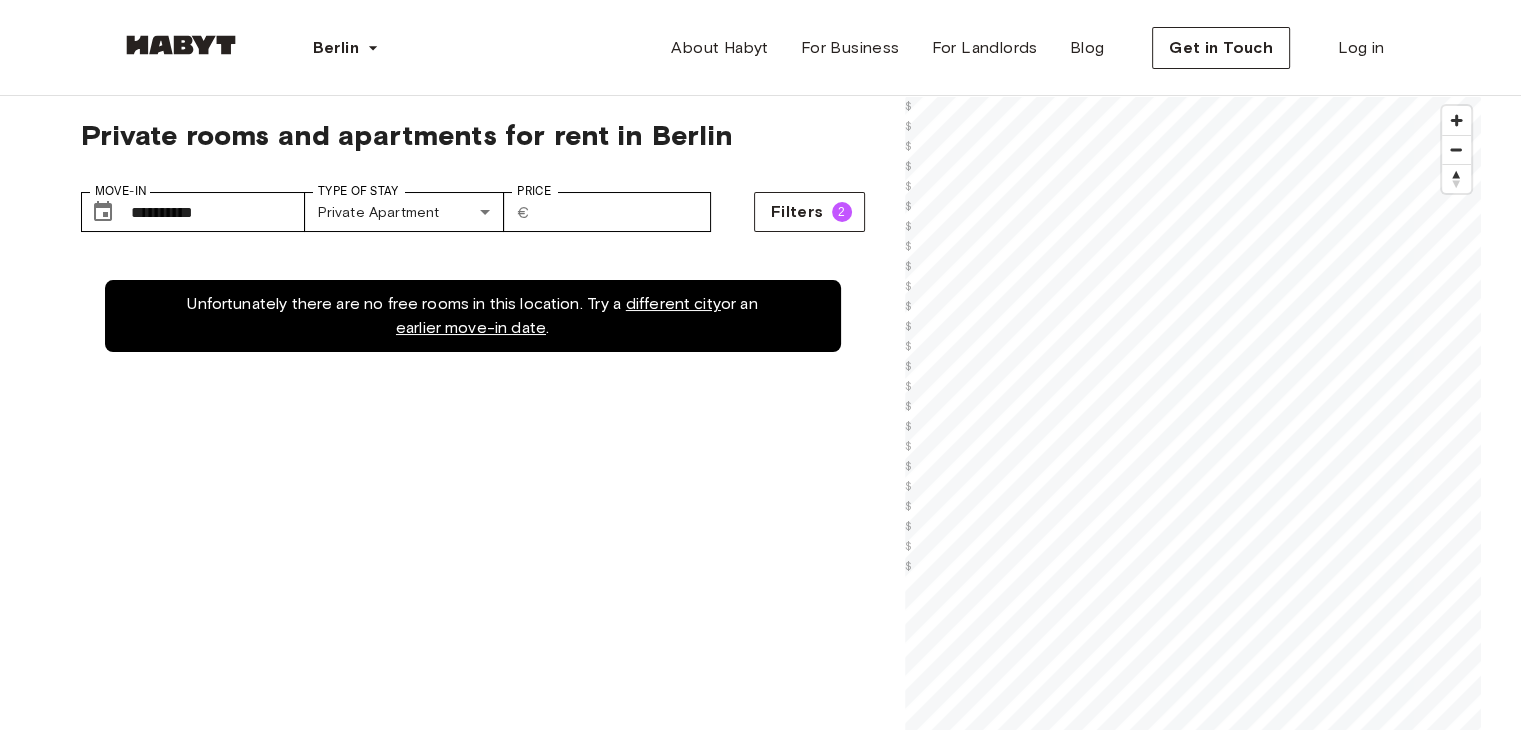 click on "**********" at bounding box center [473, 204] 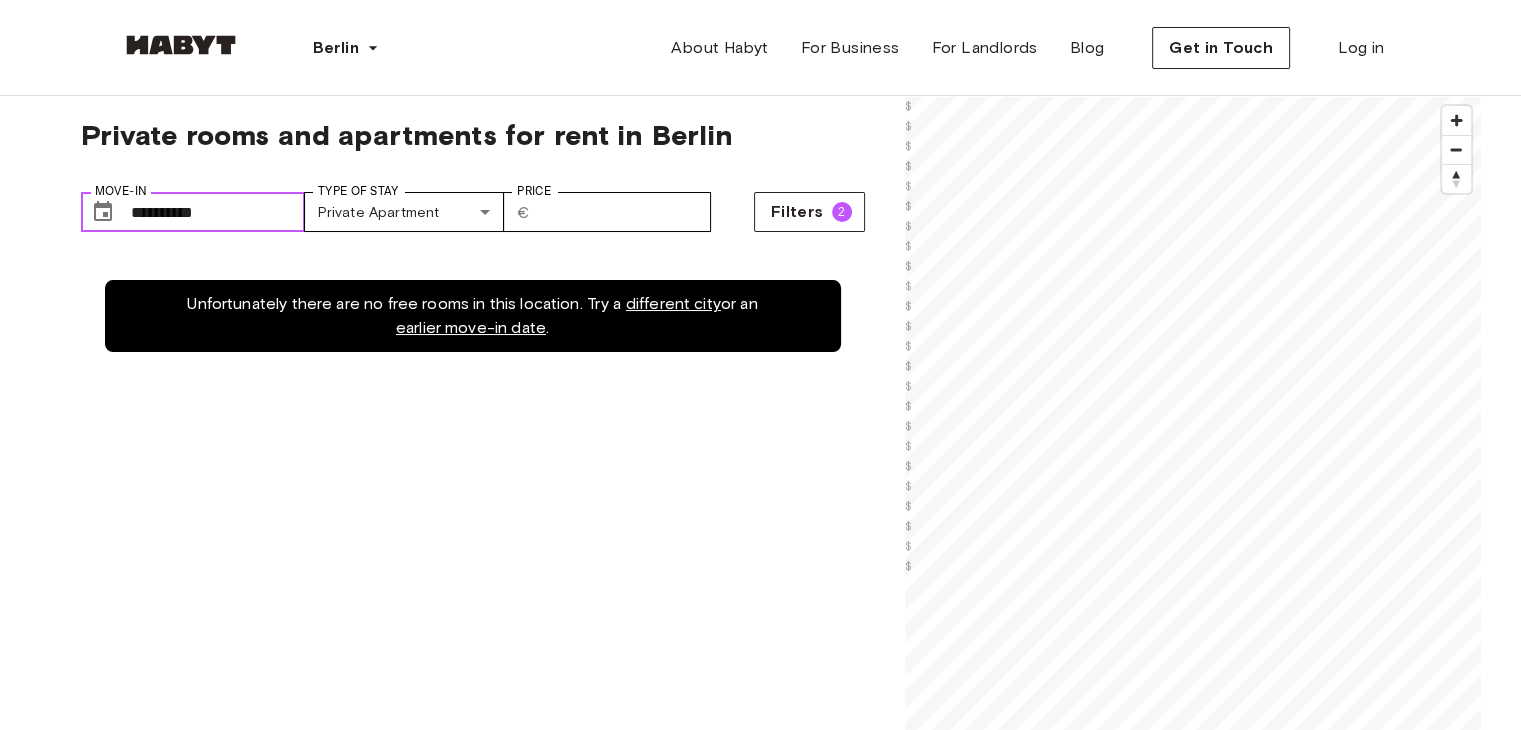 click on "**********" at bounding box center (218, 212) 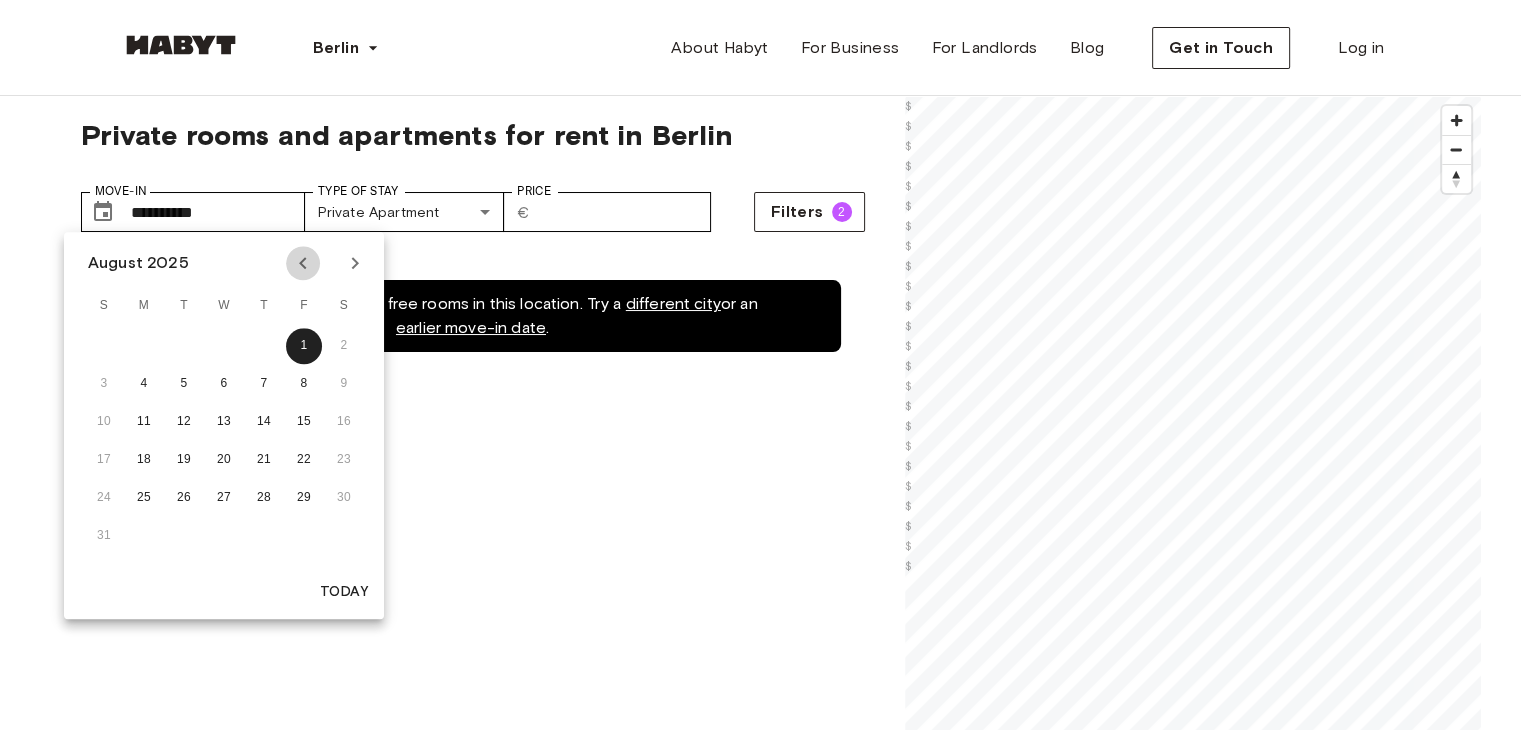 click at bounding box center [303, 263] 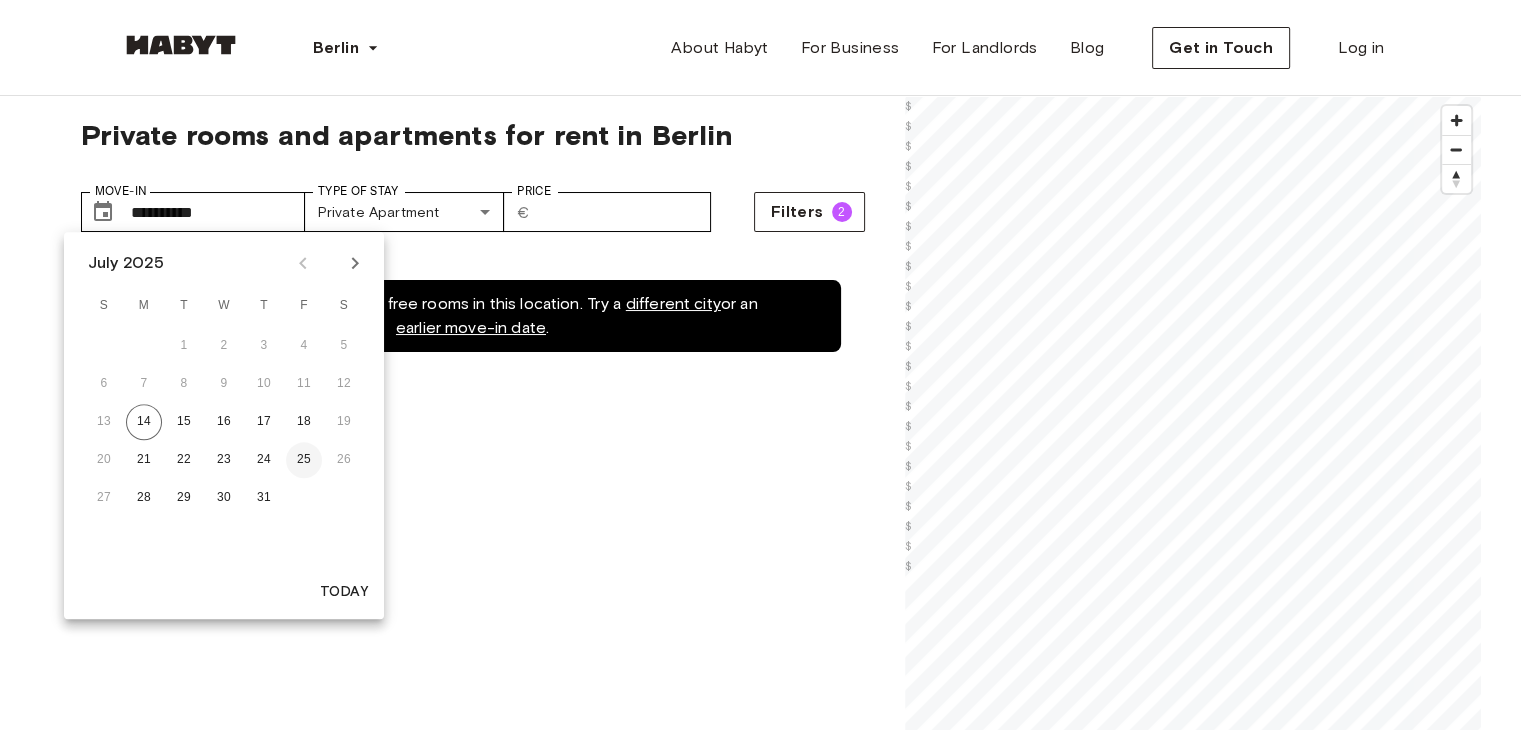 click on "25" at bounding box center [304, 460] 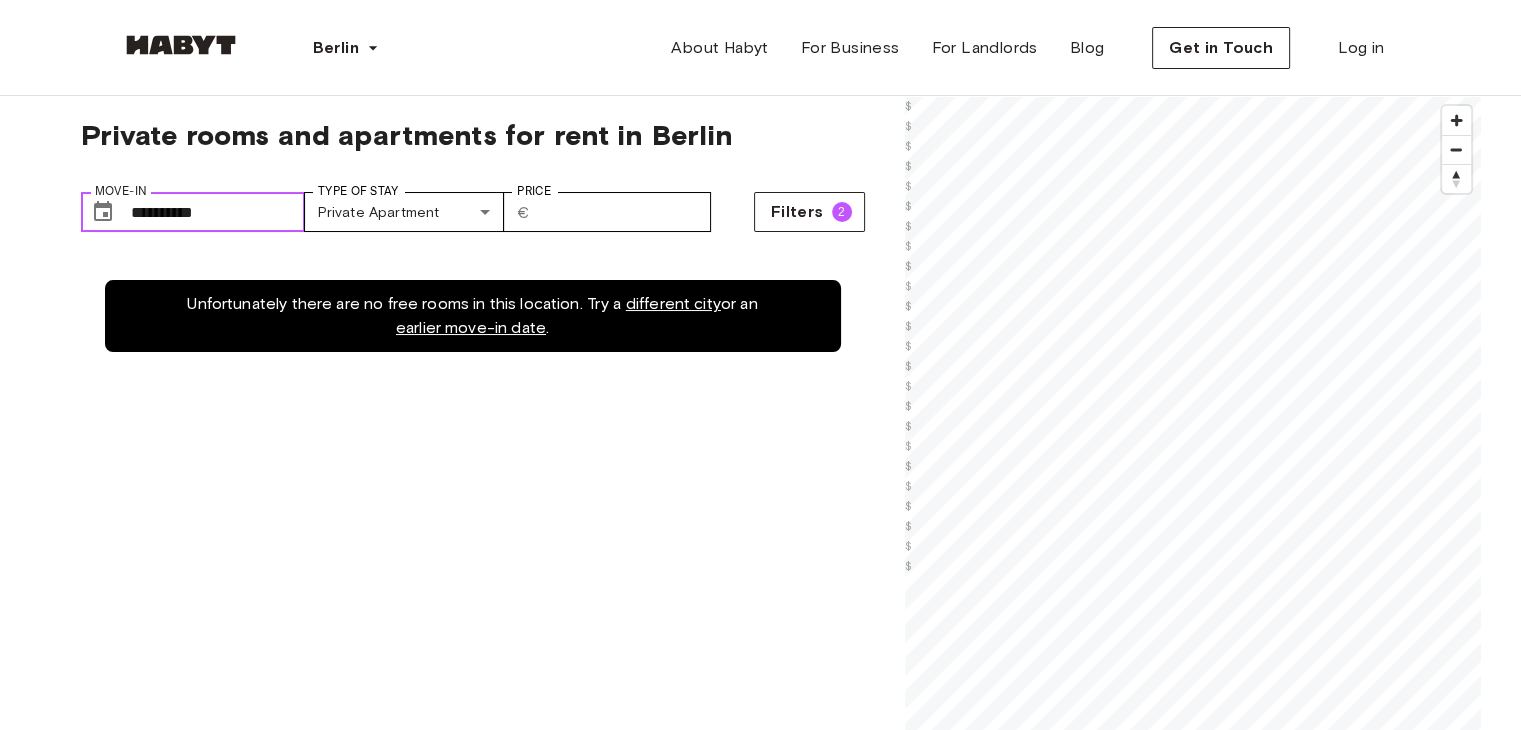 click on "**********" at bounding box center (218, 212) 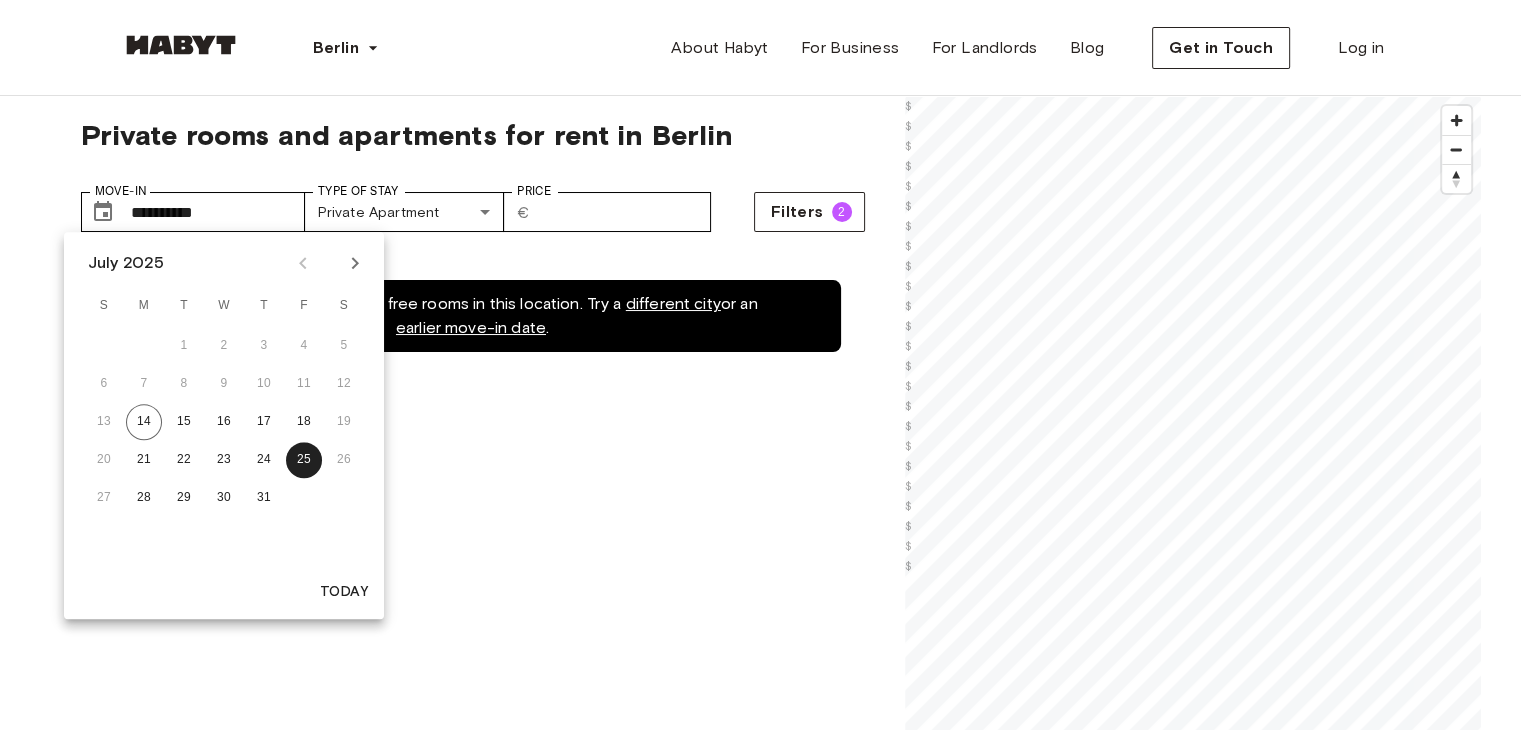 click 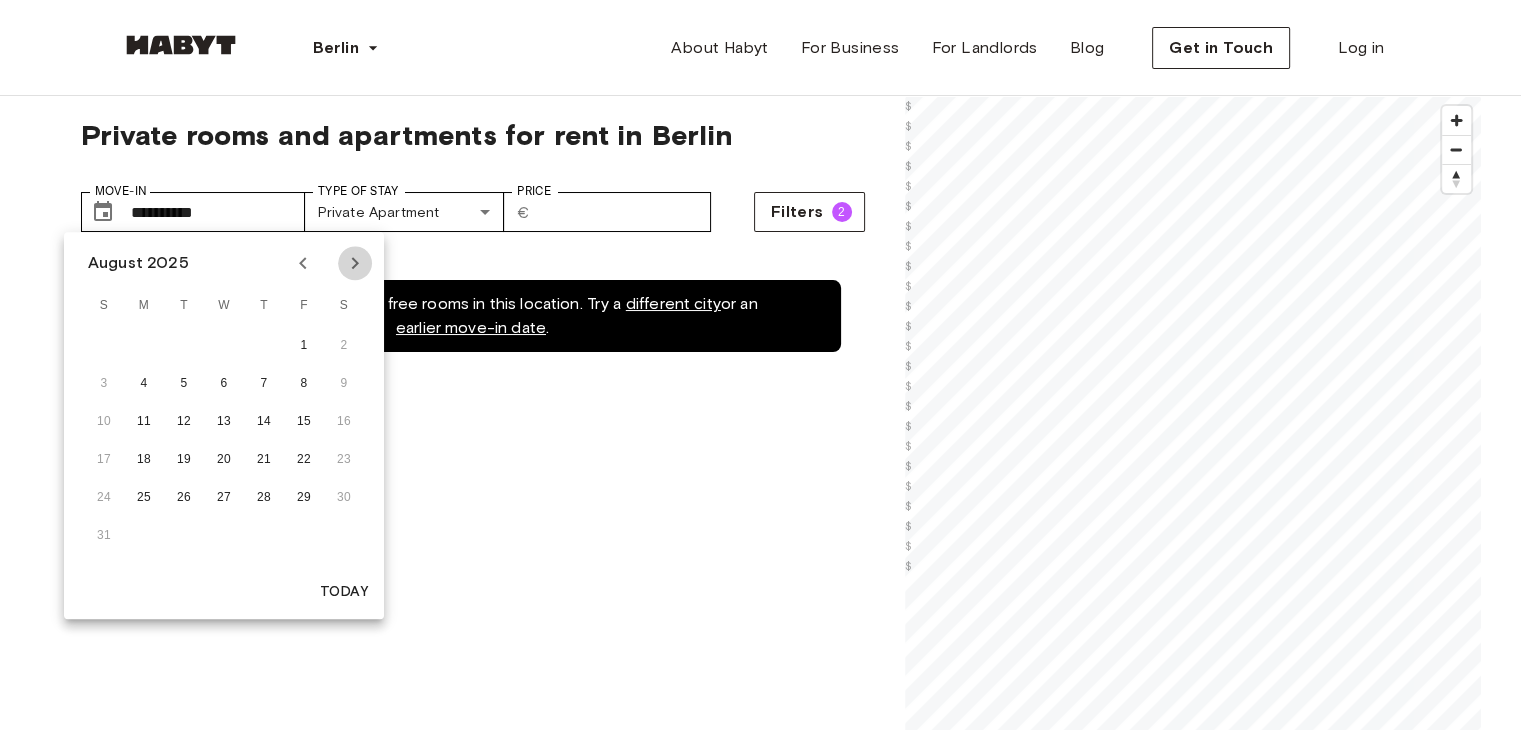 click 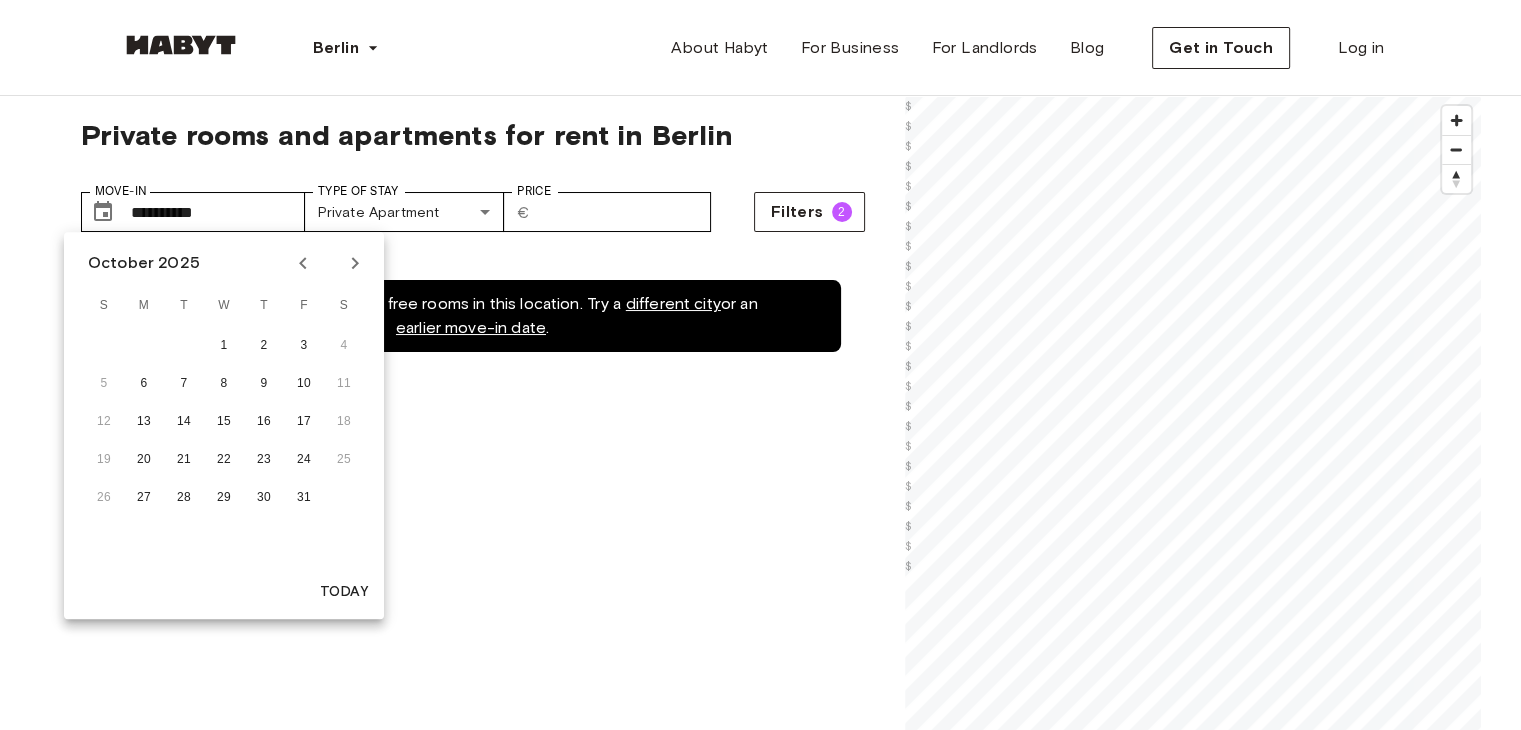 click 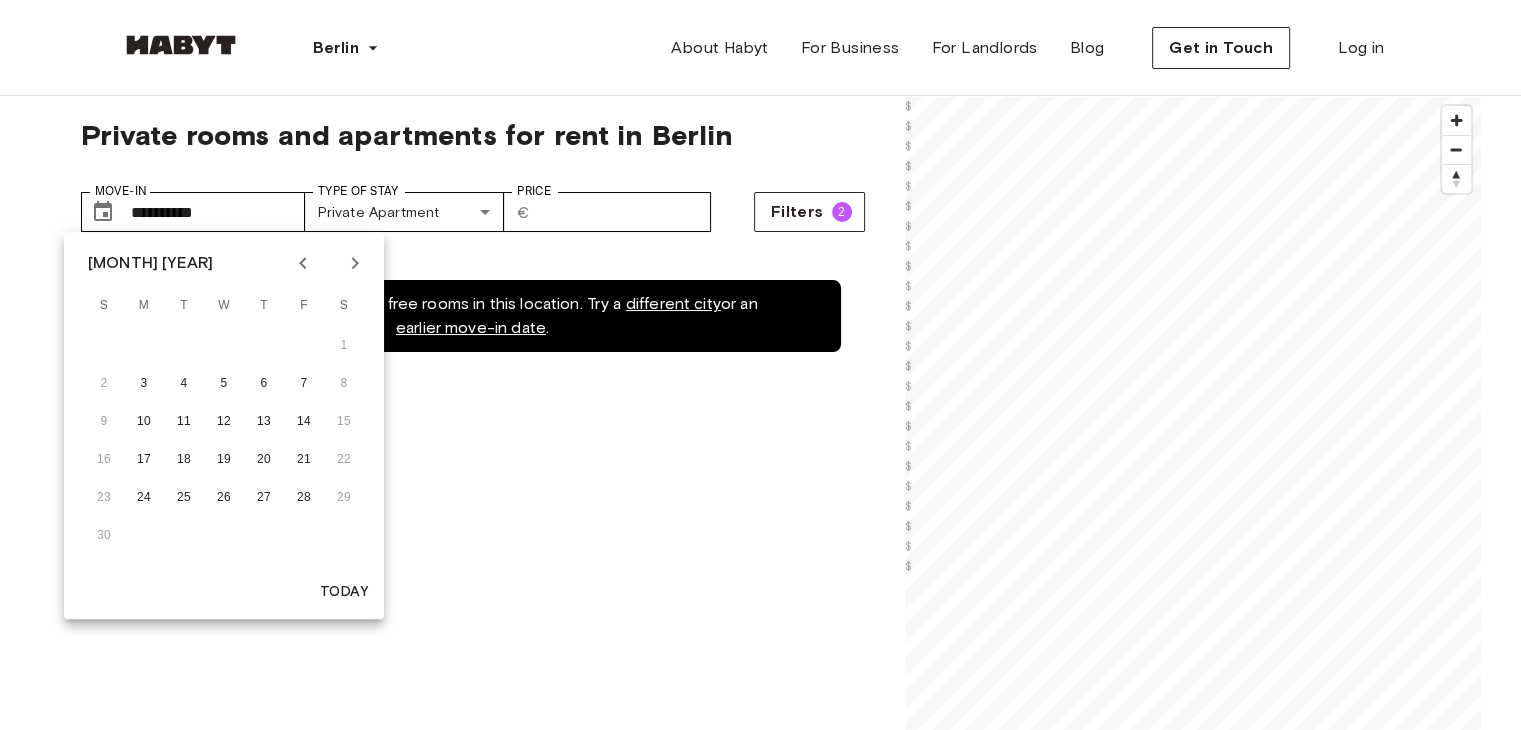 click 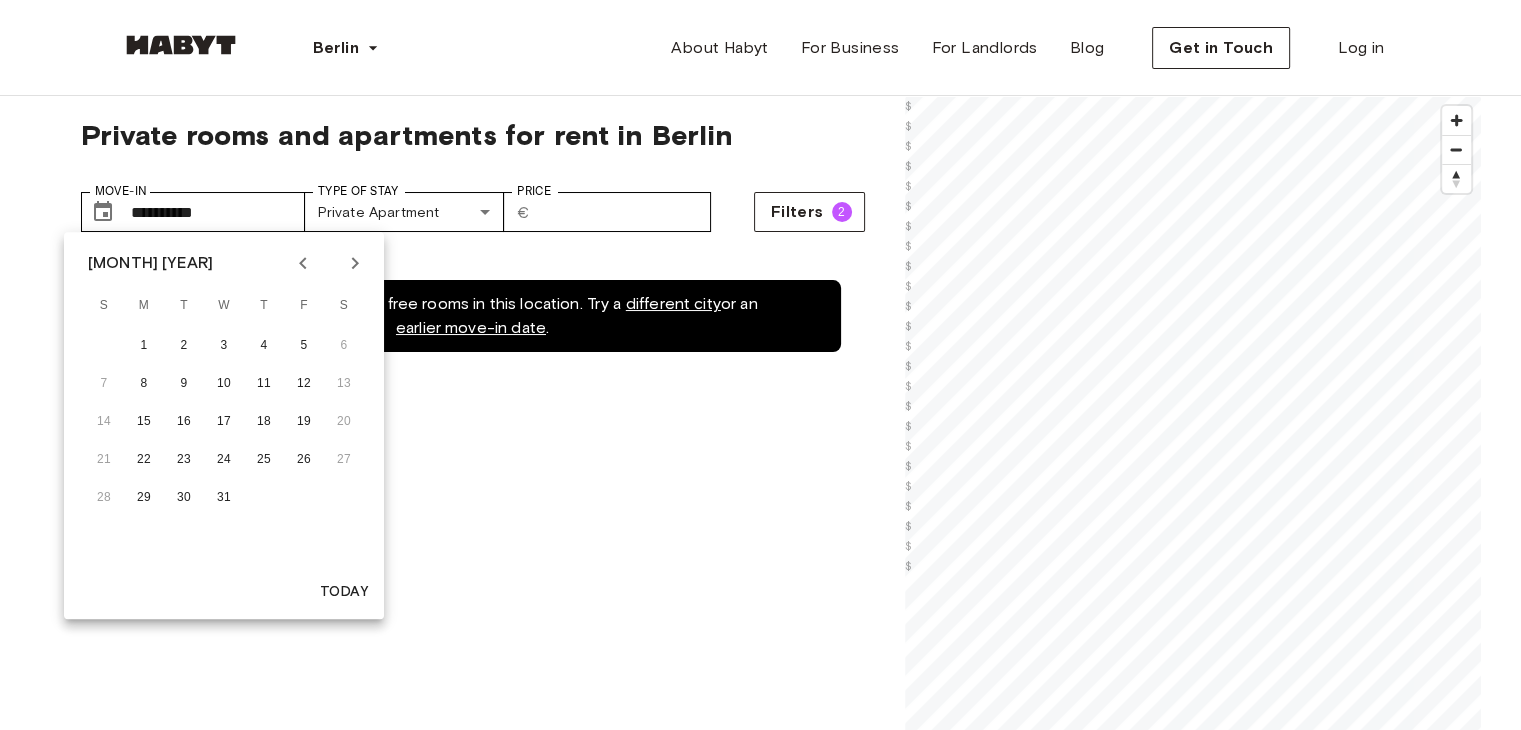 click 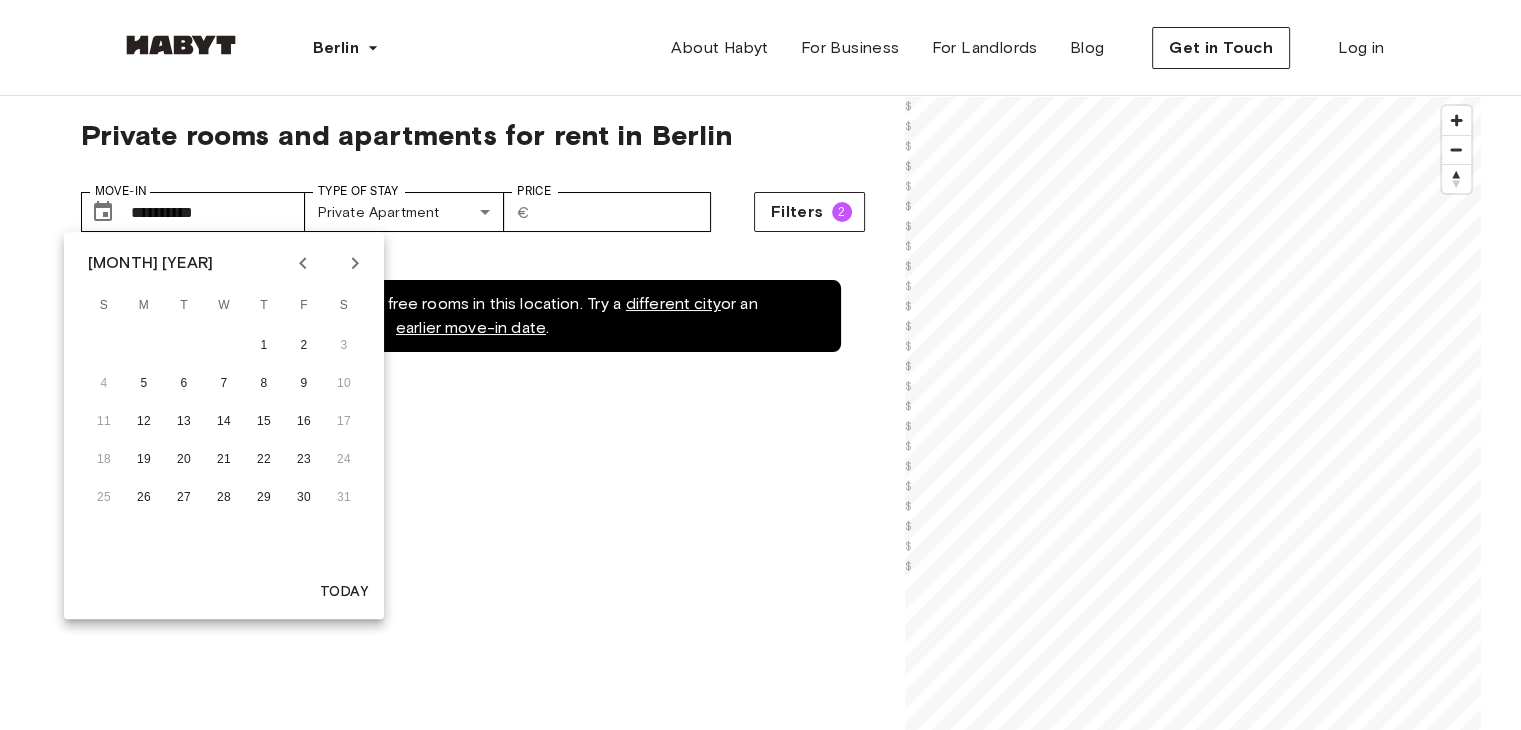 click 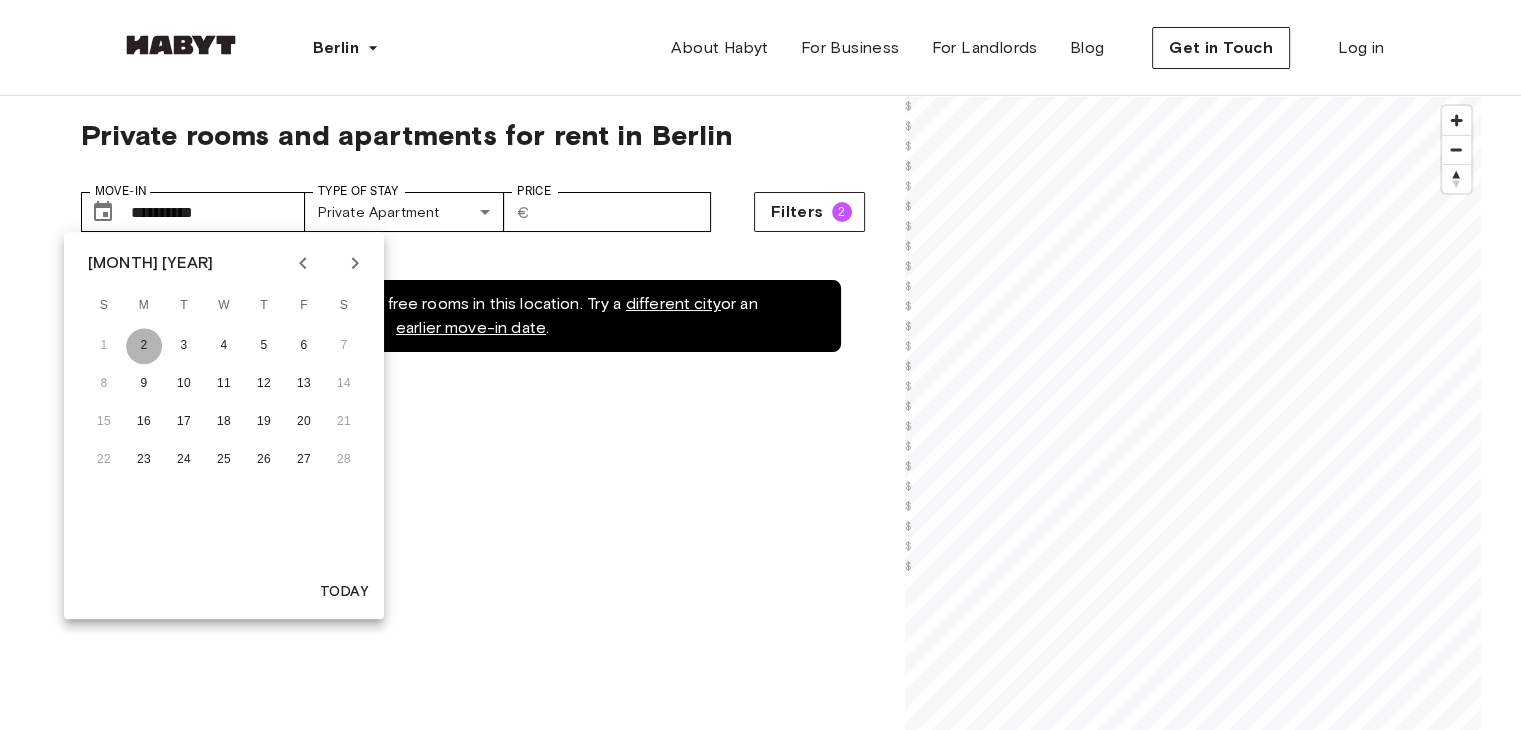 click on "2" at bounding box center [144, 346] 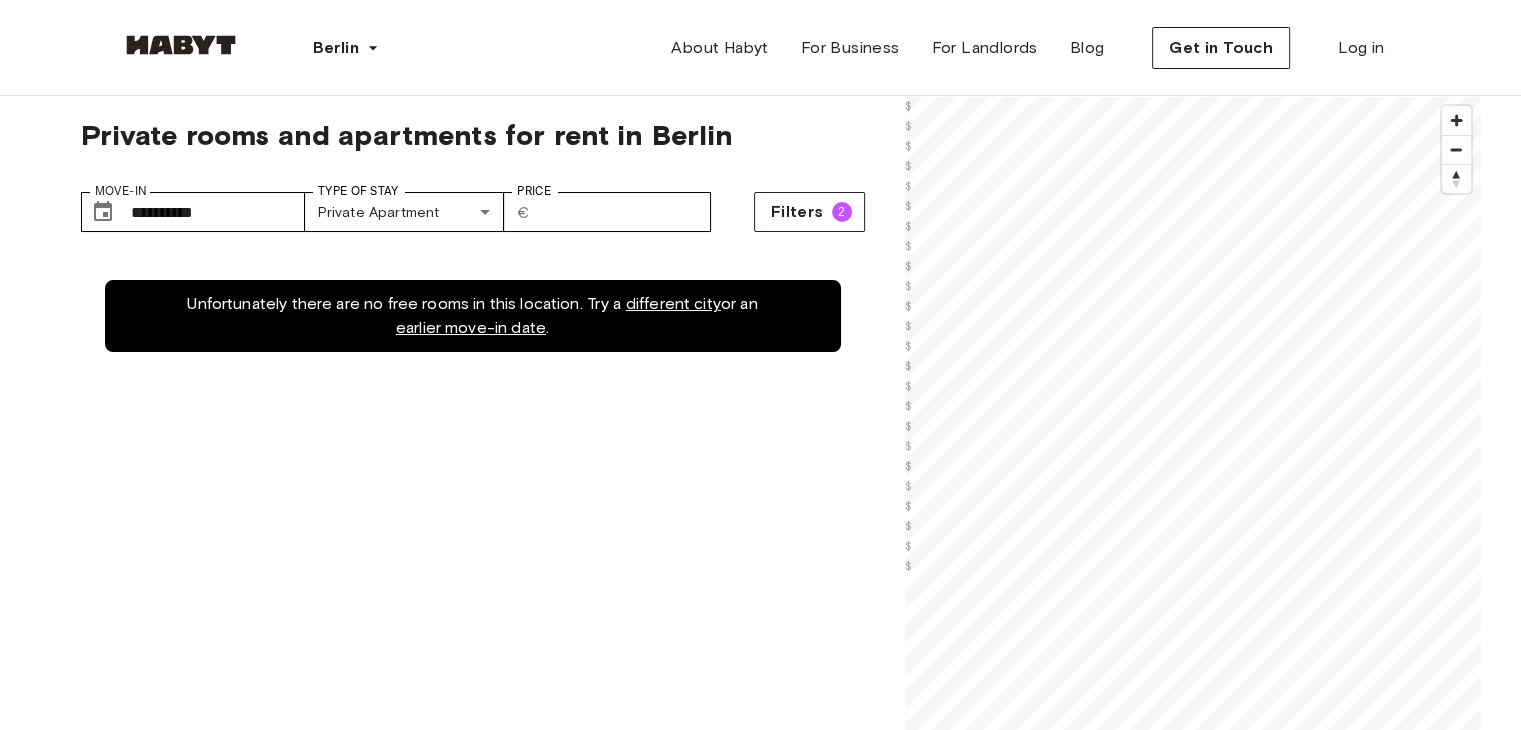 click on "Unfortunately there are no free rooms in this location. Try a   different city  or an   earlier move-in date ." at bounding box center [473, 621] 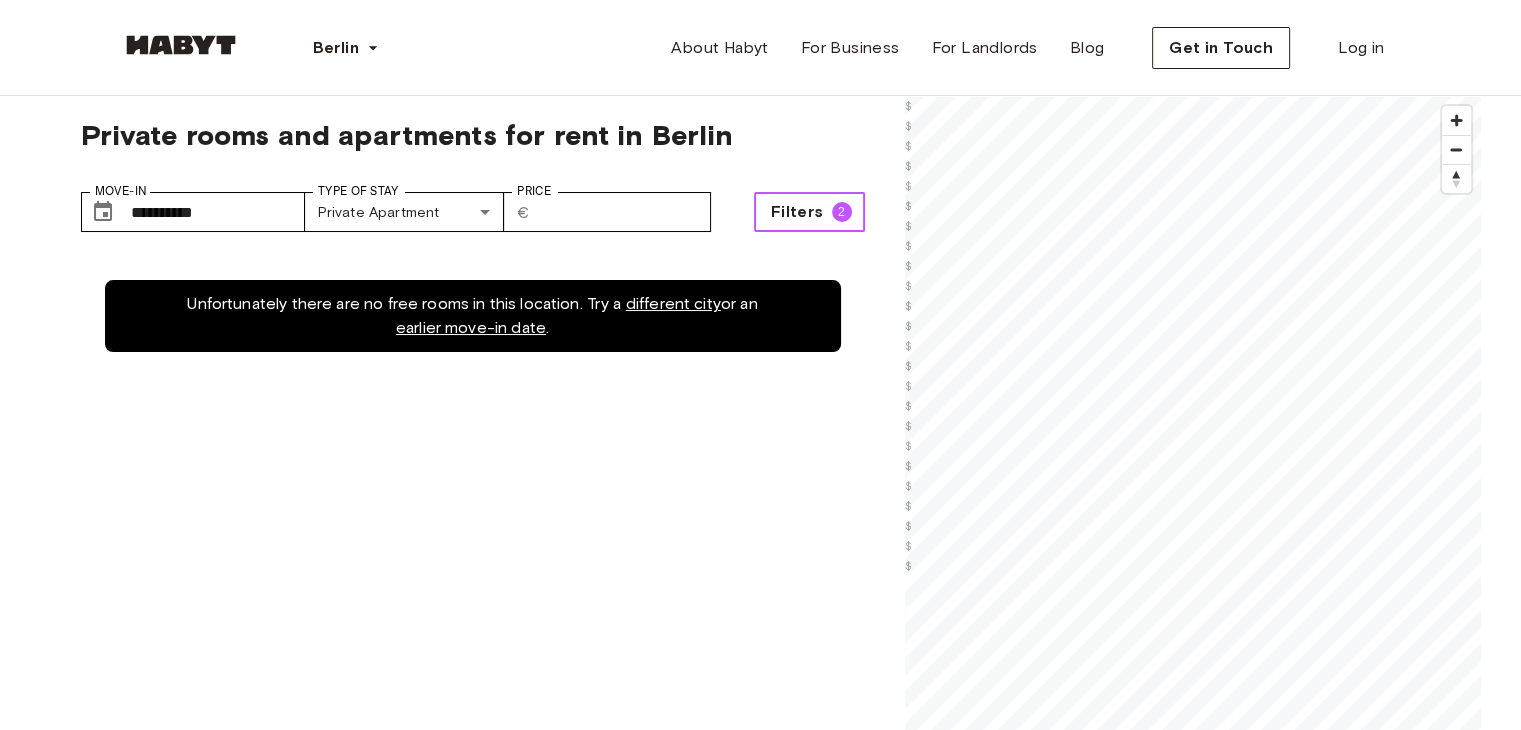 click on "Filters" at bounding box center [797, 212] 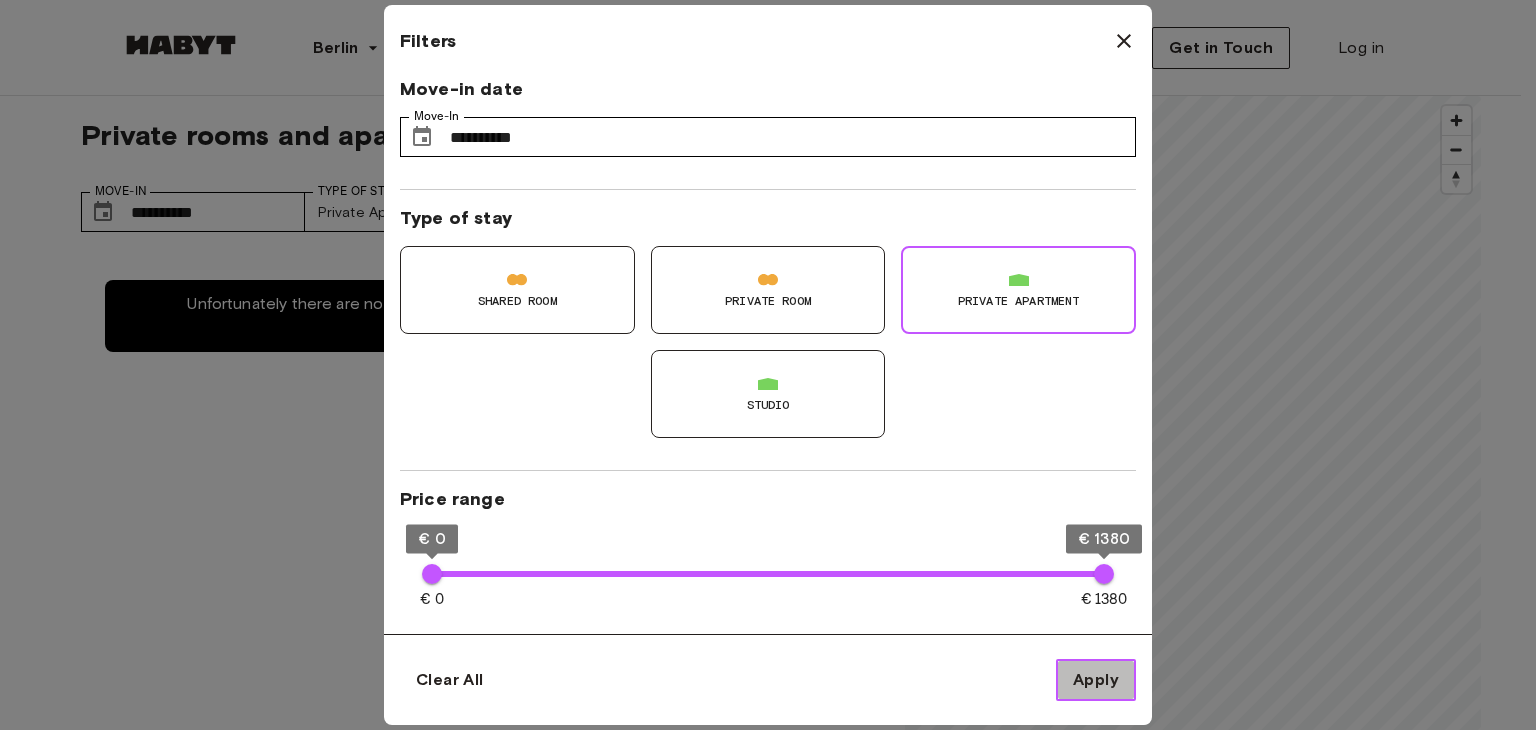 click on "Apply" at bounding box center (1096, 680) 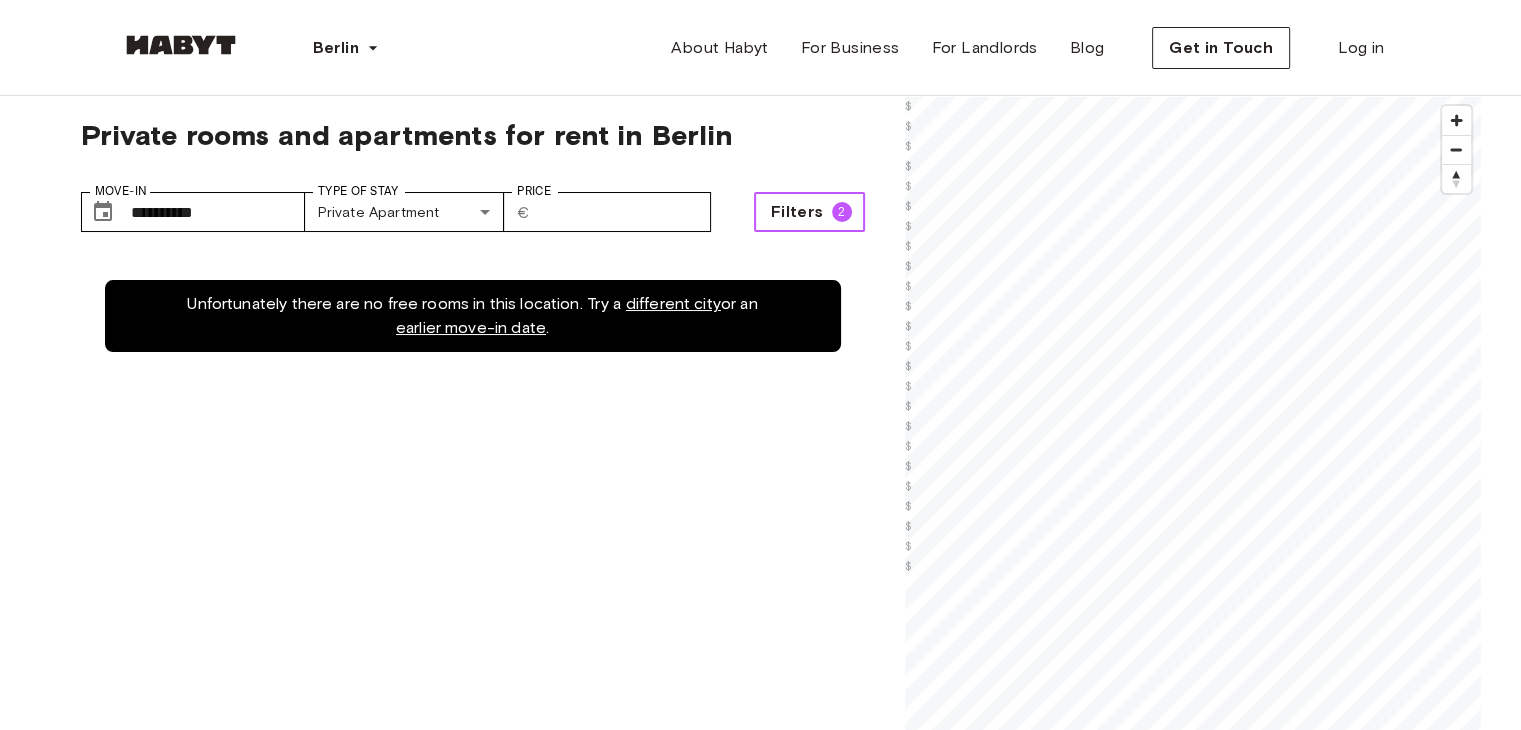 click on "Filters 2" at bounding box center [809, 212] 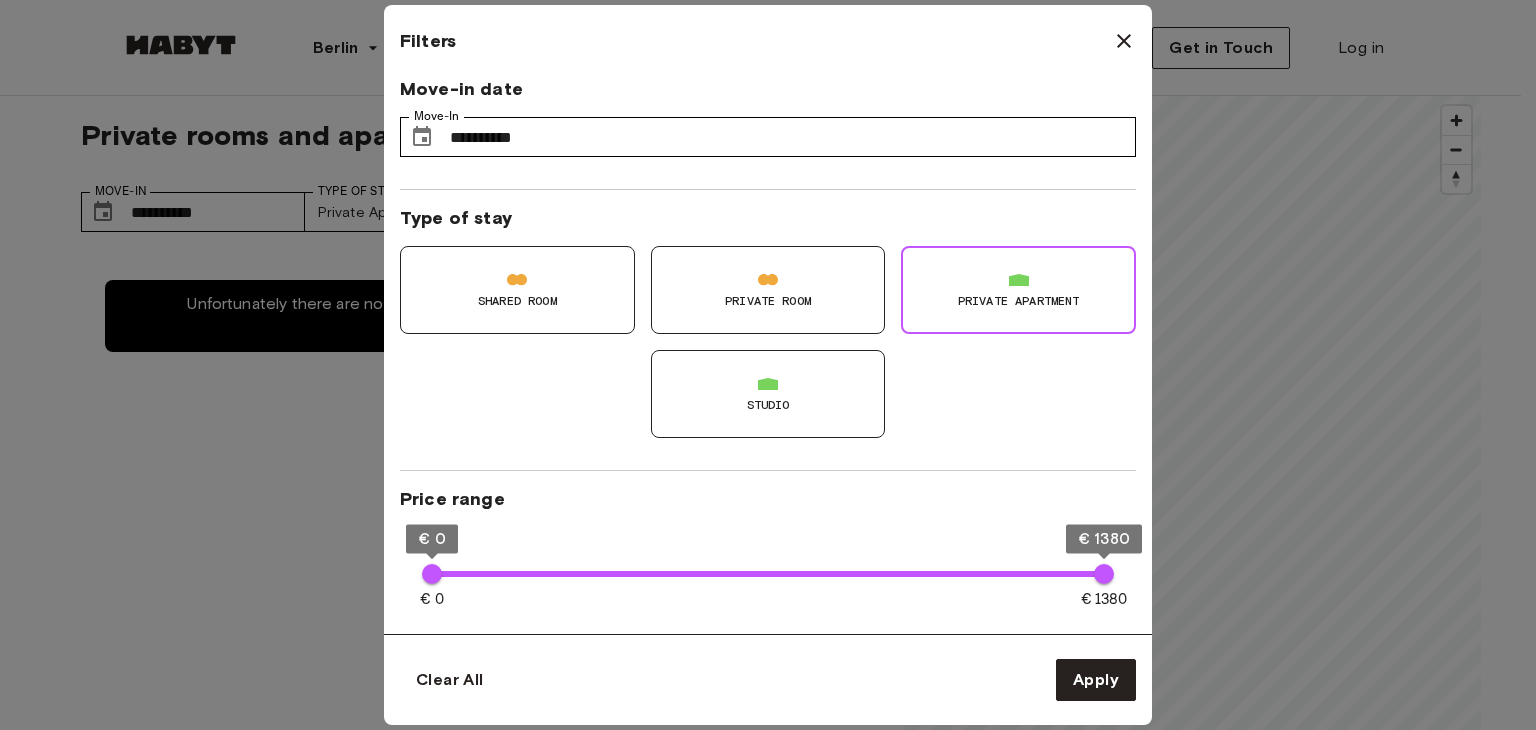 click on "Private Room" at bounding box center [768, 290] 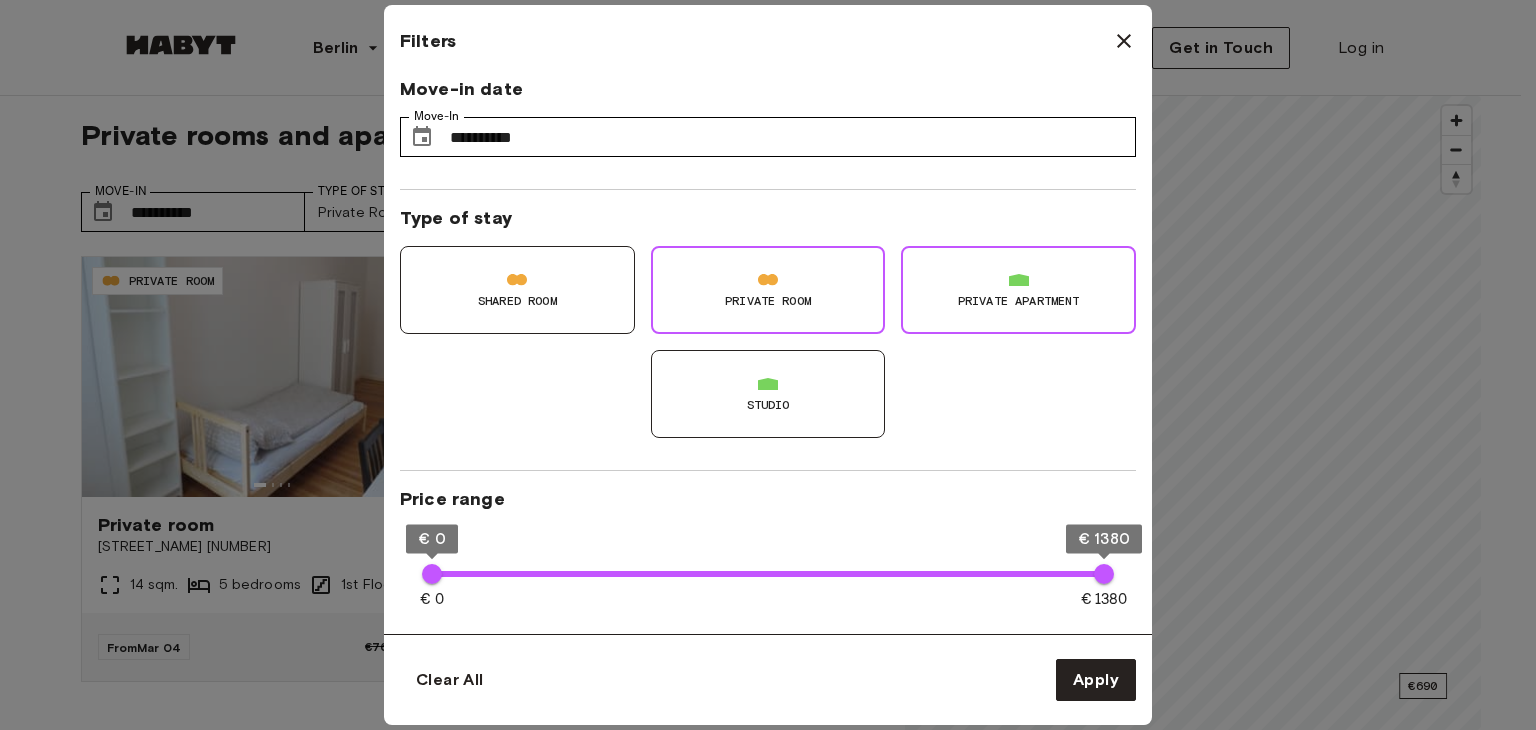 click on "Private Room" at bounding box center (768, 290) 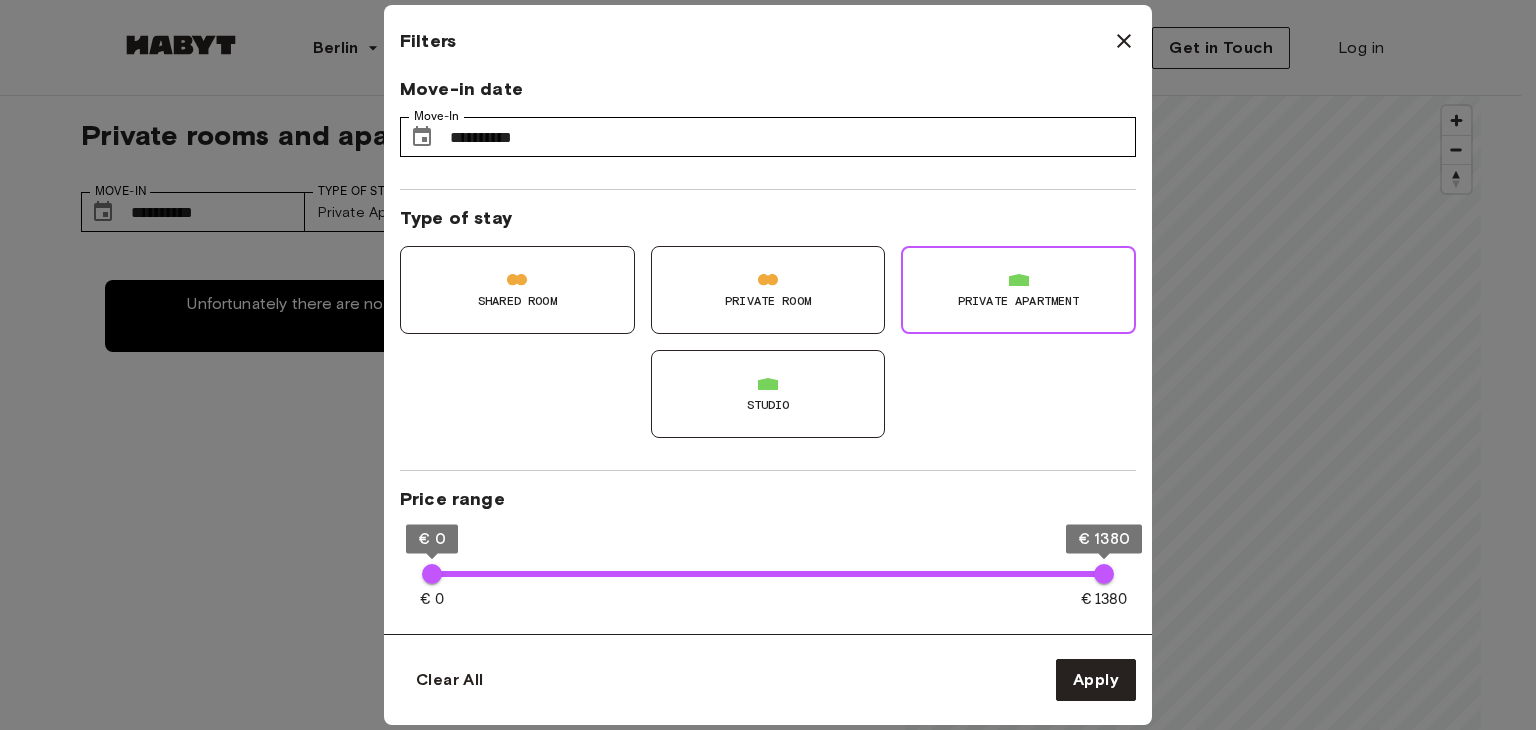 click on "Private apartment" at bounding box center [1019, 301] 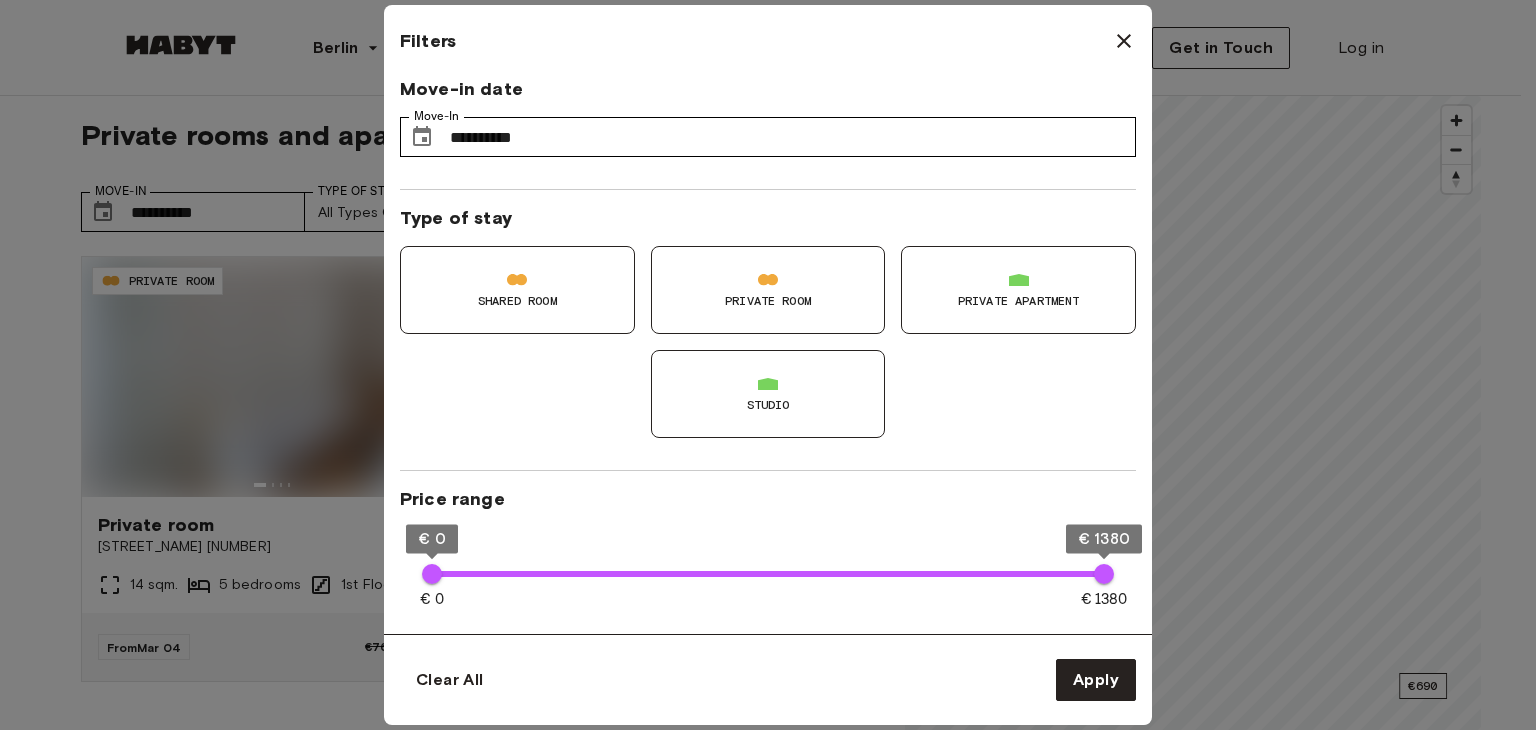 type on "**" 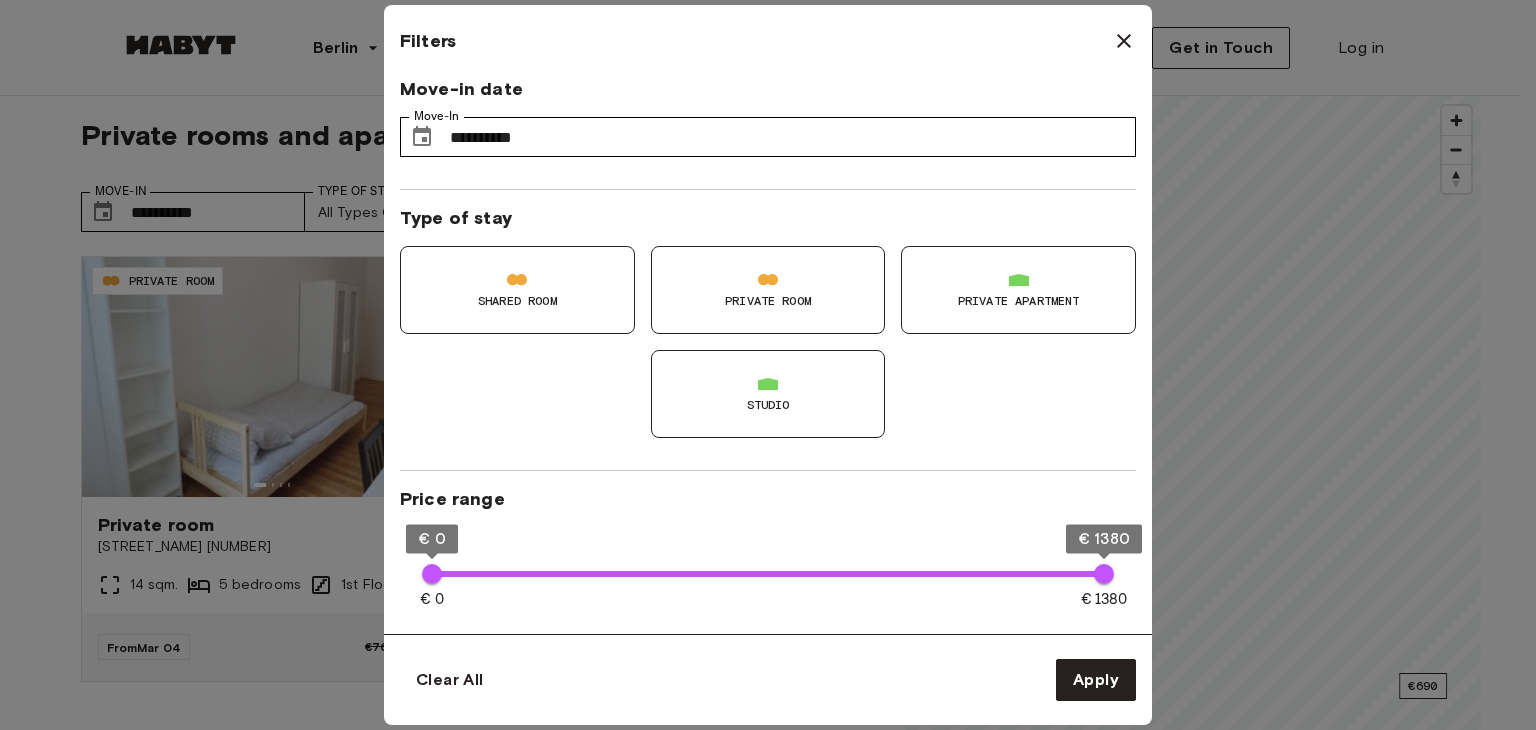 click 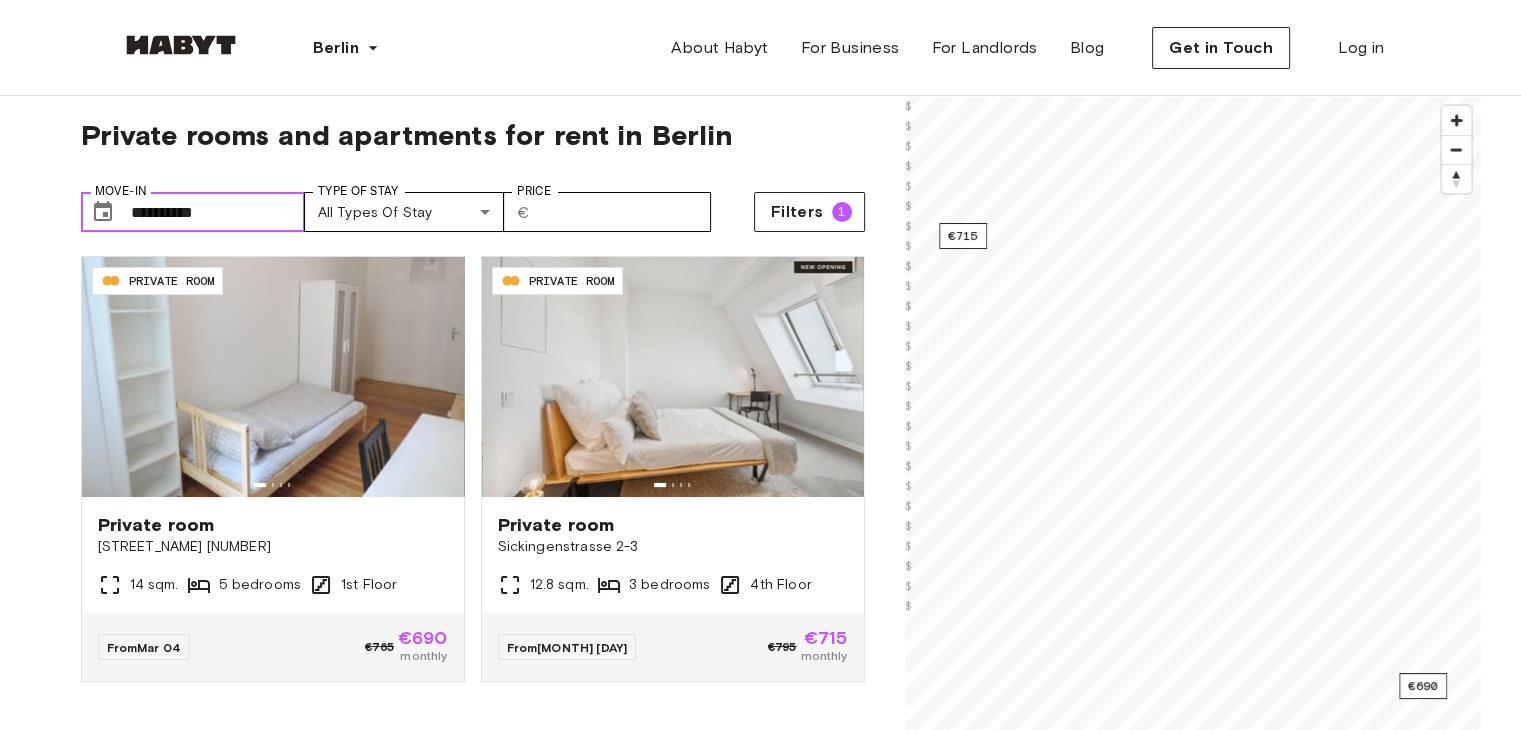 click on "**********" at bounding box center [218, 212] 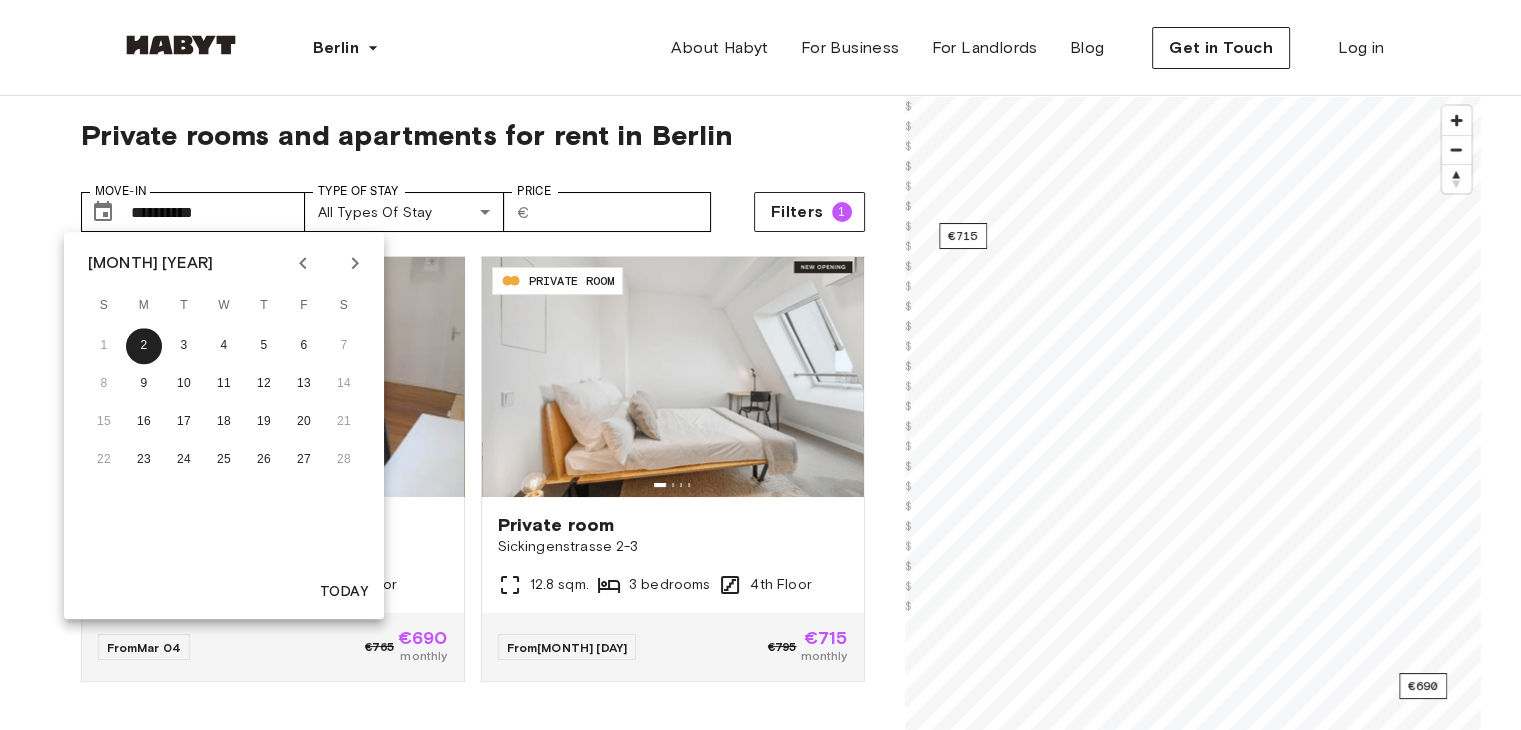 click at bounding box center (303, 263) 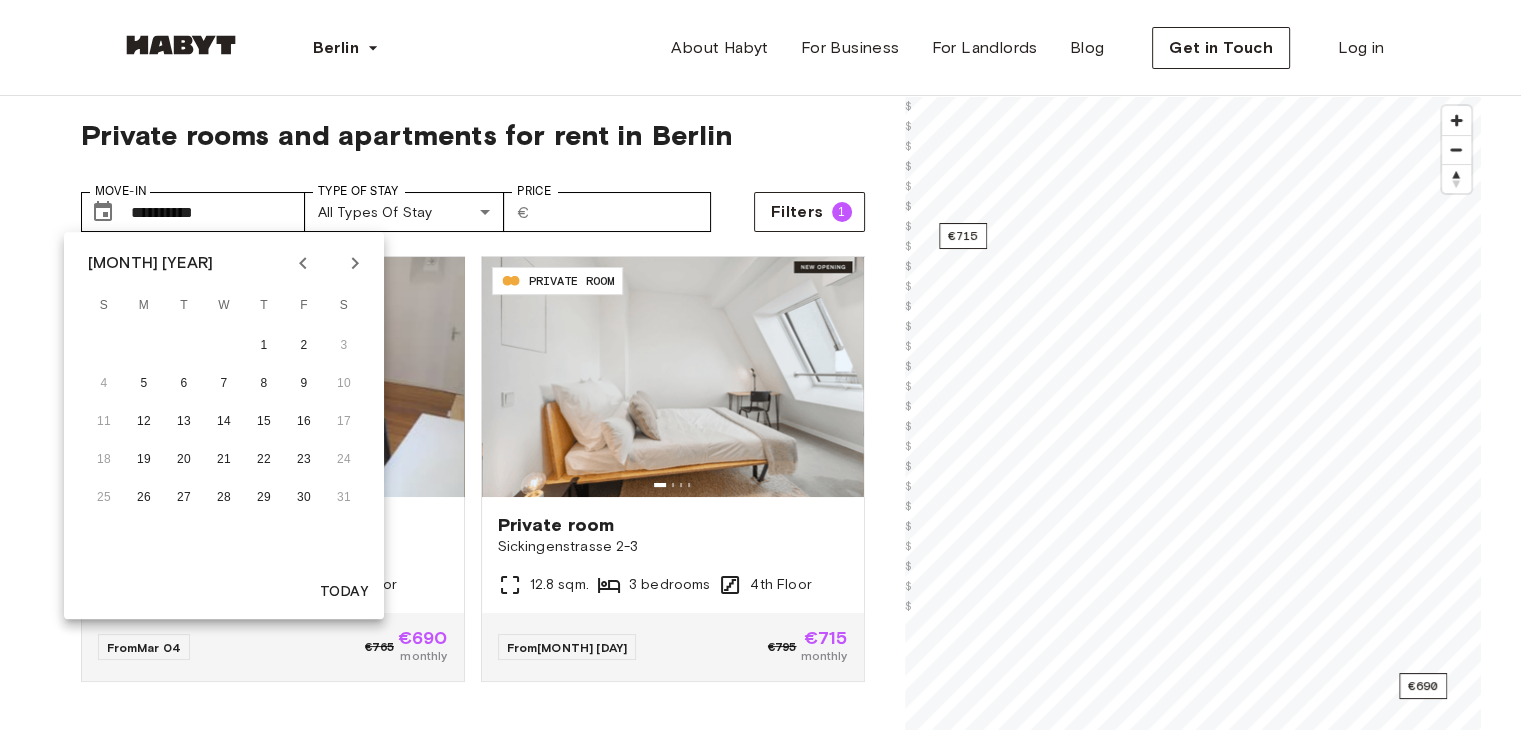 click at bounding box center (303, 263) 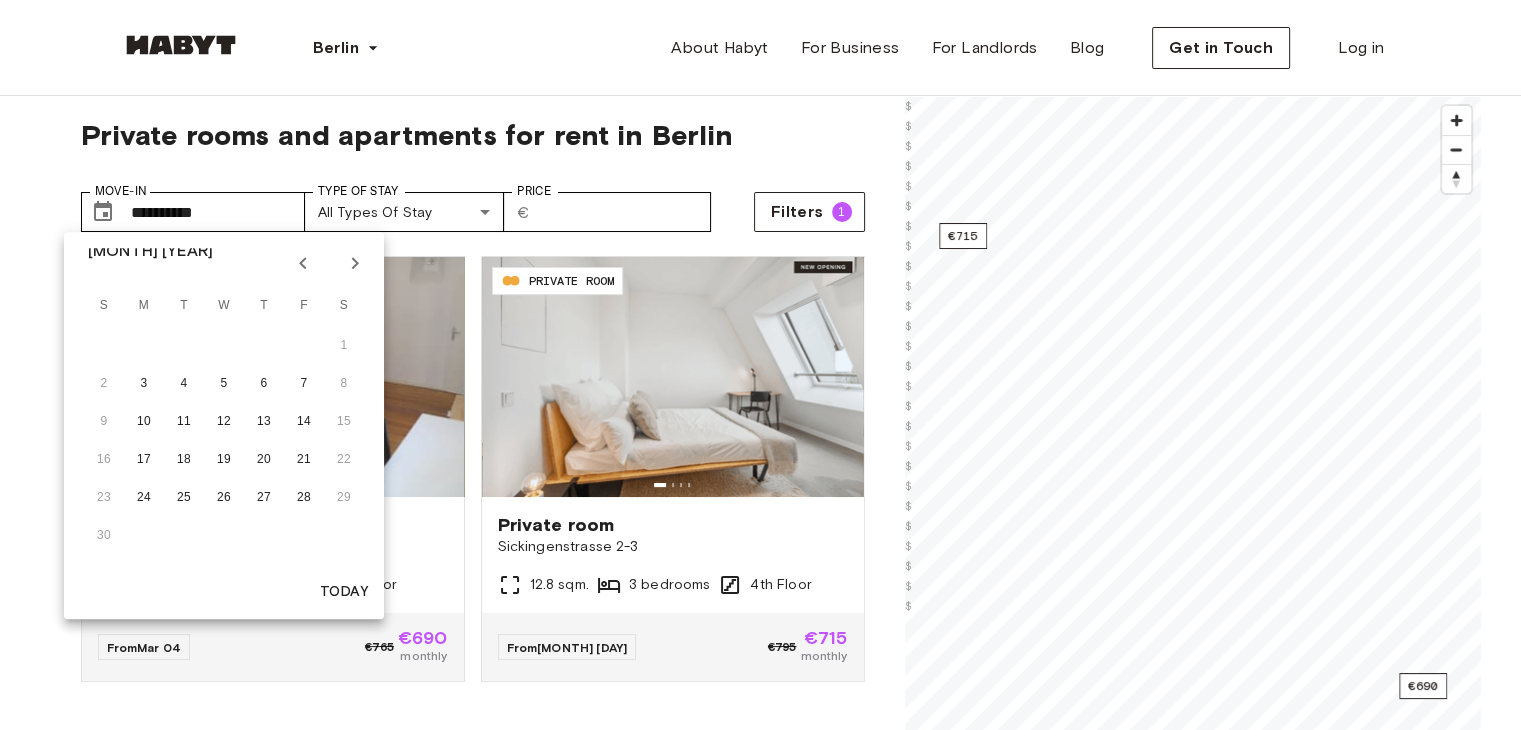 click at bounding box center [303, 263] 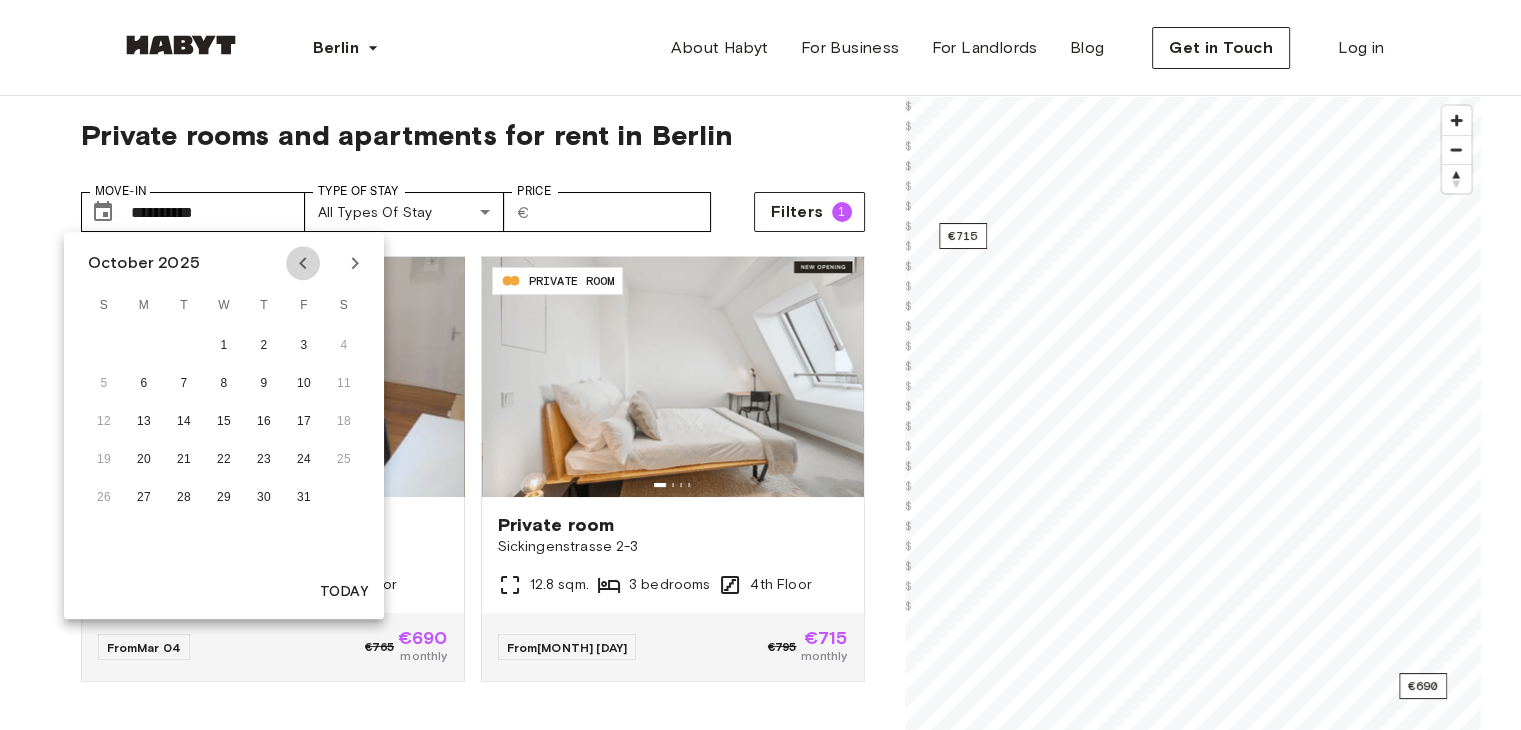 click at bounding box center (303, 263) 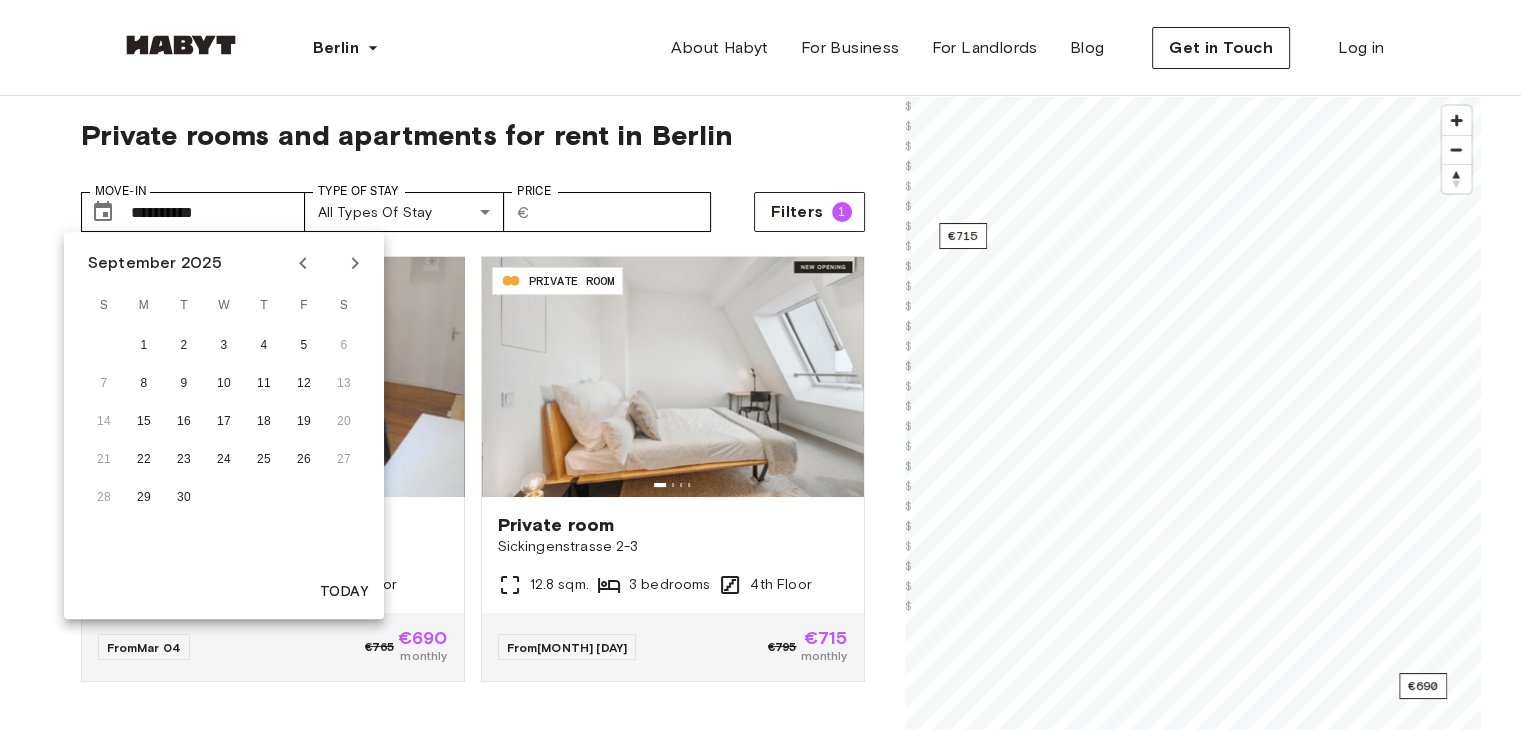 click at bounding box center [303, 263] 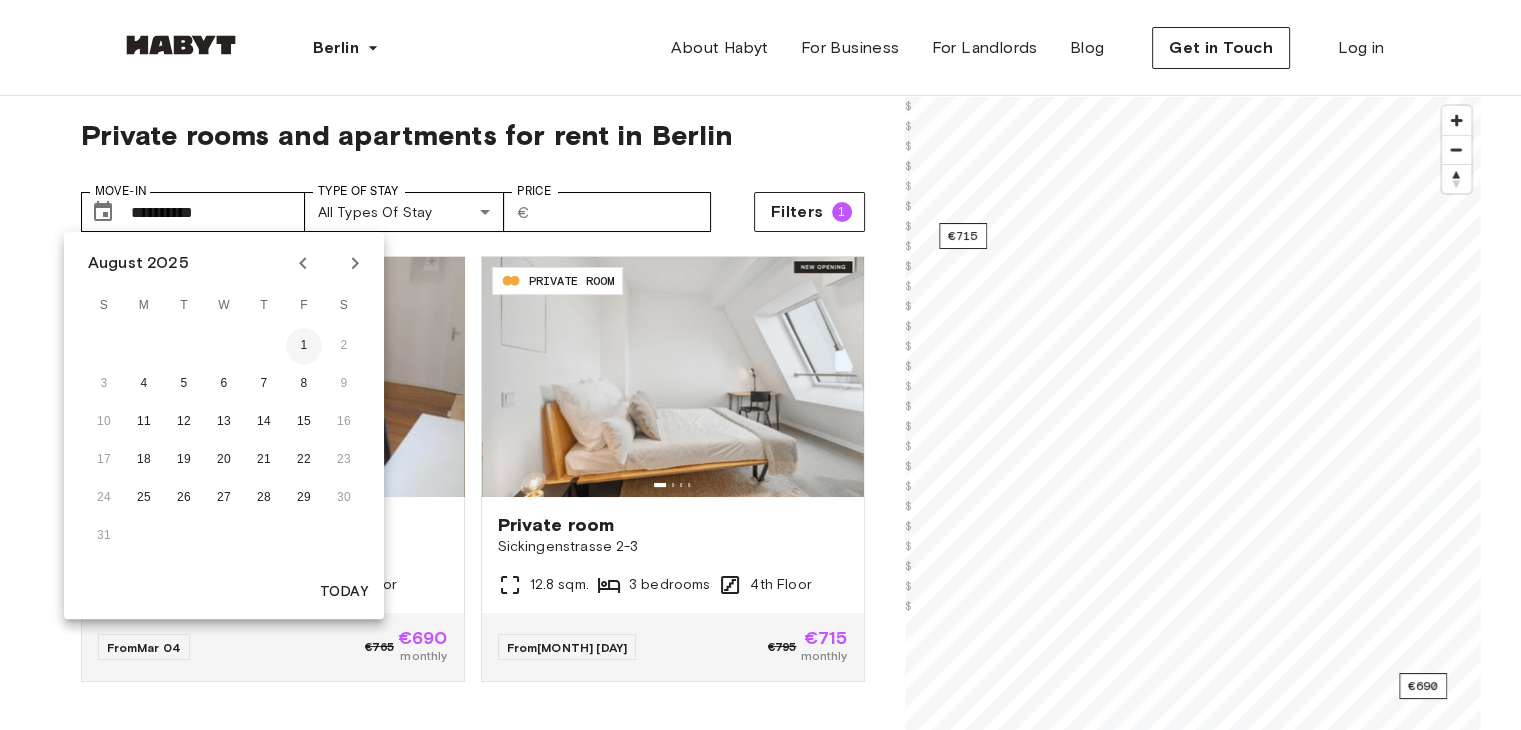 click on "1" at bounding box center (304, 346) 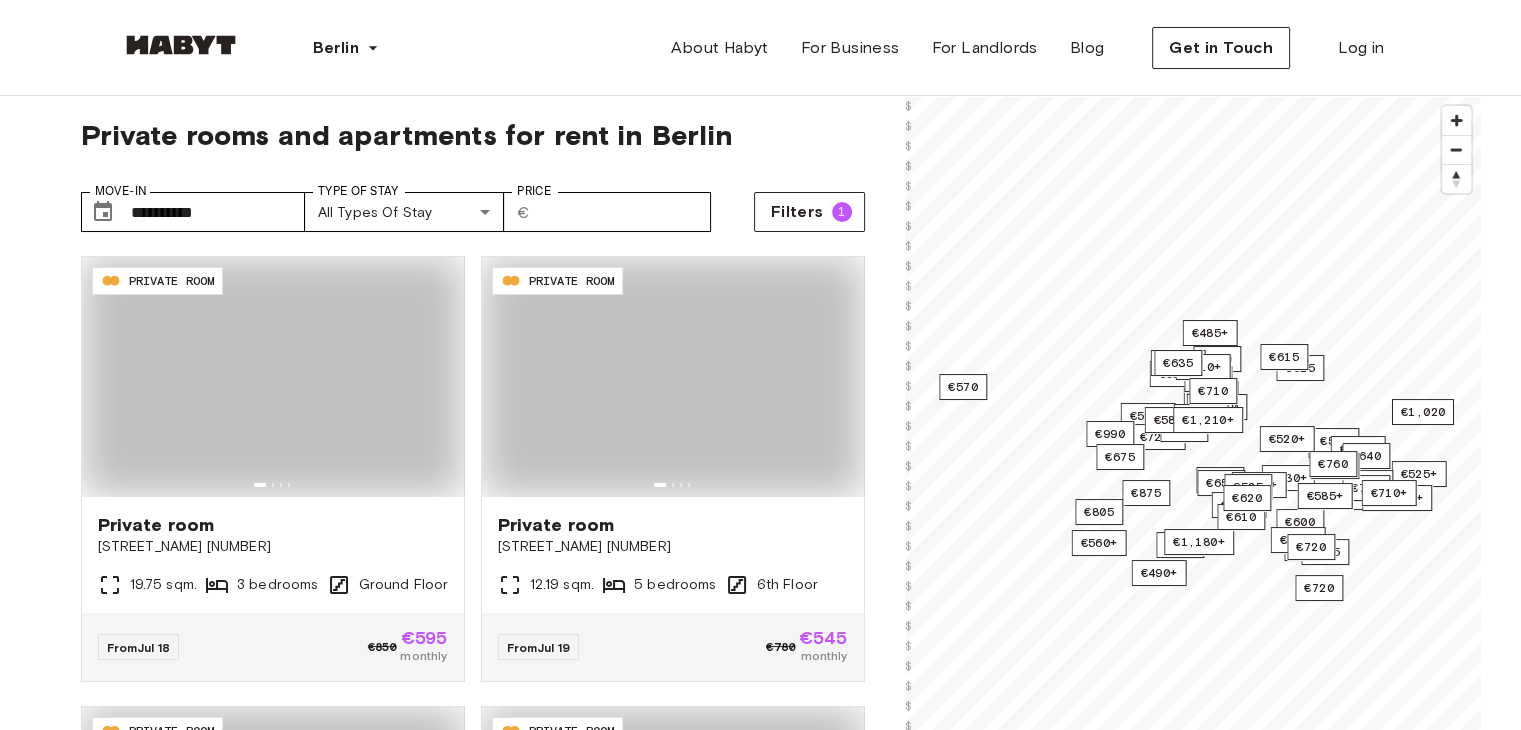 type on "**********" 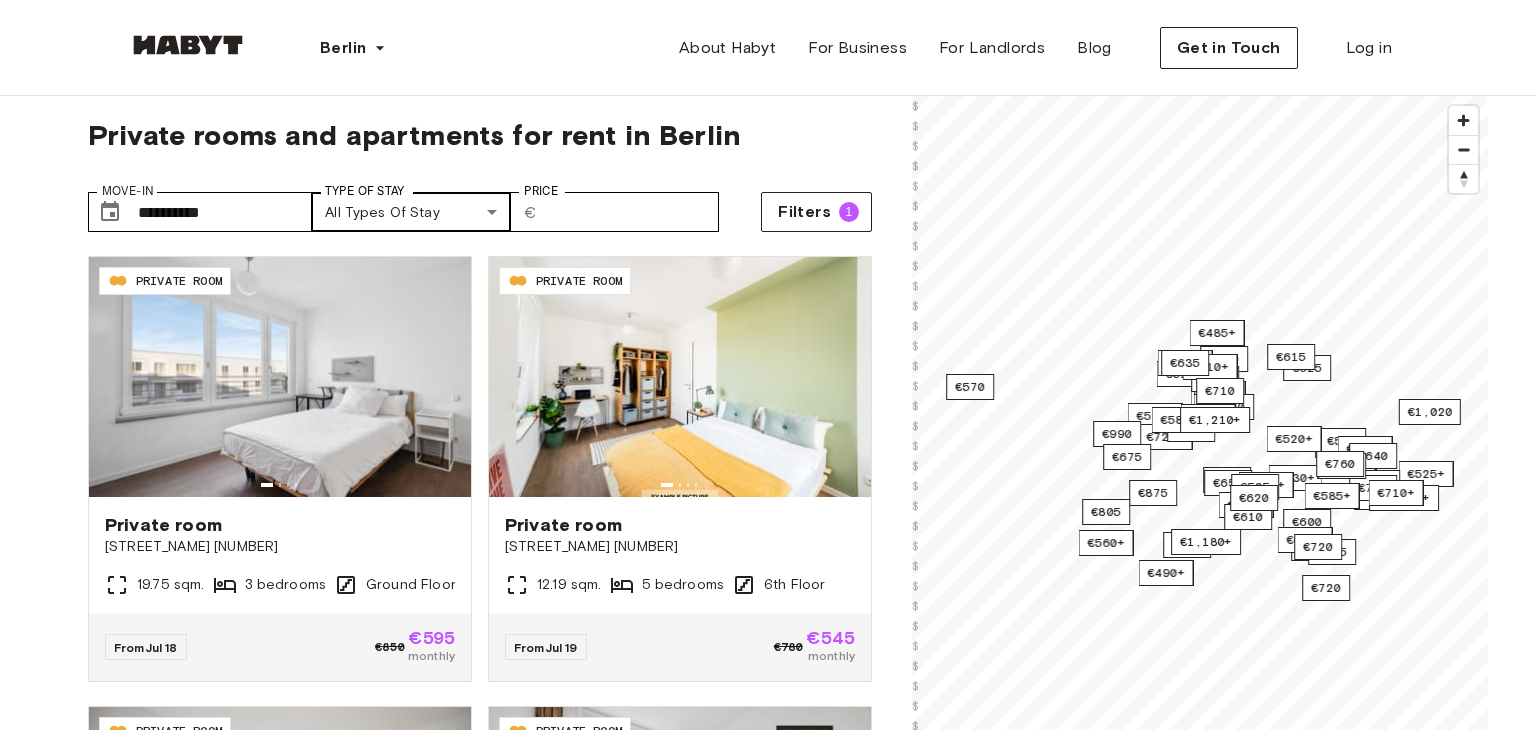 click on "[POSTAL_CODE] PRIVATE ROOM Private room [STREET_NAME] [NUMBER] [AREA] [BEDROOMS] [FLOOR] From [DATE] €[PRICE] €[PRICE] monthly [POSTAL_CODE] PRIVATE ROOM Private room [STREET_NAME] [NUMBER] [AREA] [BEDROOMS] [FLOOR] From [DATE] €[PRICE] €[PRICE] monthly [POSTAL_CODE] PRIVATE ROOM Private room [STREET_NAME] [NUMBER] [AREA] [BEDROOMS] [FLOOR] From [DATE] €[PRICE] €[PRICE] monthly [POSTAL_CODE] PRIVATE ROOM Private room [STREET_NAME] [NUMBER] [AREA] [BEDROOMS] [FLOOR] From [DATE] €[PRICE] €[PRICE] monthly [POSTAL_CODE] STUDIO Studio [STREET_NAME] [NUMBER] [AREA]" at bounding box center (768, 2353) 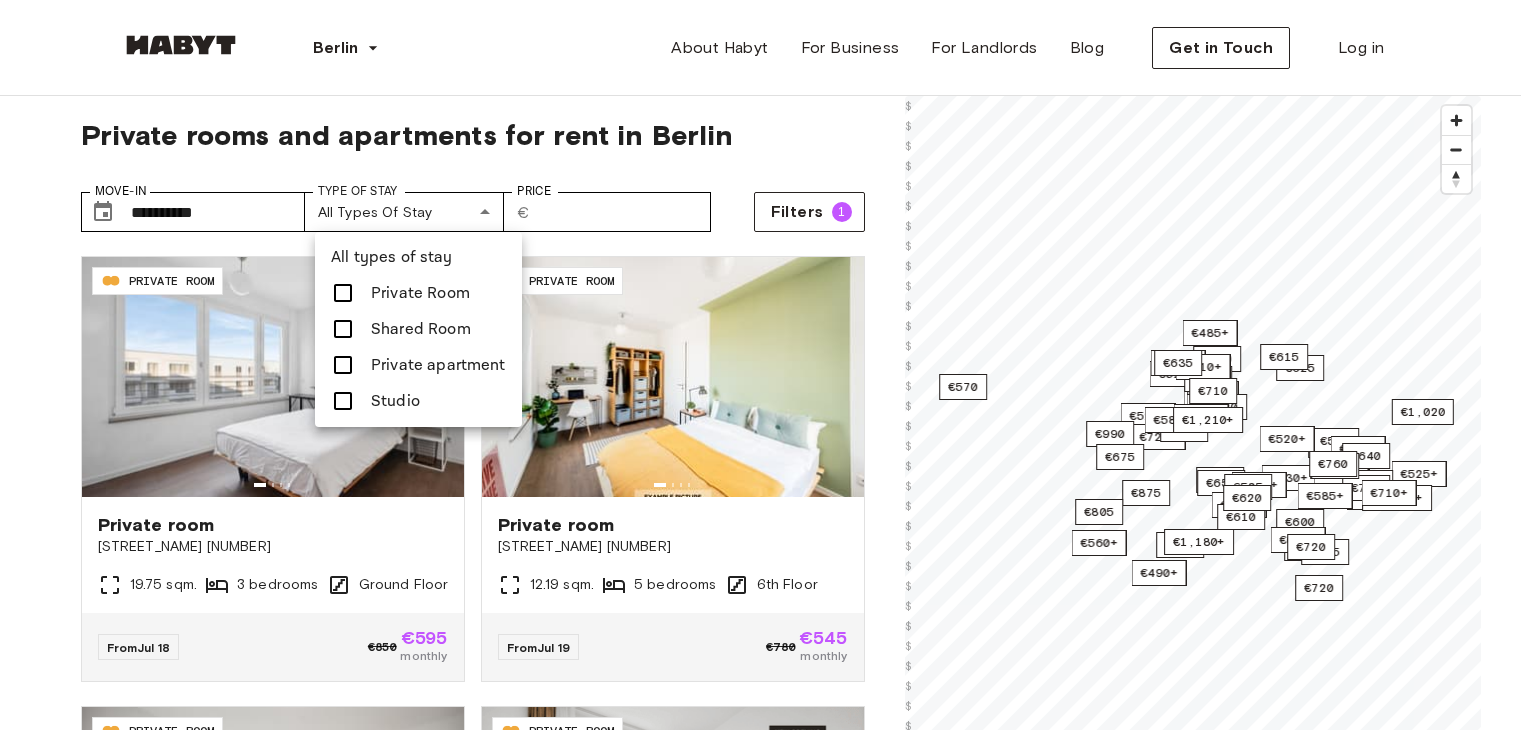 click on "Shared Room" at bounding box center (418, 329) 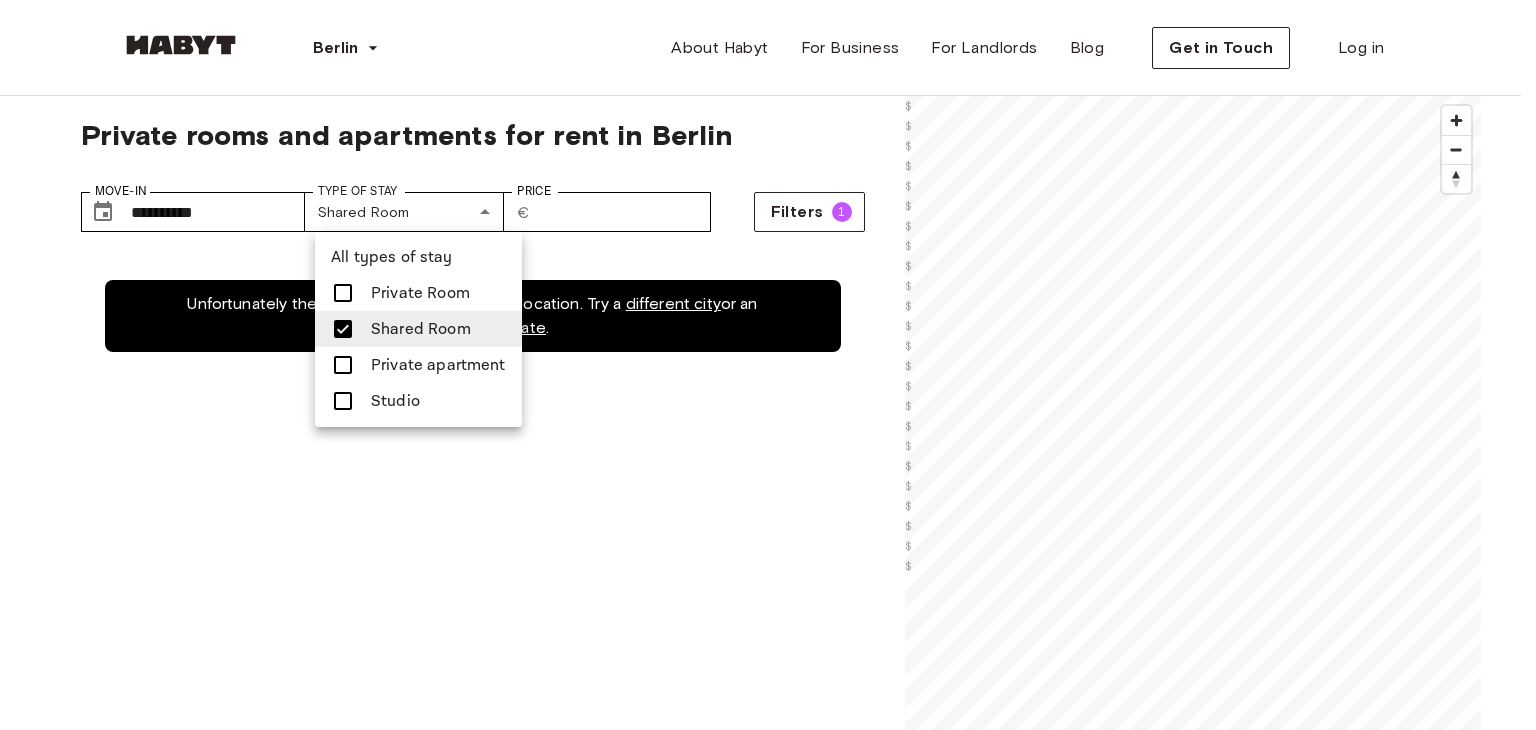click on "Private Room" at bounding box center (420, 293) 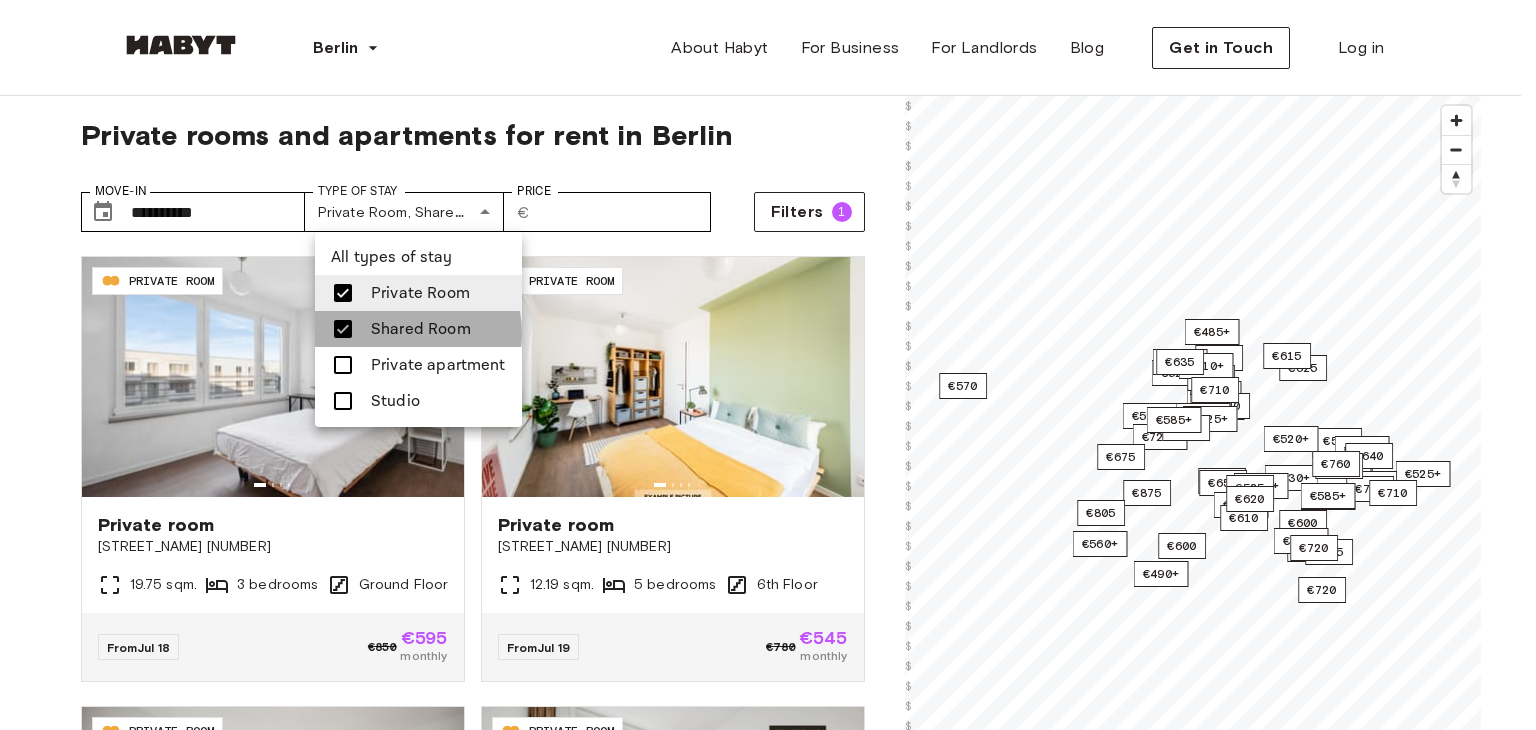 click on "Shared Room" at bounding box center [421, 329] 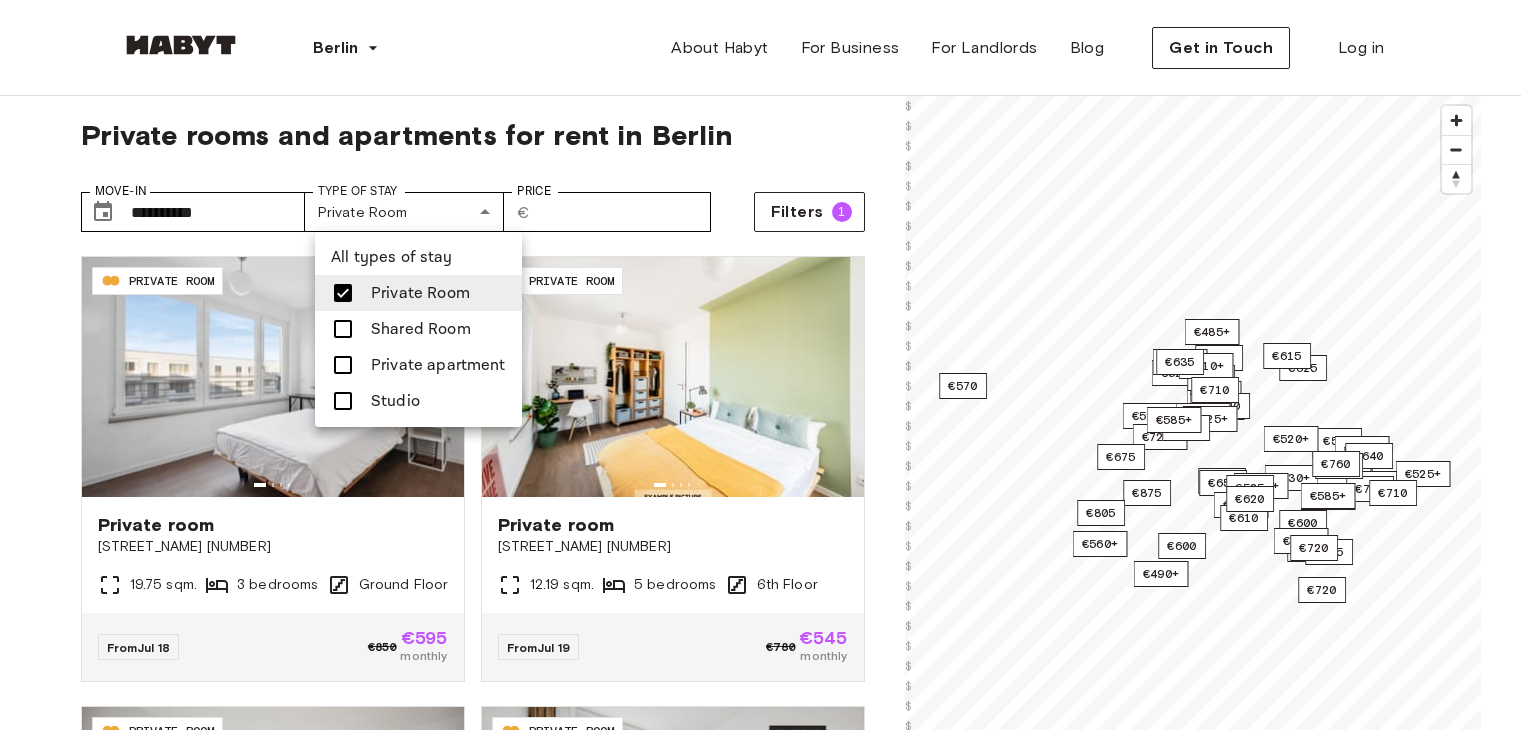 click at bounding box center (768, 365) 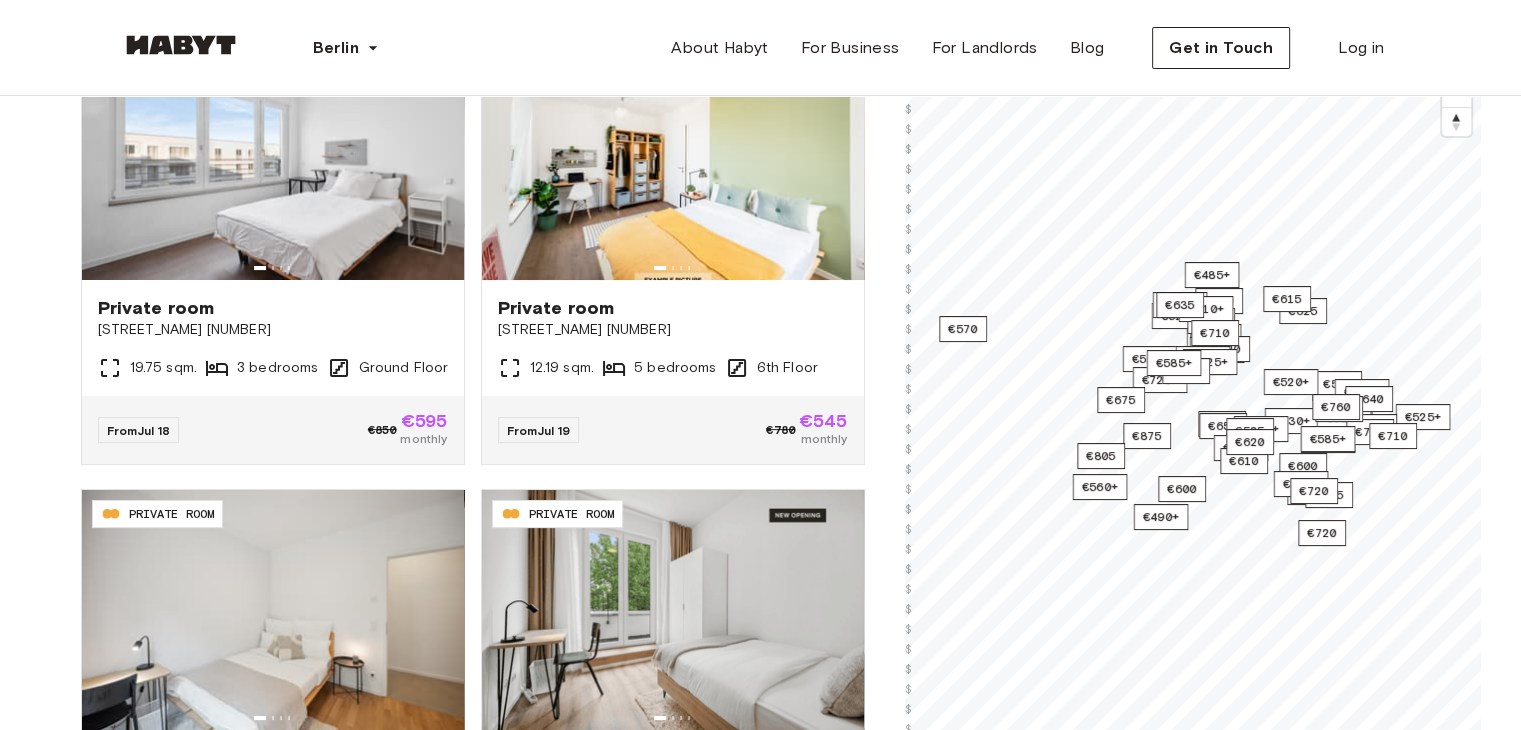 scroll, scrollTop: 275, scrollLeft: 0, axis: vertical 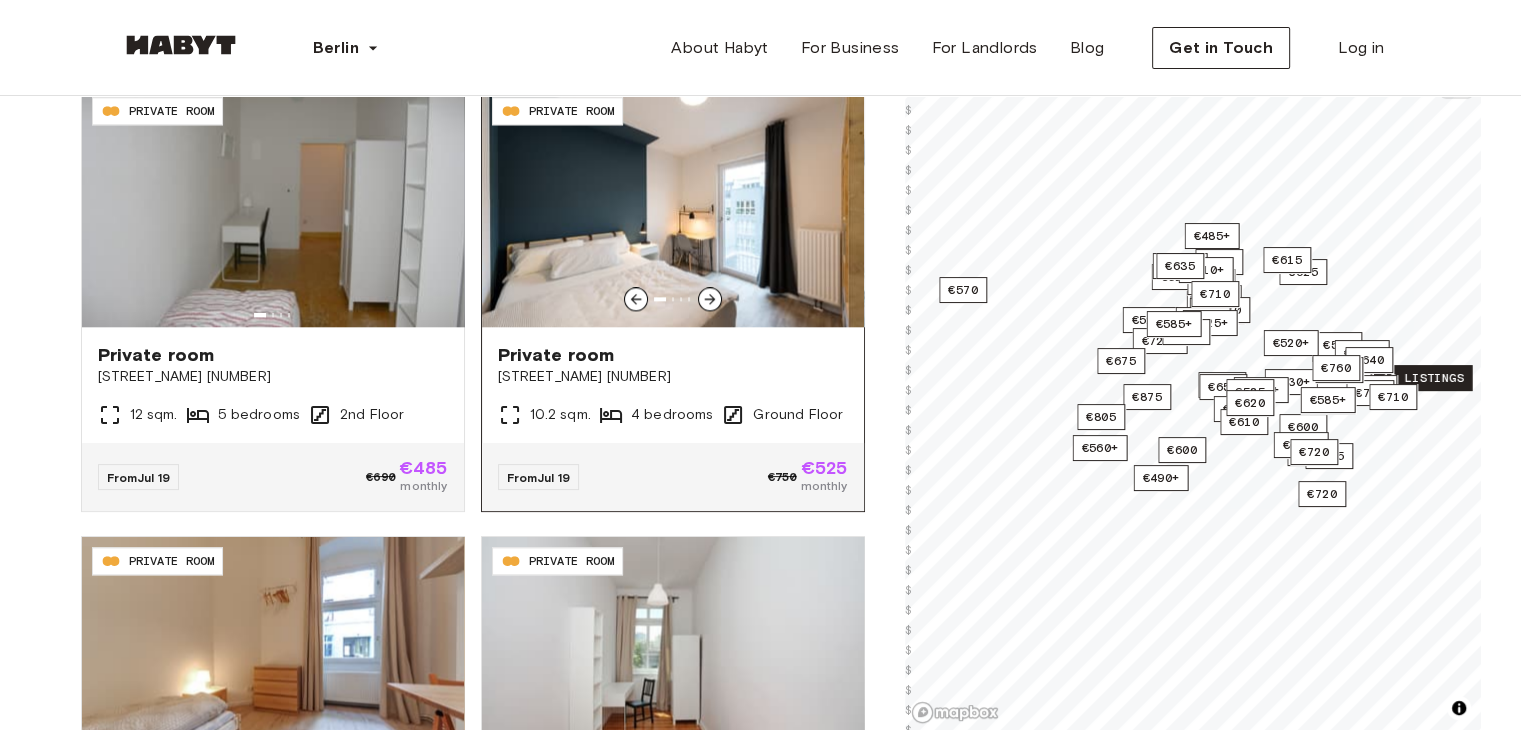 click at bounding box center (673, 207) 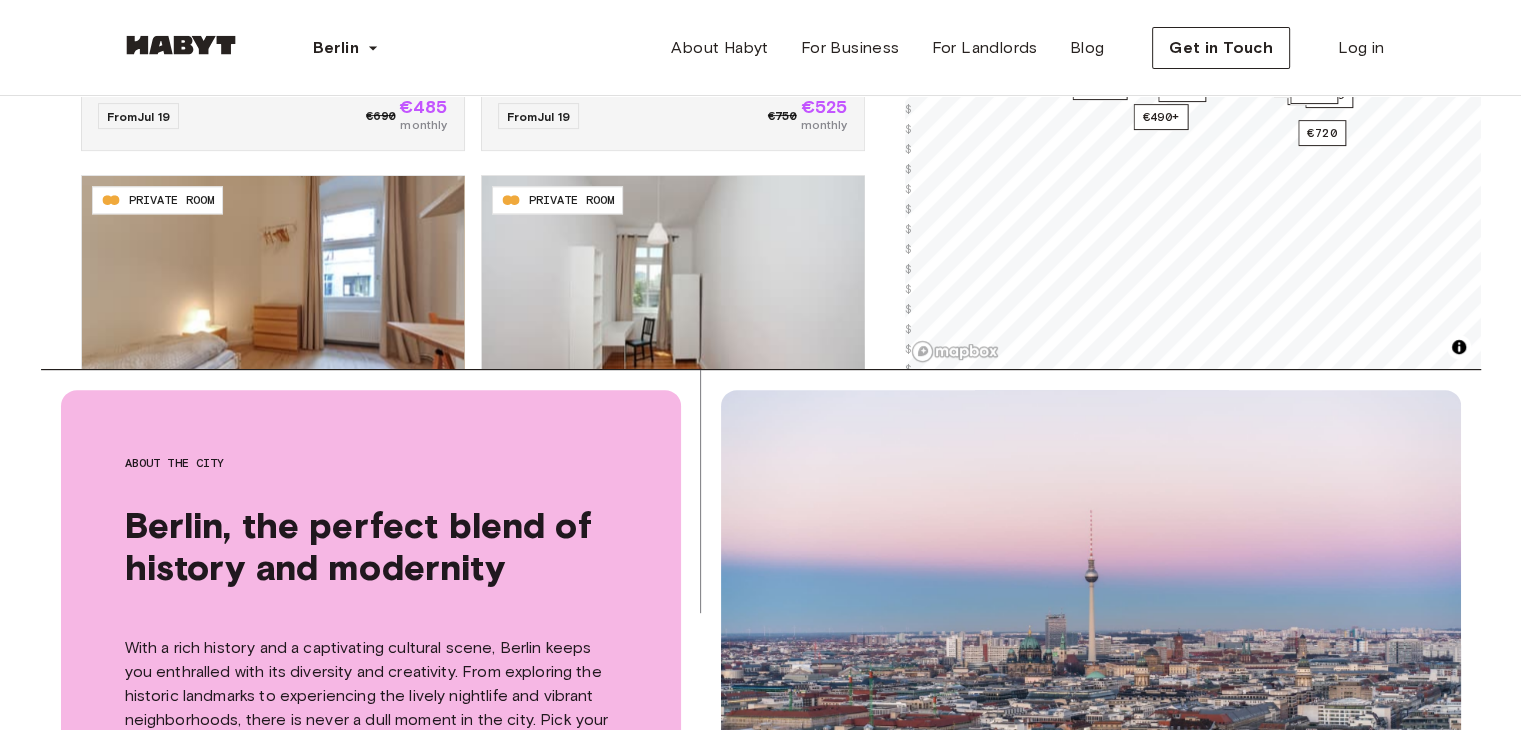 scroll, scrollTop: 466, scrollLeft: 0, axis: vertical 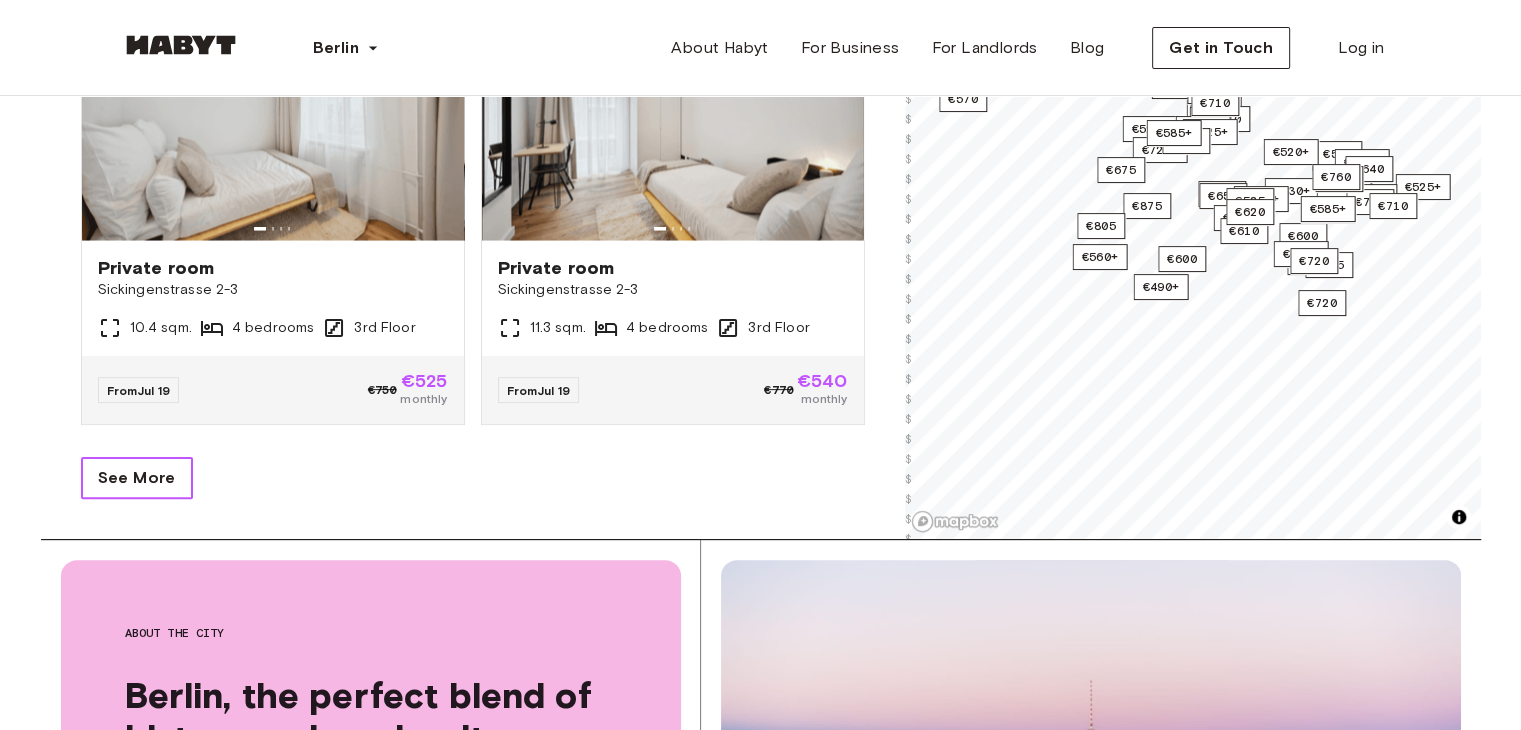 click on "See More" at bounding box center [137, 478] 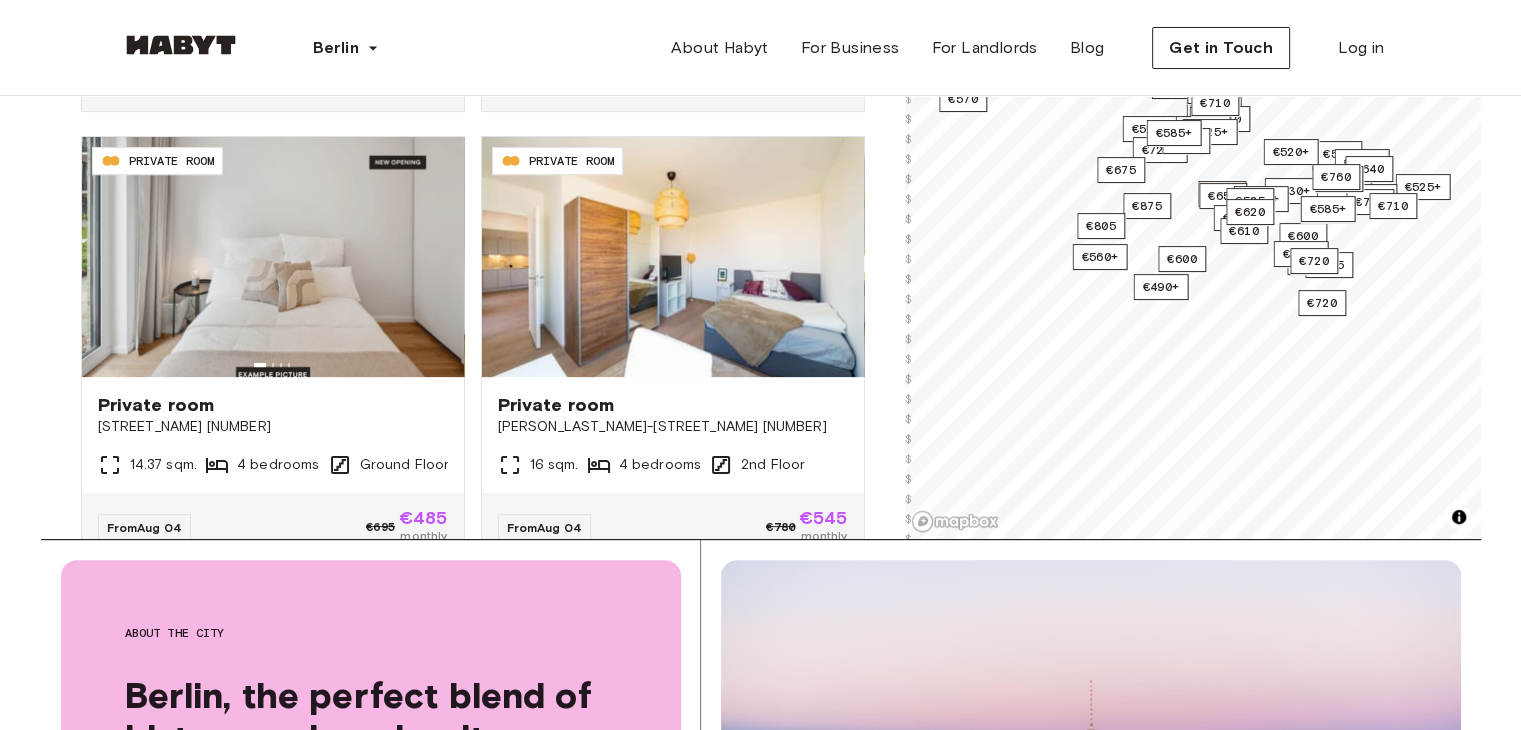 scroll, scrollTop: 8266, scrollLeft: 0, axis: vertical 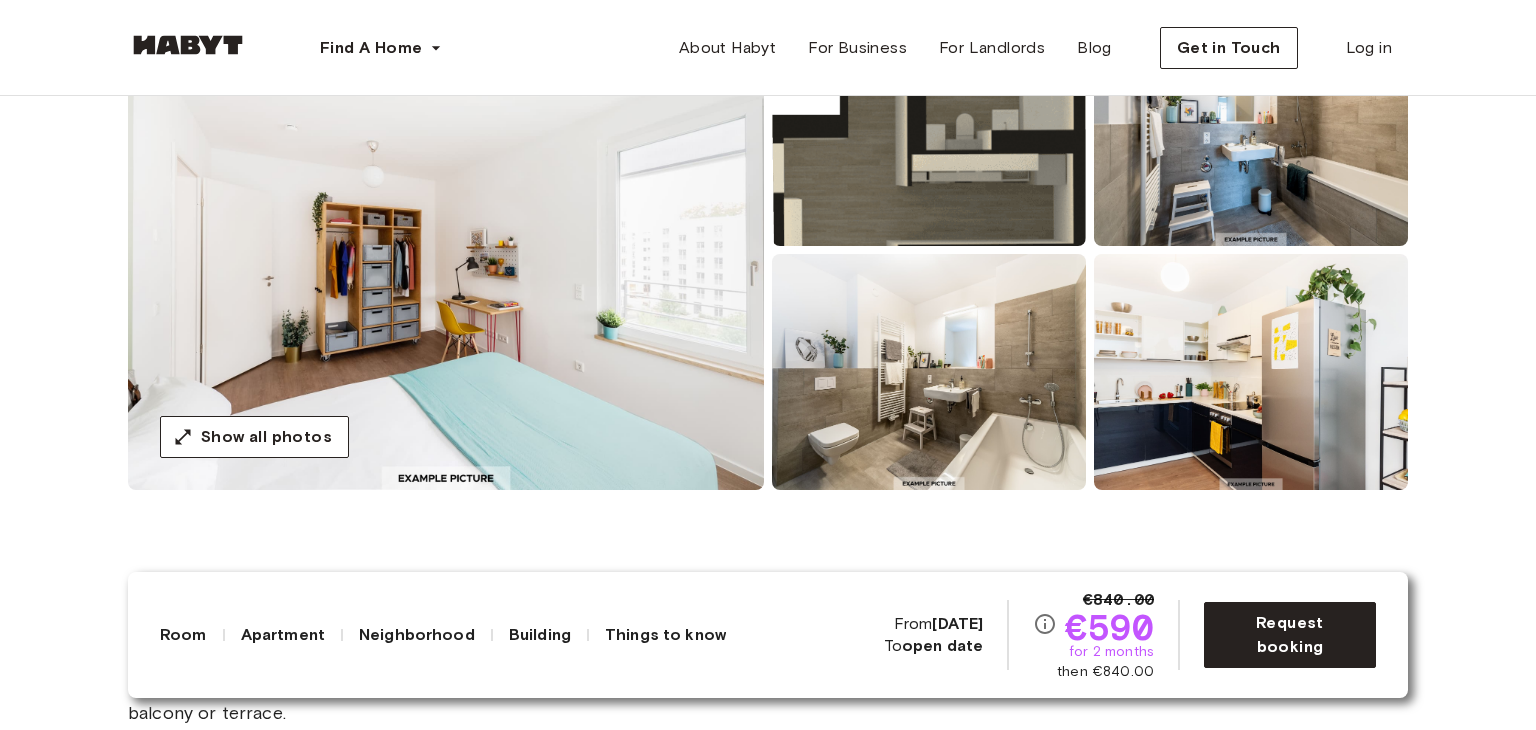 click at bounding box center (446, 250) 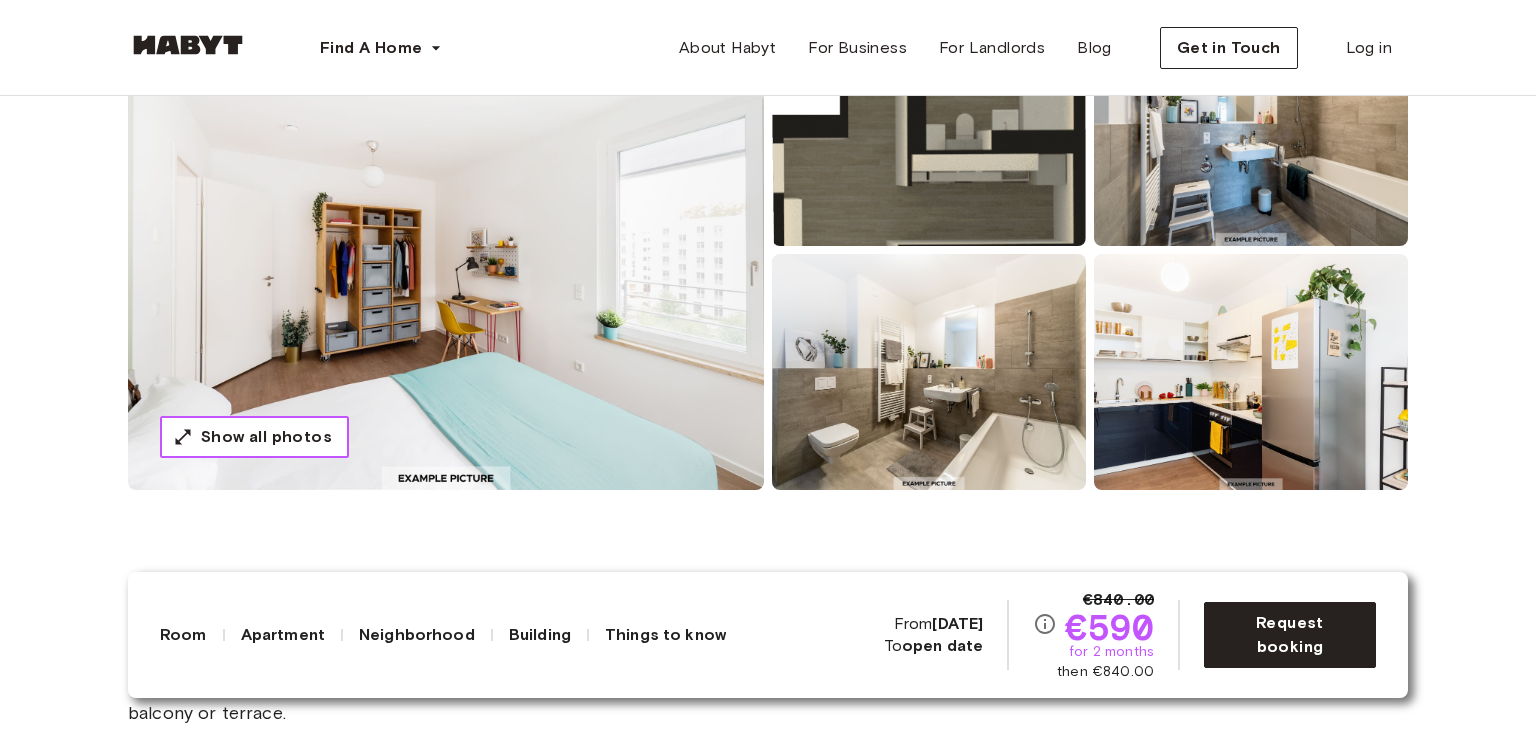click on "Show all photos" at bounding box center (254, 437) 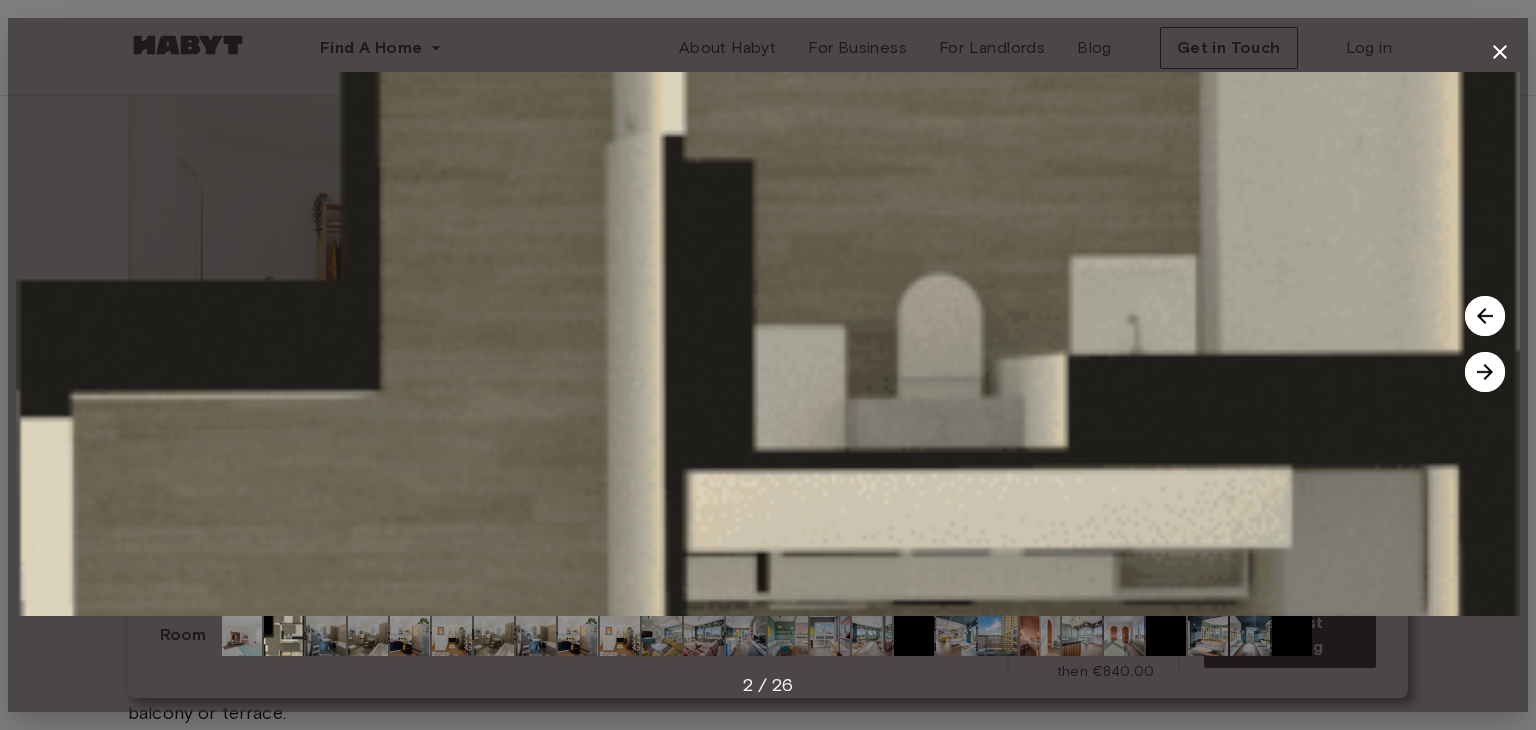 click at bounding box center [768, 344] 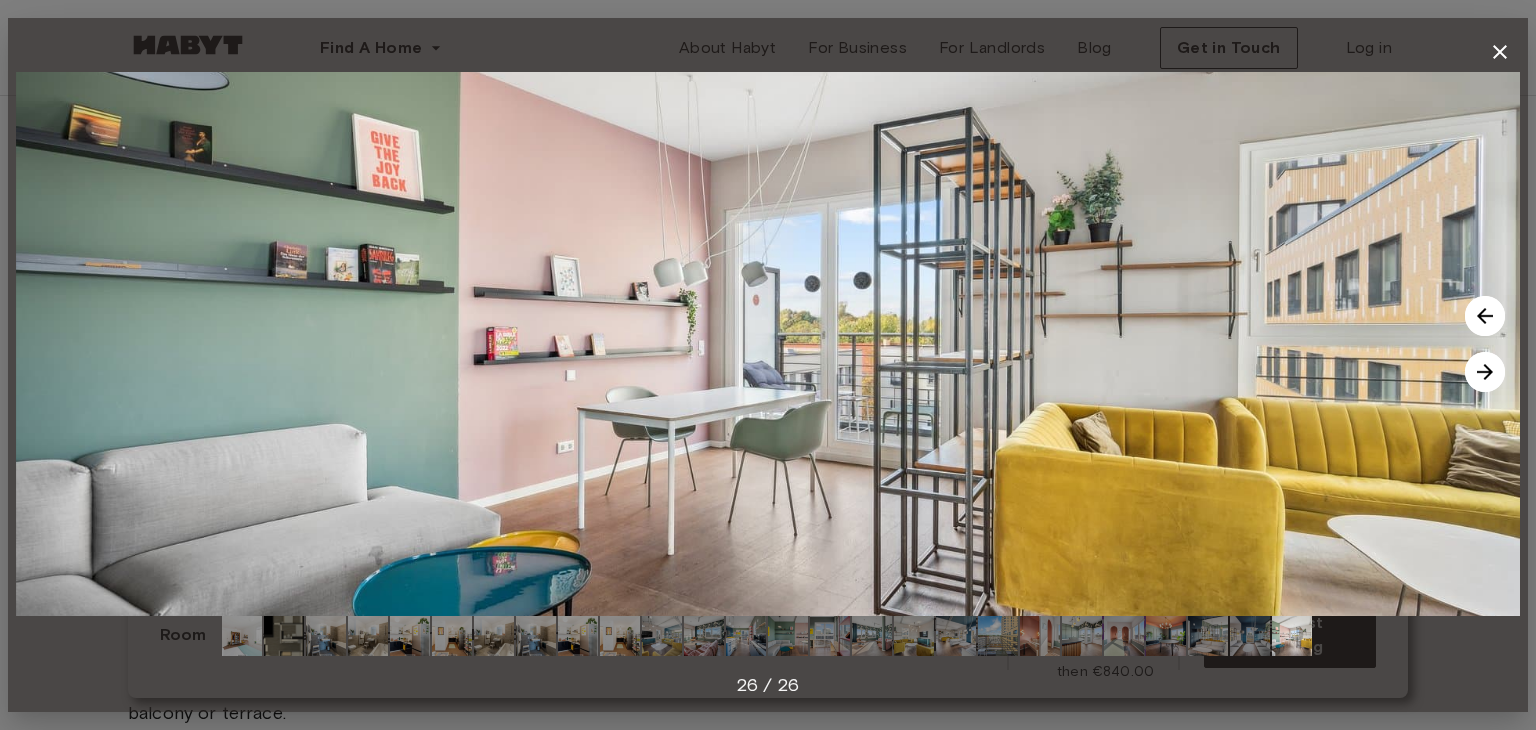 click 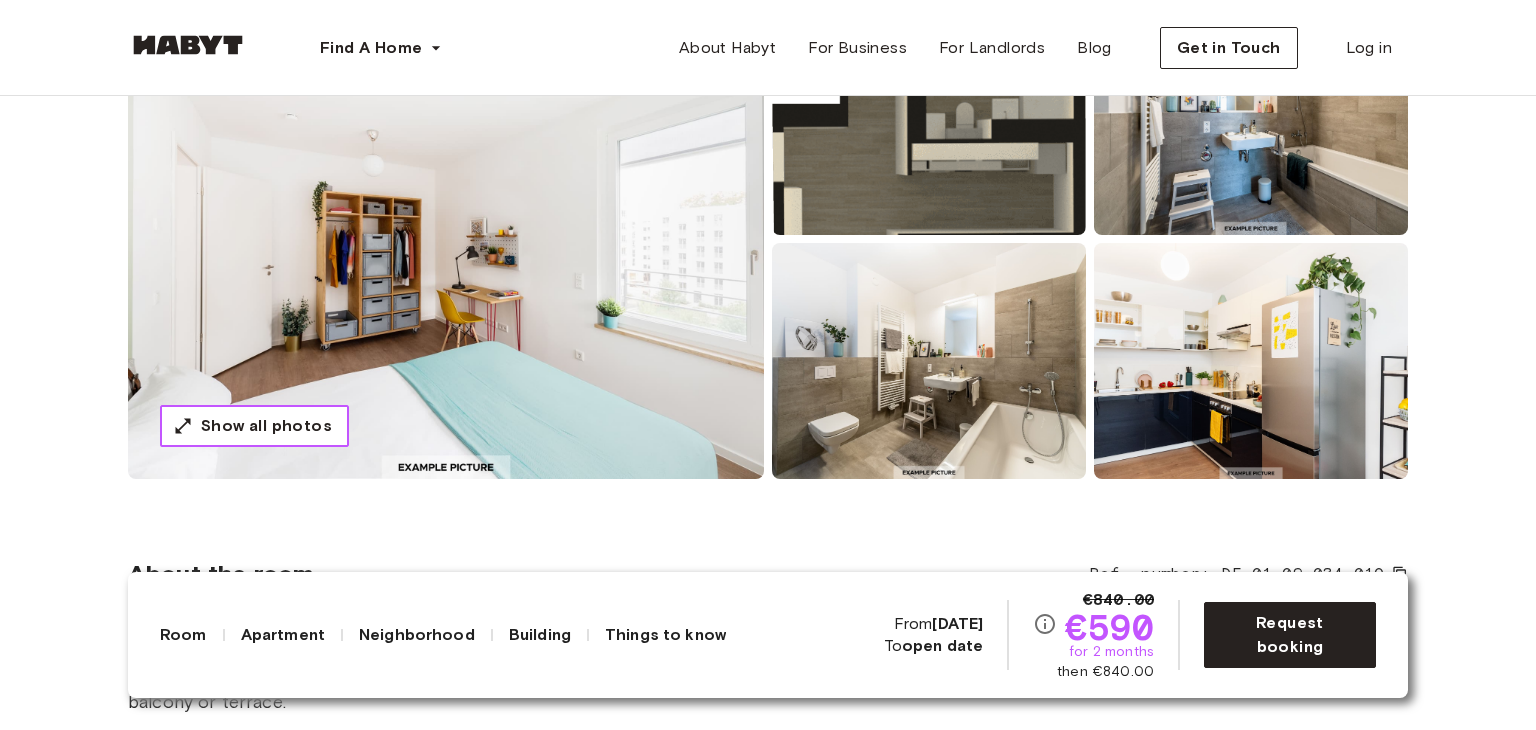 scroll, scrollTop: 1060, scrollLeft: 0, axis: vertical 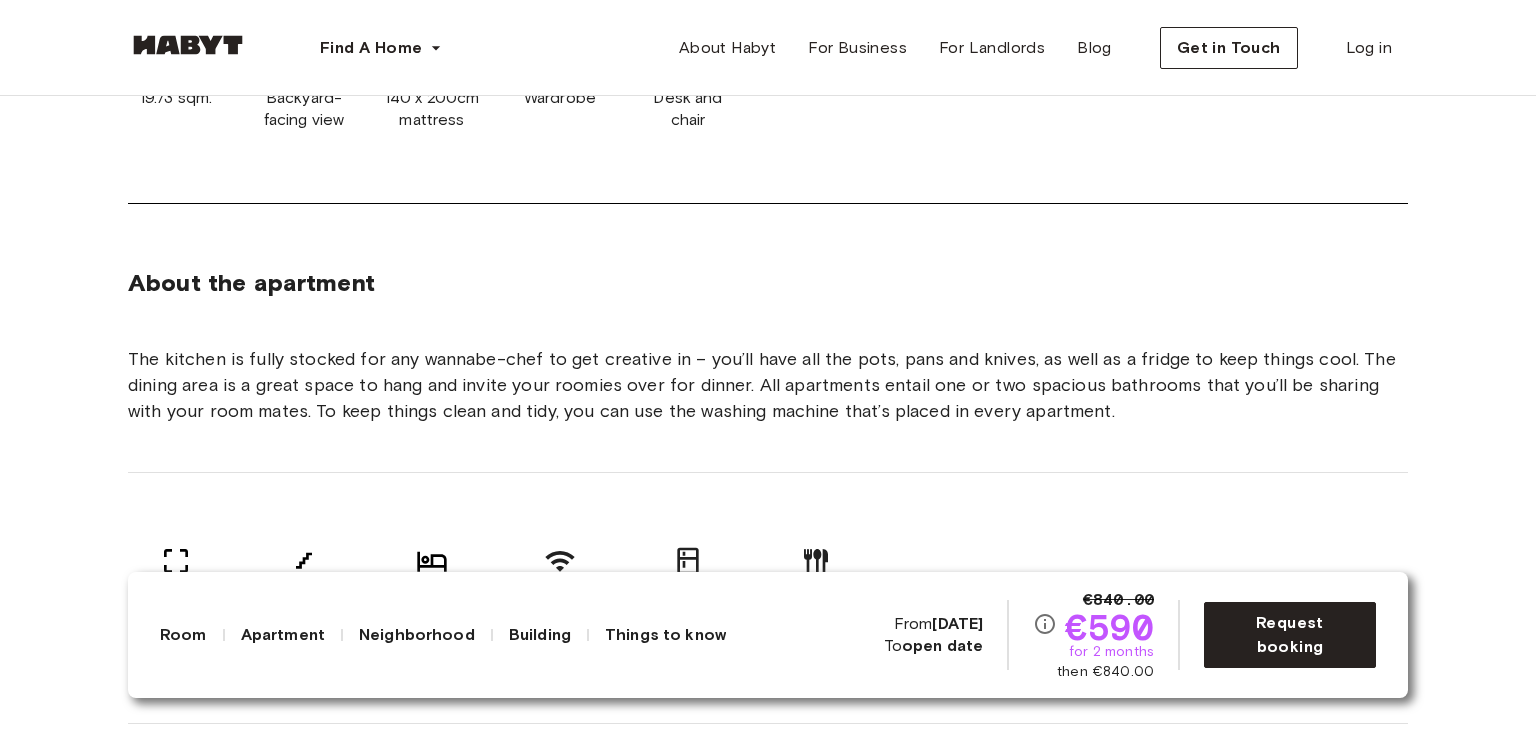 type 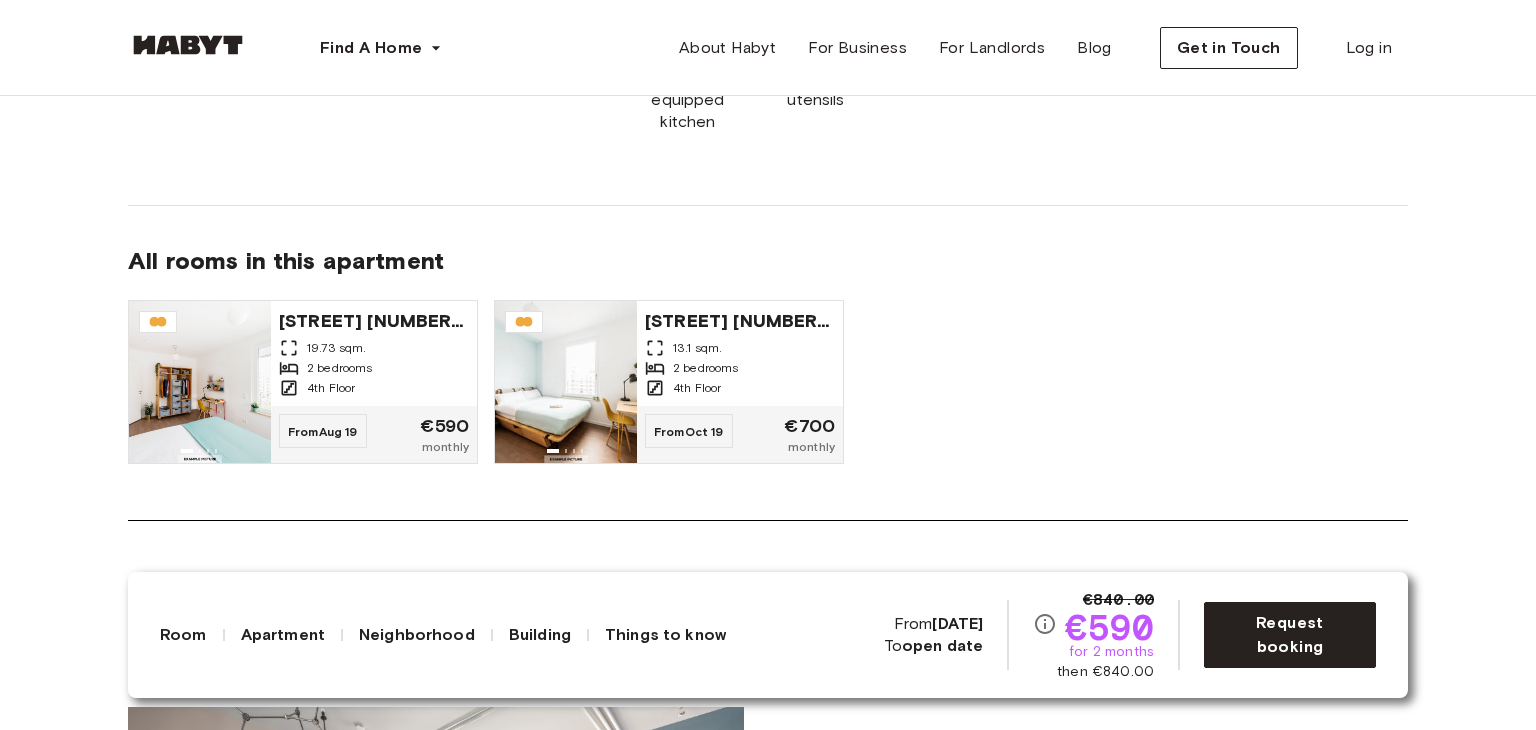 scroll, scrollTop: 1580, scrollLeft: 0, axis: vertical 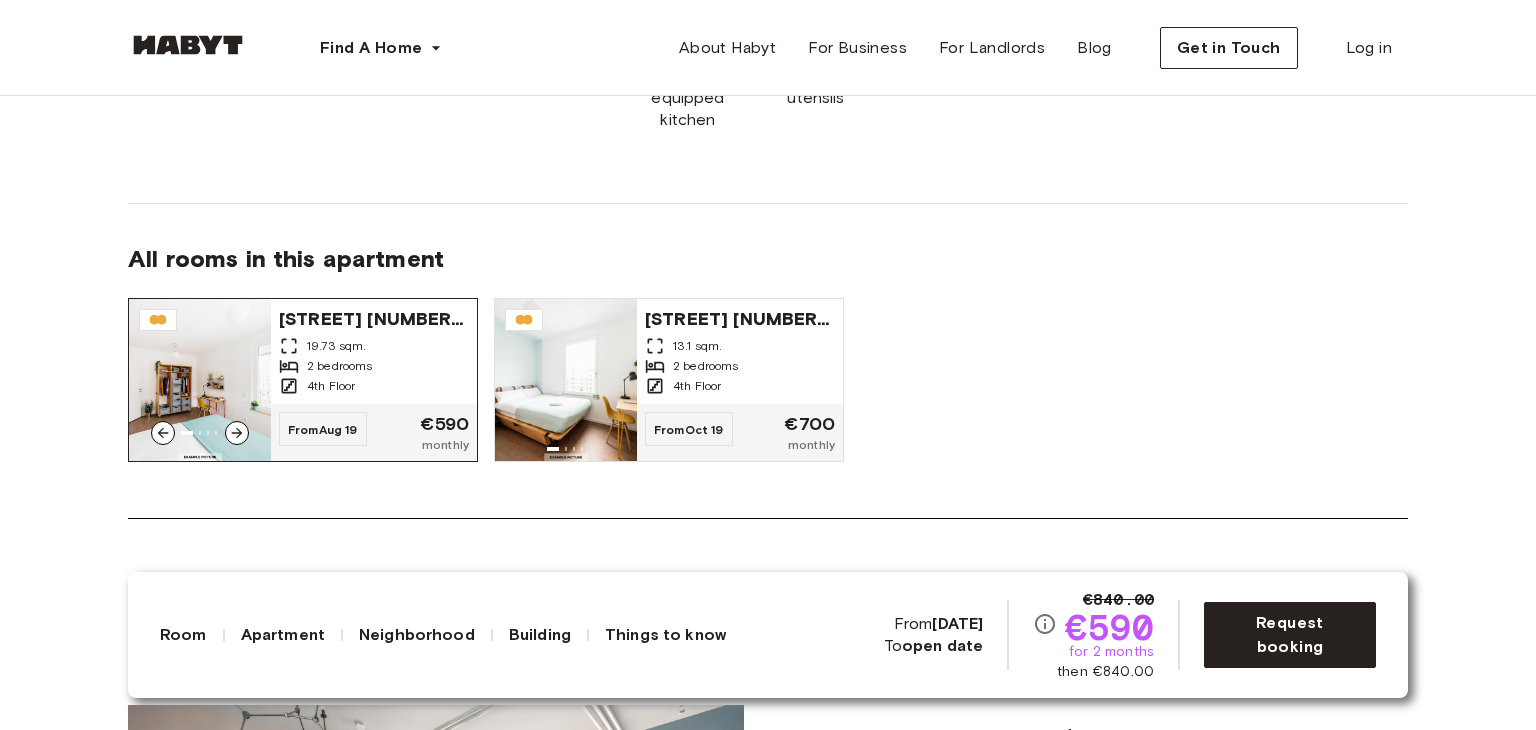 click on "4th Floor" at bounding box center (374, 386) 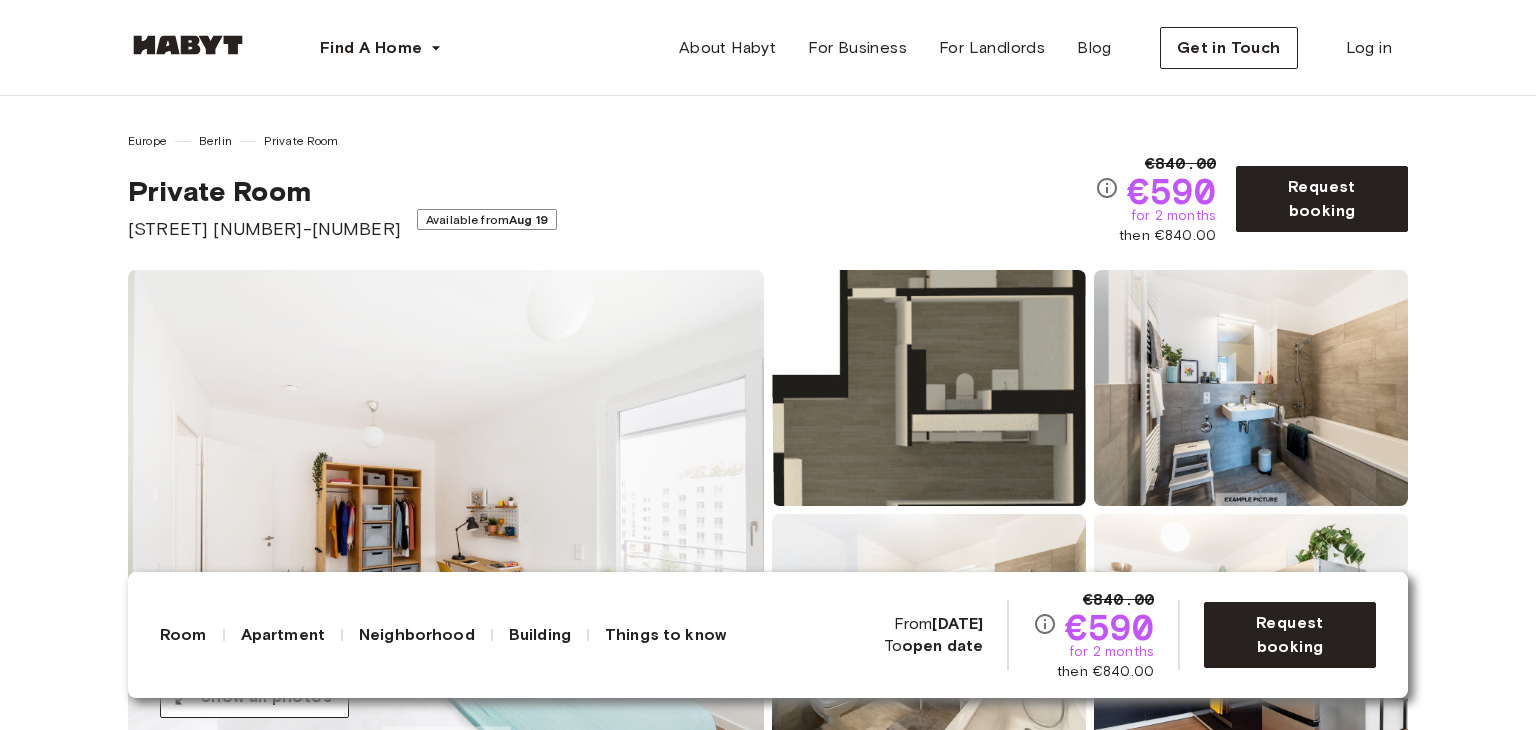 scroll, scrollTop: 0, scrollLeft: 0, axis: both 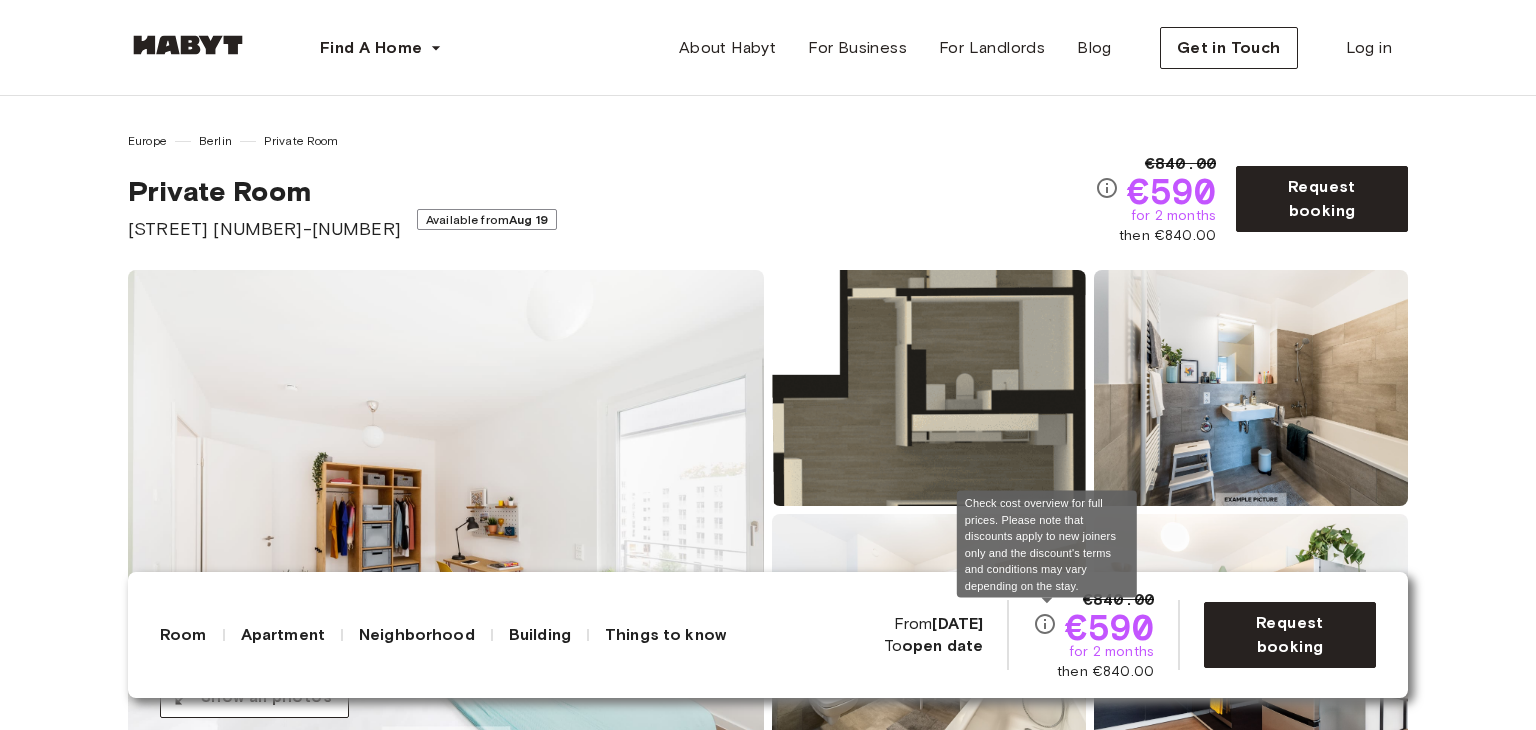 click 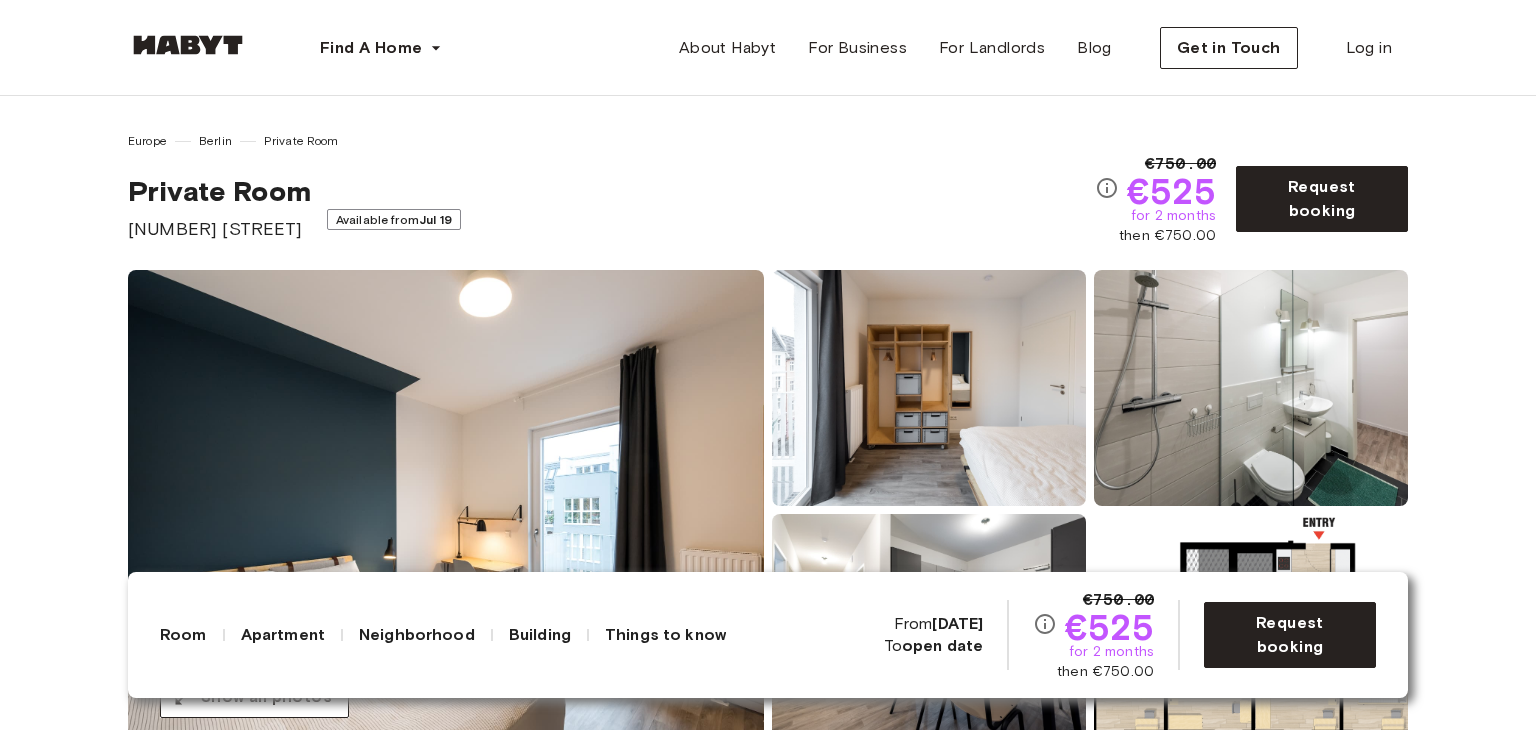 scroll, scrollTop: 0, scrollLeft: 0, axis: both 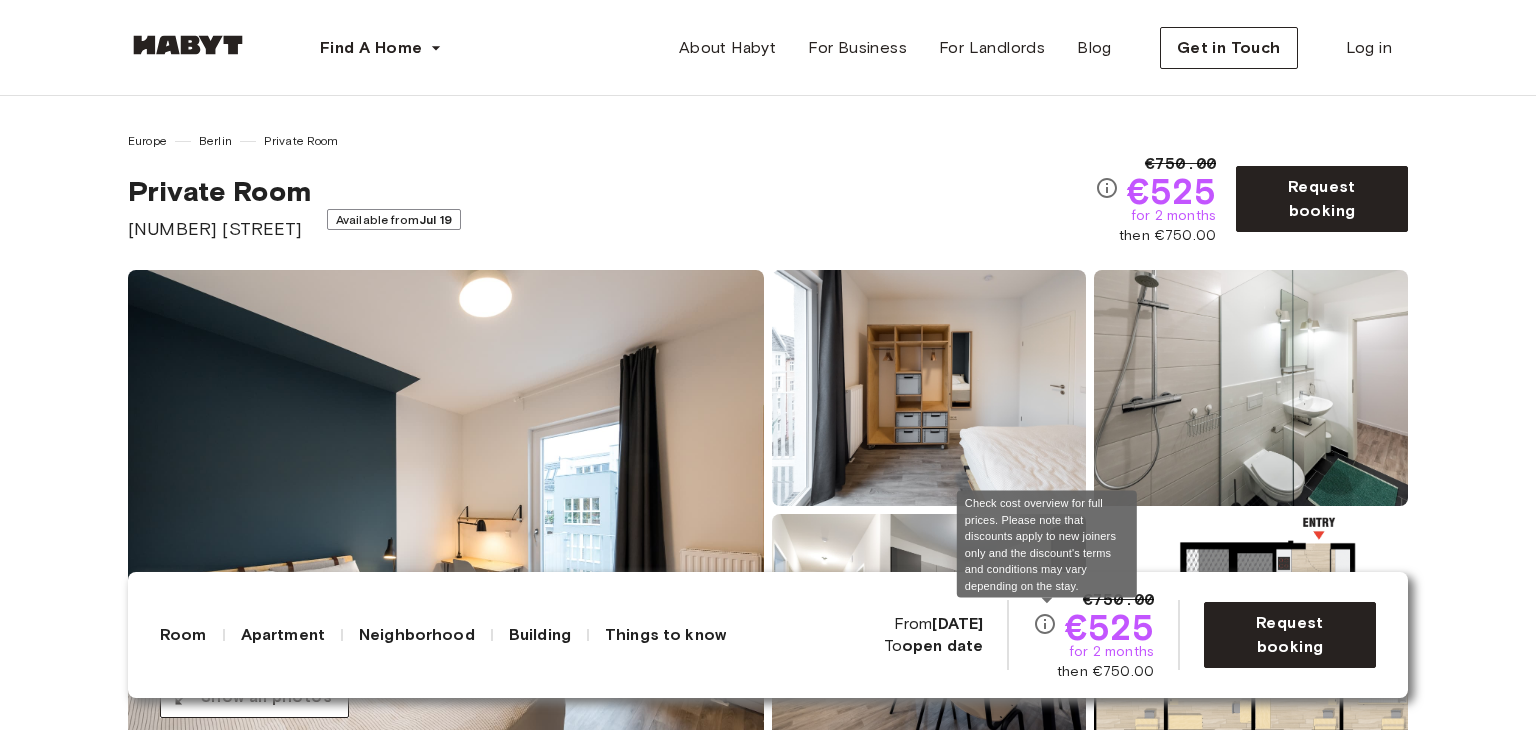 click 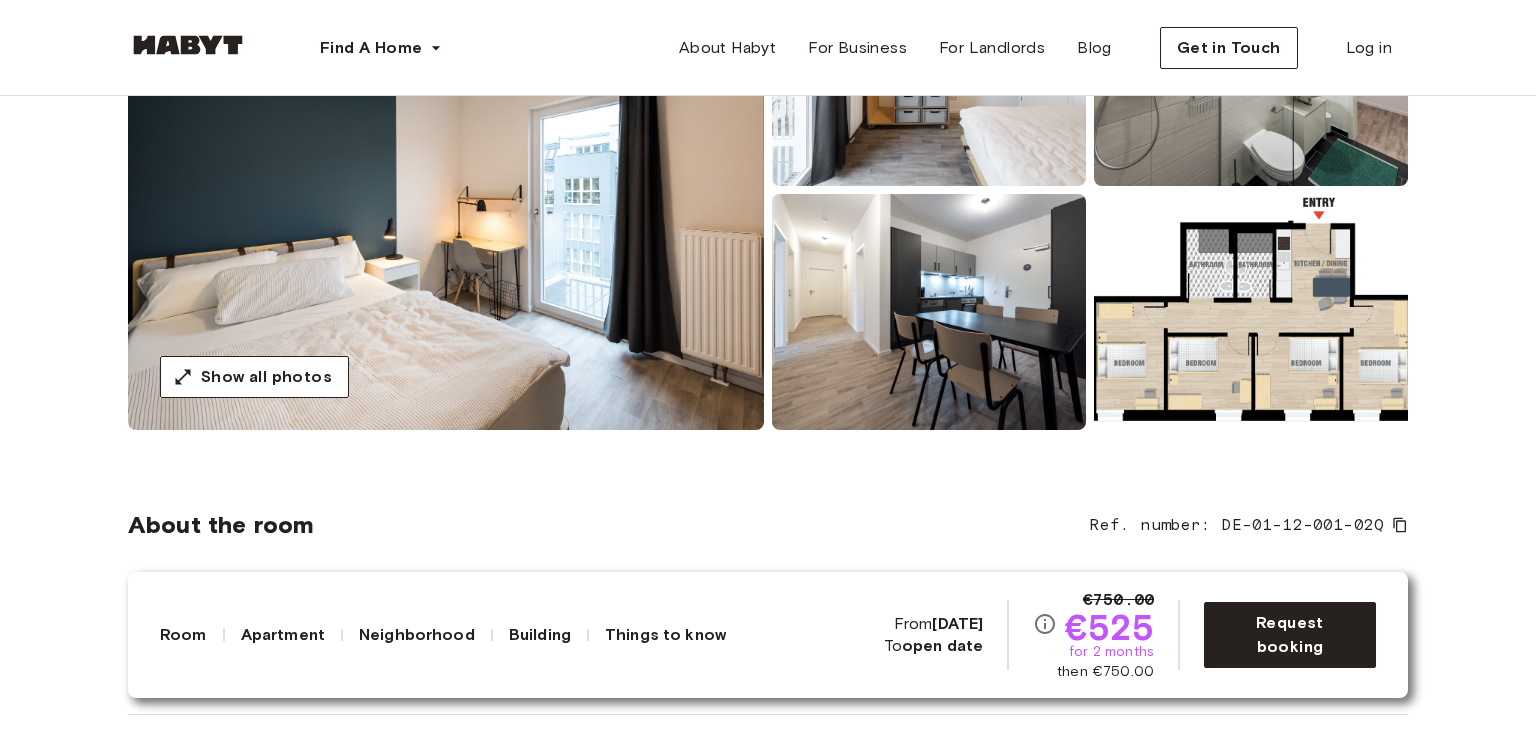 scroll, scrollTop: 360, scrollLeft: 0, axis: vertical 